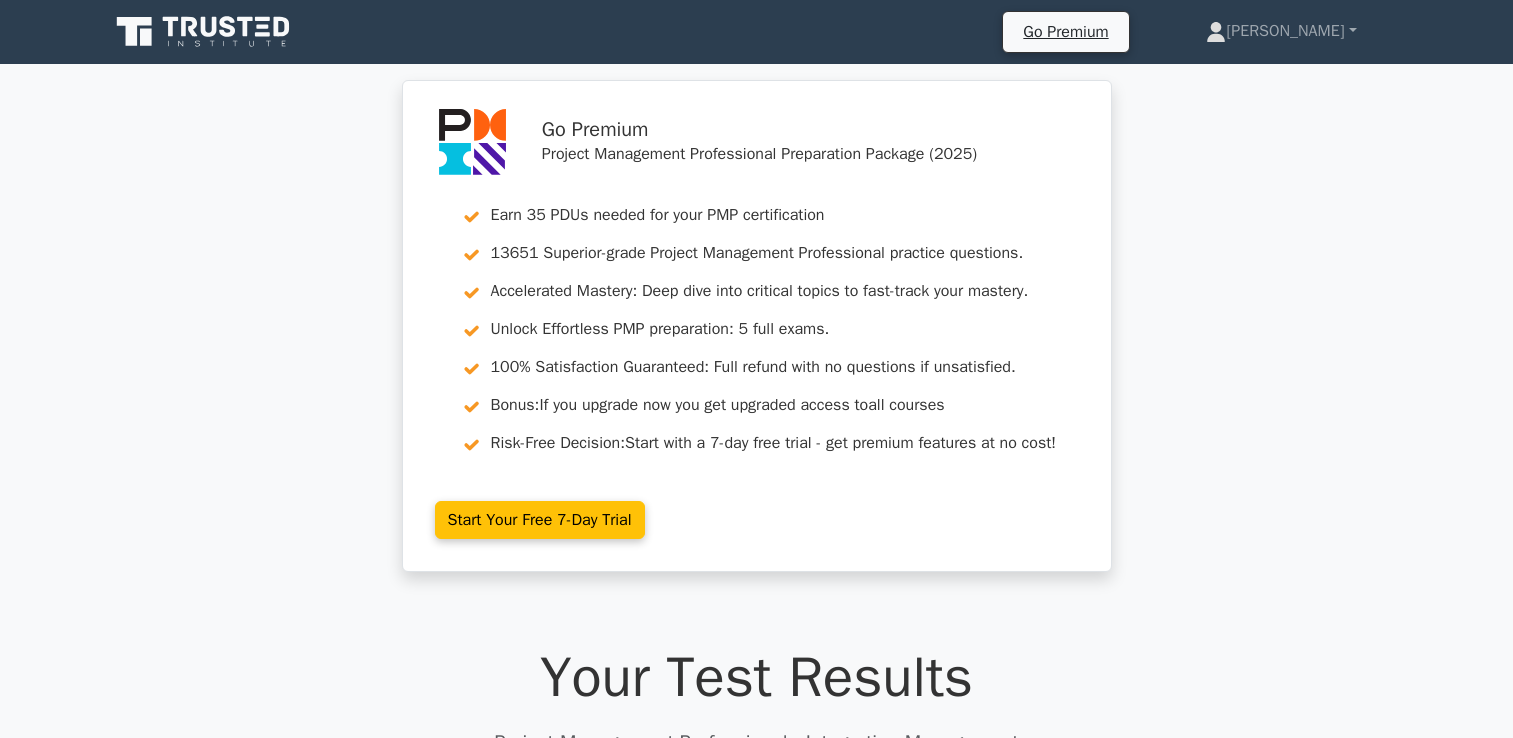 scroll, scrollTop: 546, scrollLeft: 0, axis: vertical 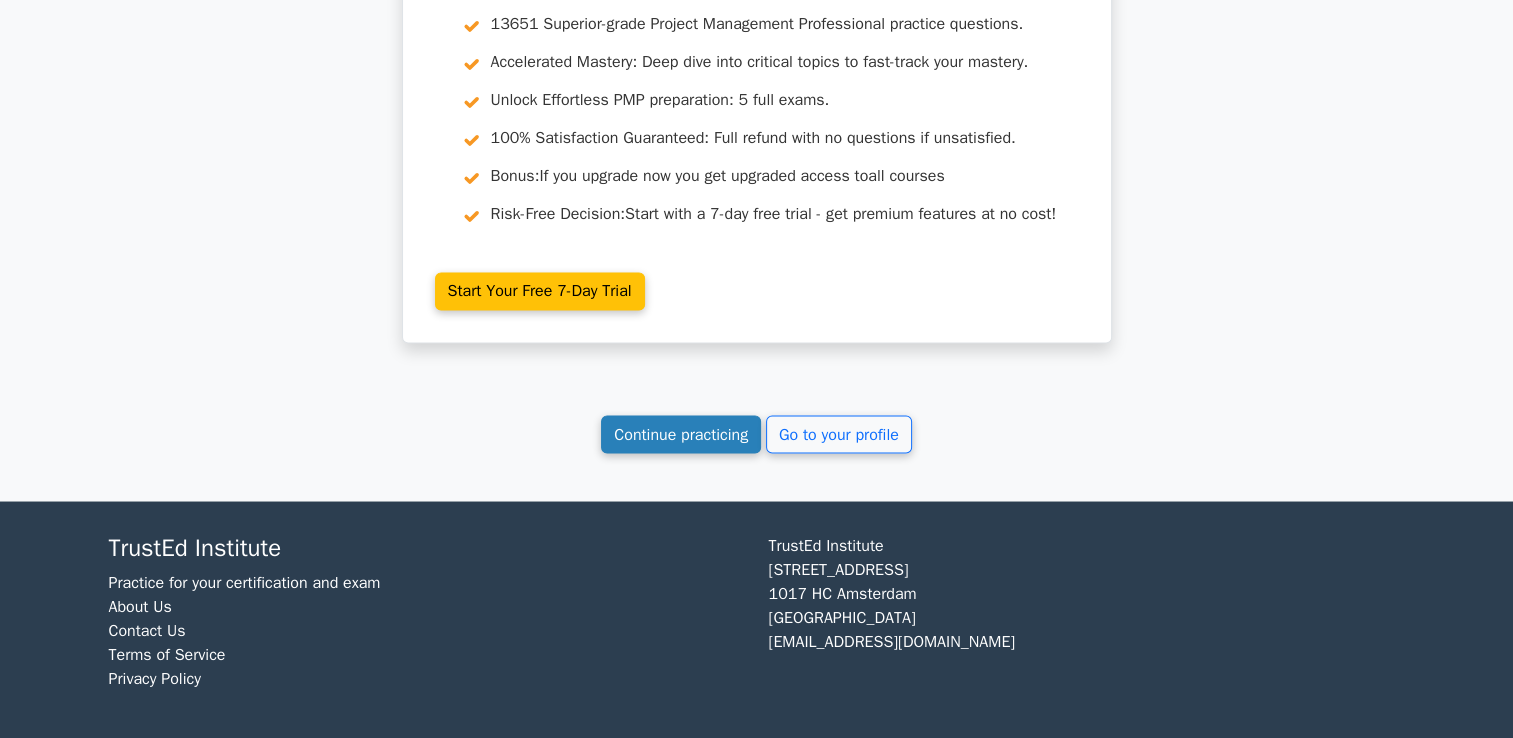 click on "Continue practicing" at bounding box center [681, 434] 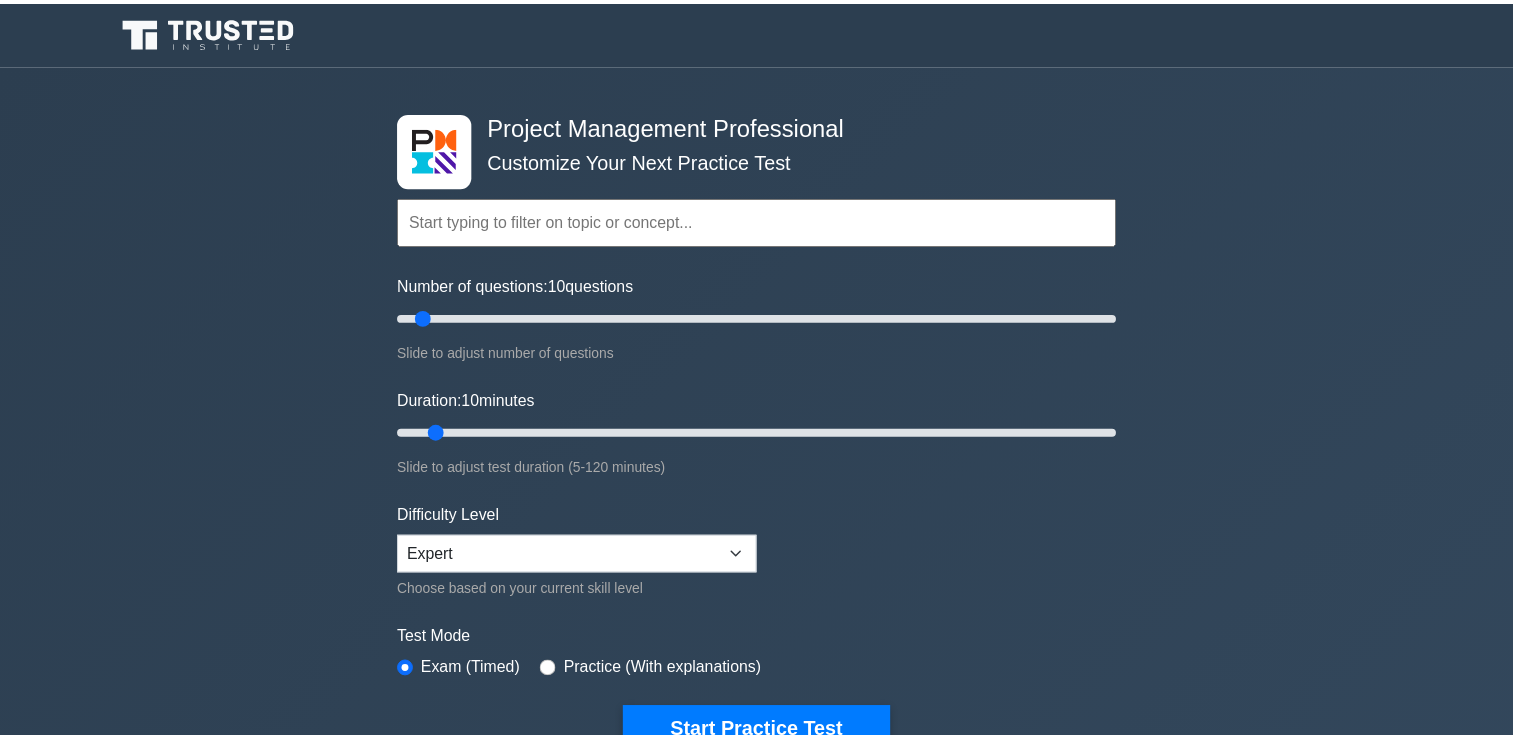 scroll, scrollTop: 0, scrollLeft: 0, axis: both 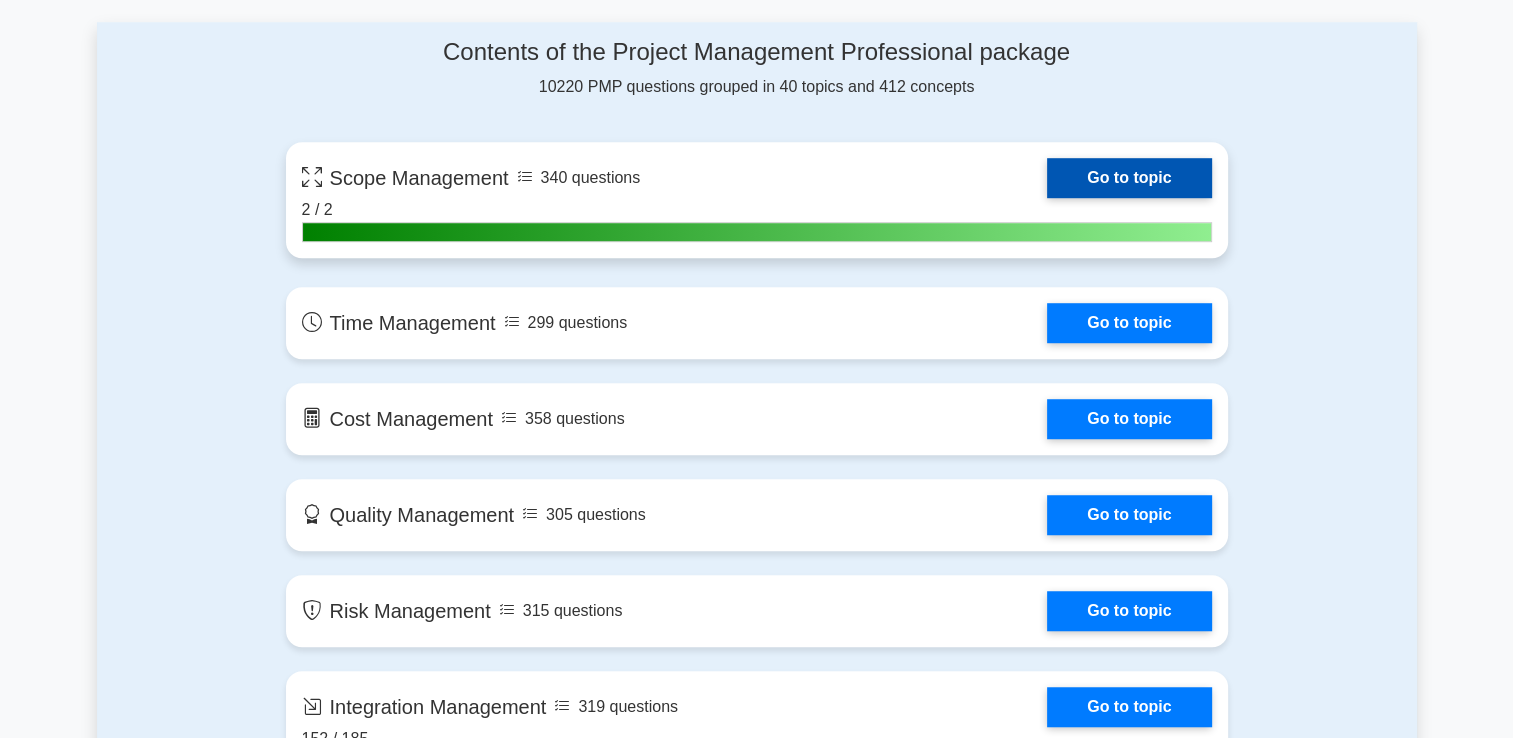 click on "Go to topic" at bounding box center (1129, 178) 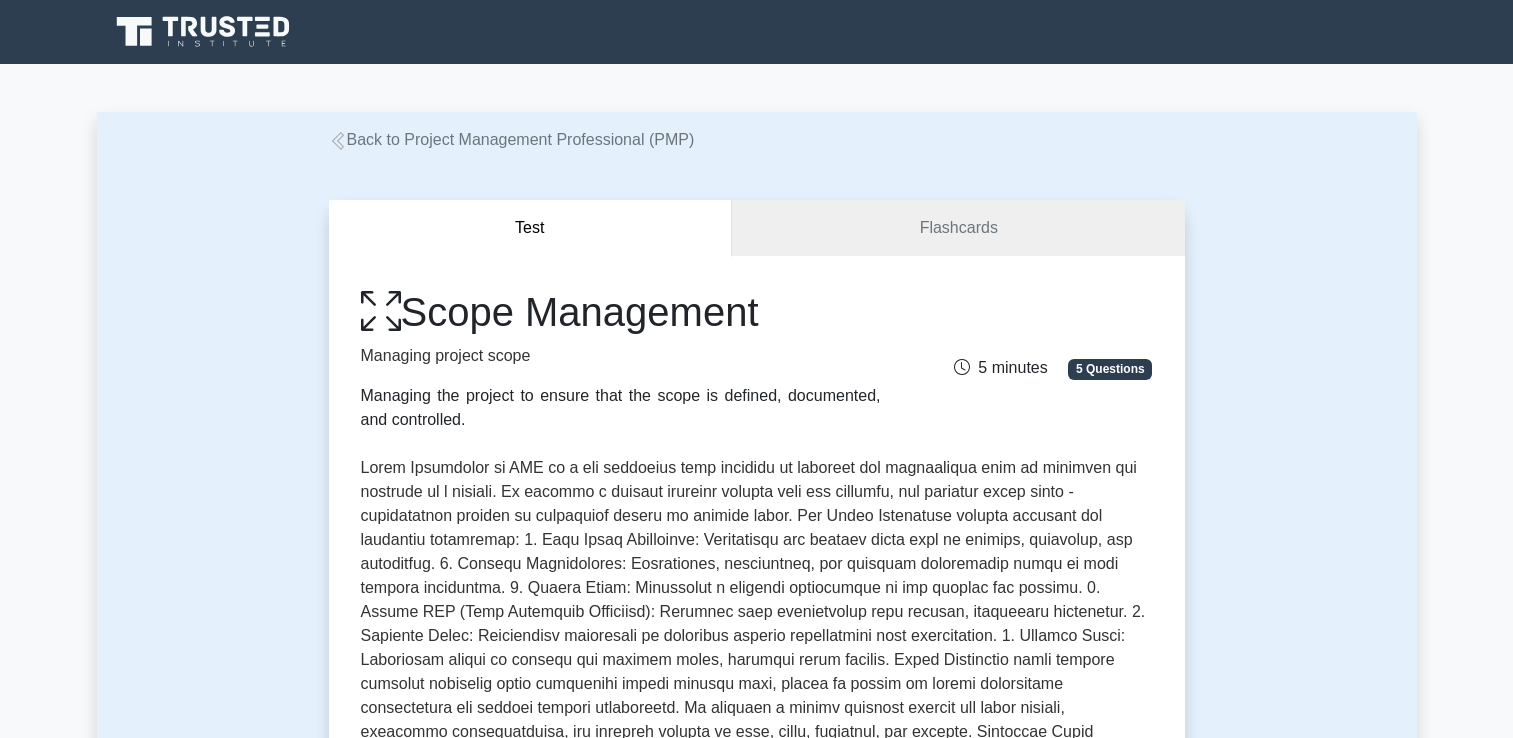 scroll, scrollTop: 0, scrollLeft: 0, axis: both 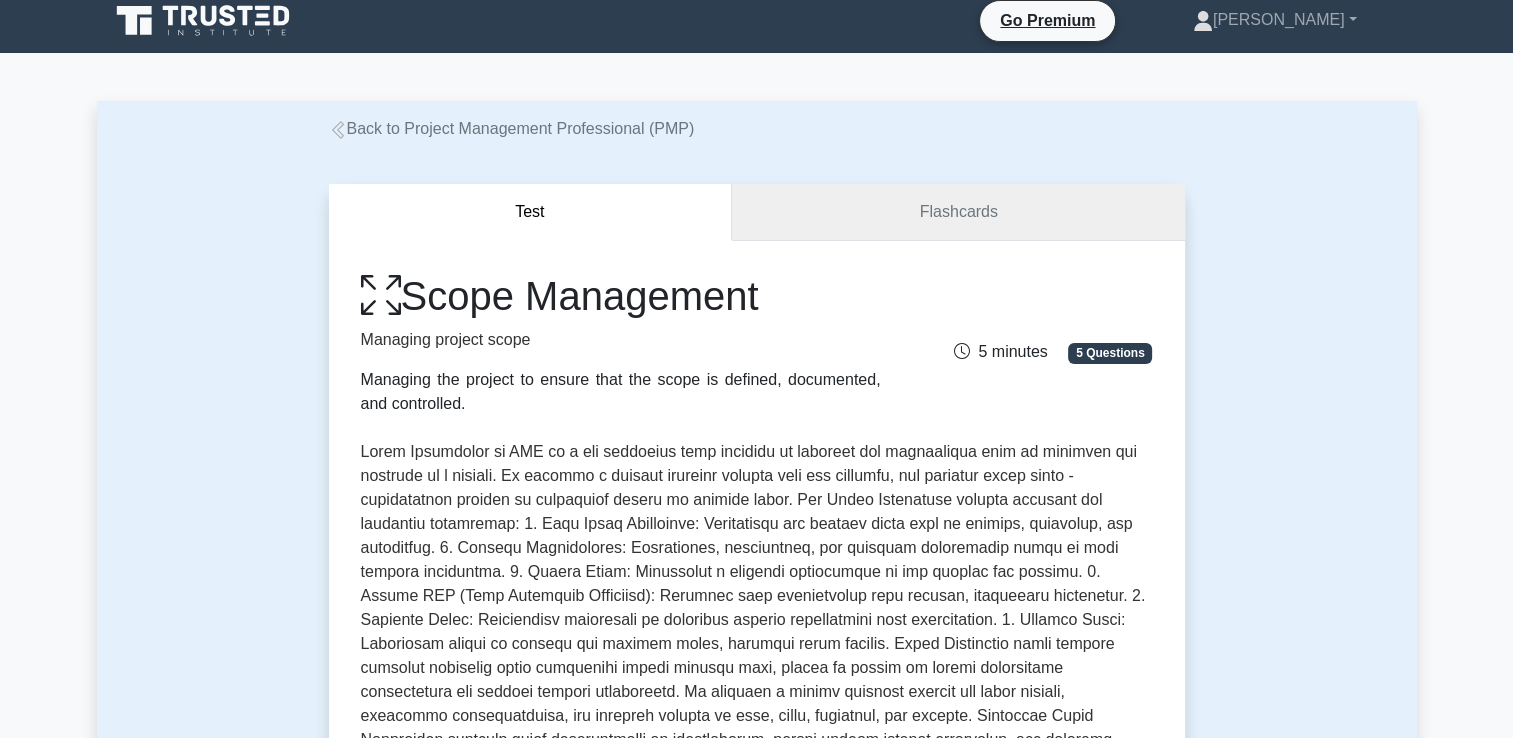 click on "Flashcards" at bounding box center (958, 212) 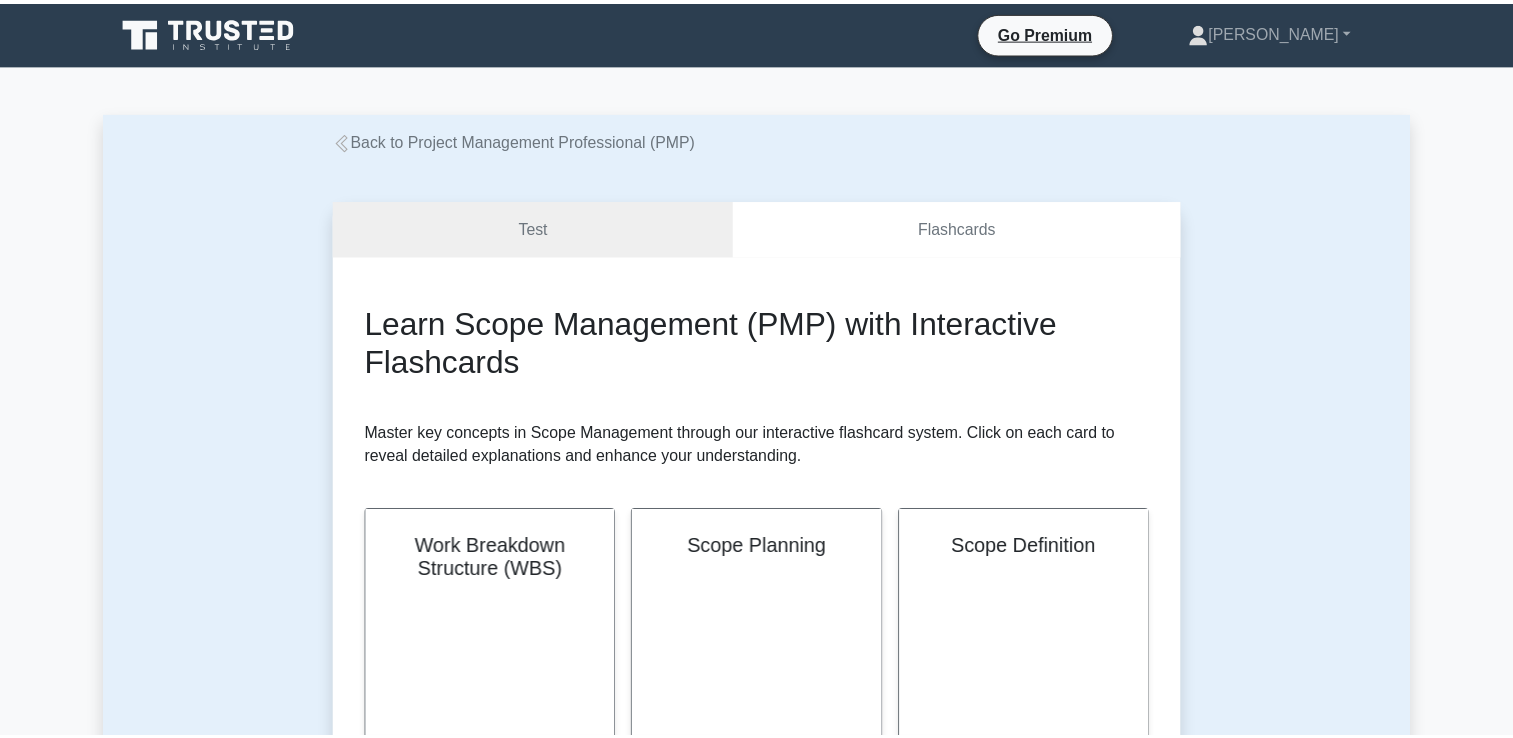 scroll, scrollTop: 312, scrollLeft: 0, axis: vertical 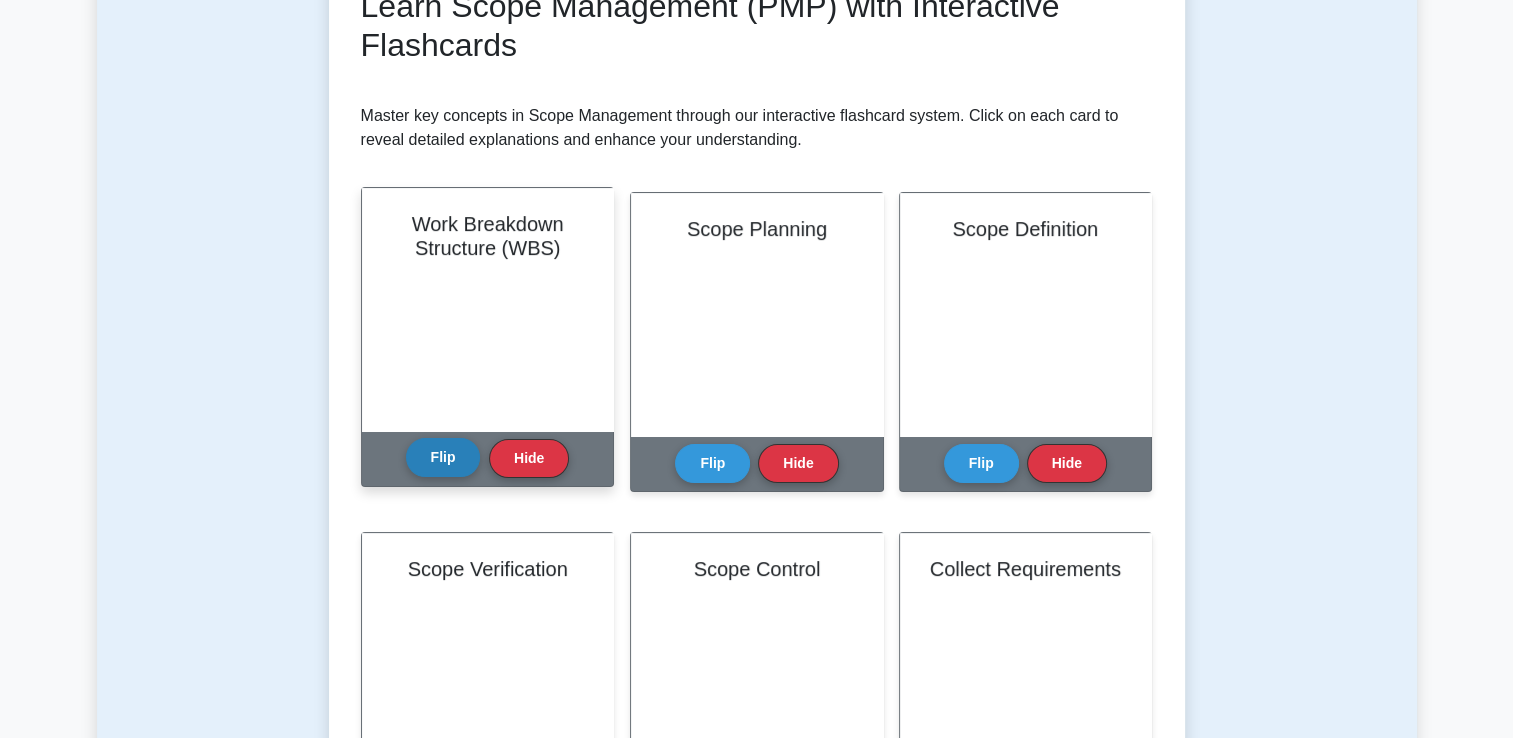 click on "Flip" at bounding box center (443, 457) 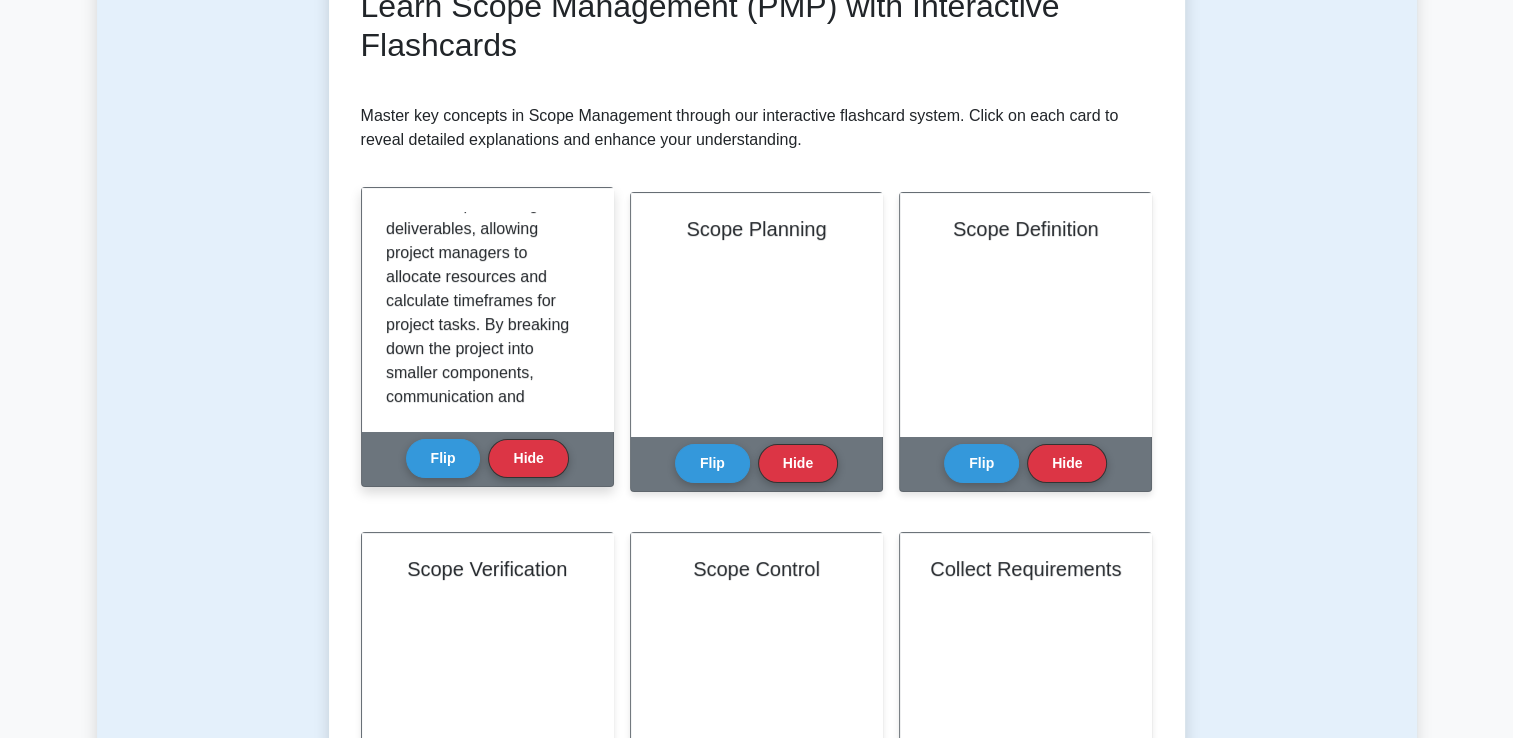 scroll, scrollTop: 213, scrollLeft: 0, axis: vertical 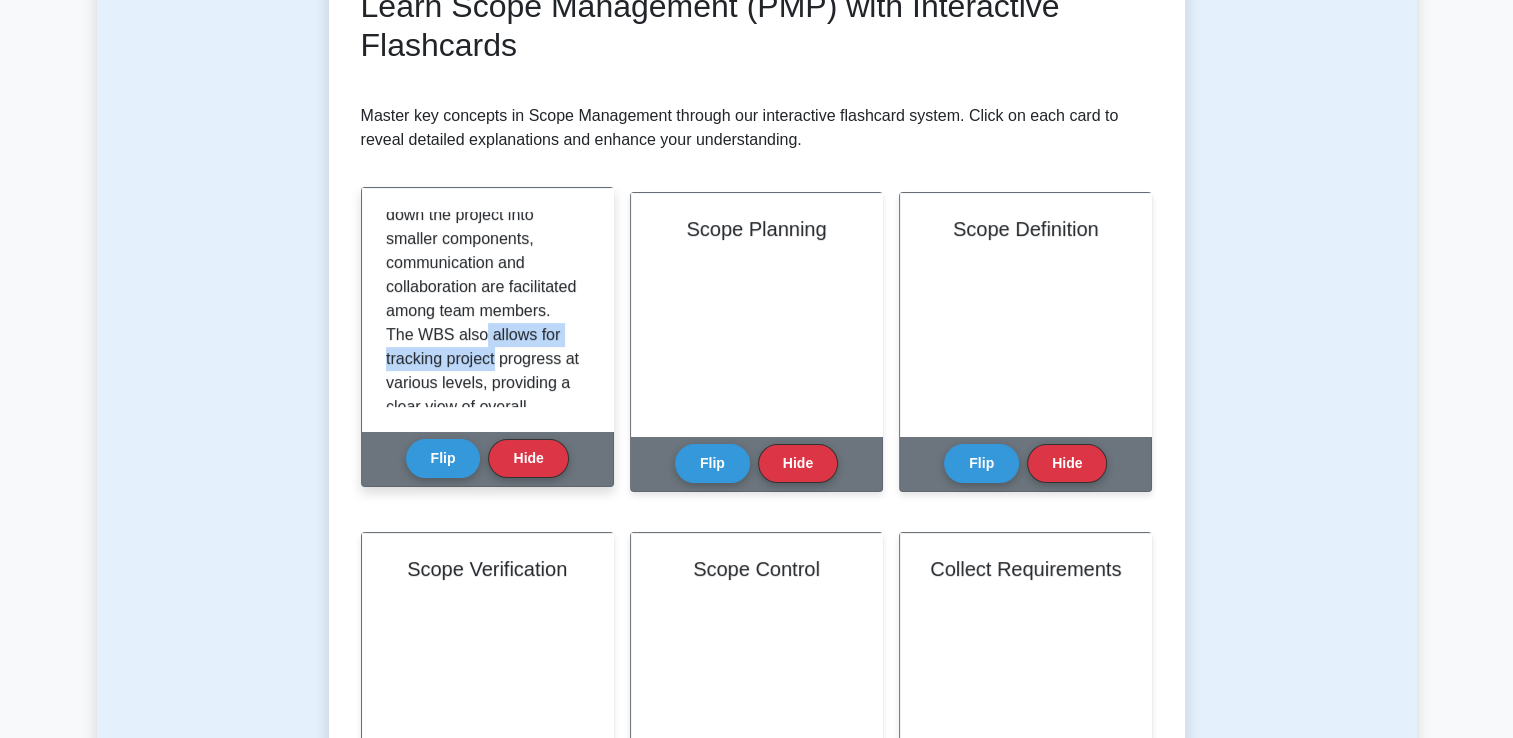 drag, startPoint x: 580, startPoint y: 329, endPoint x: 577, endPoint y: 350, distance: 21.213203 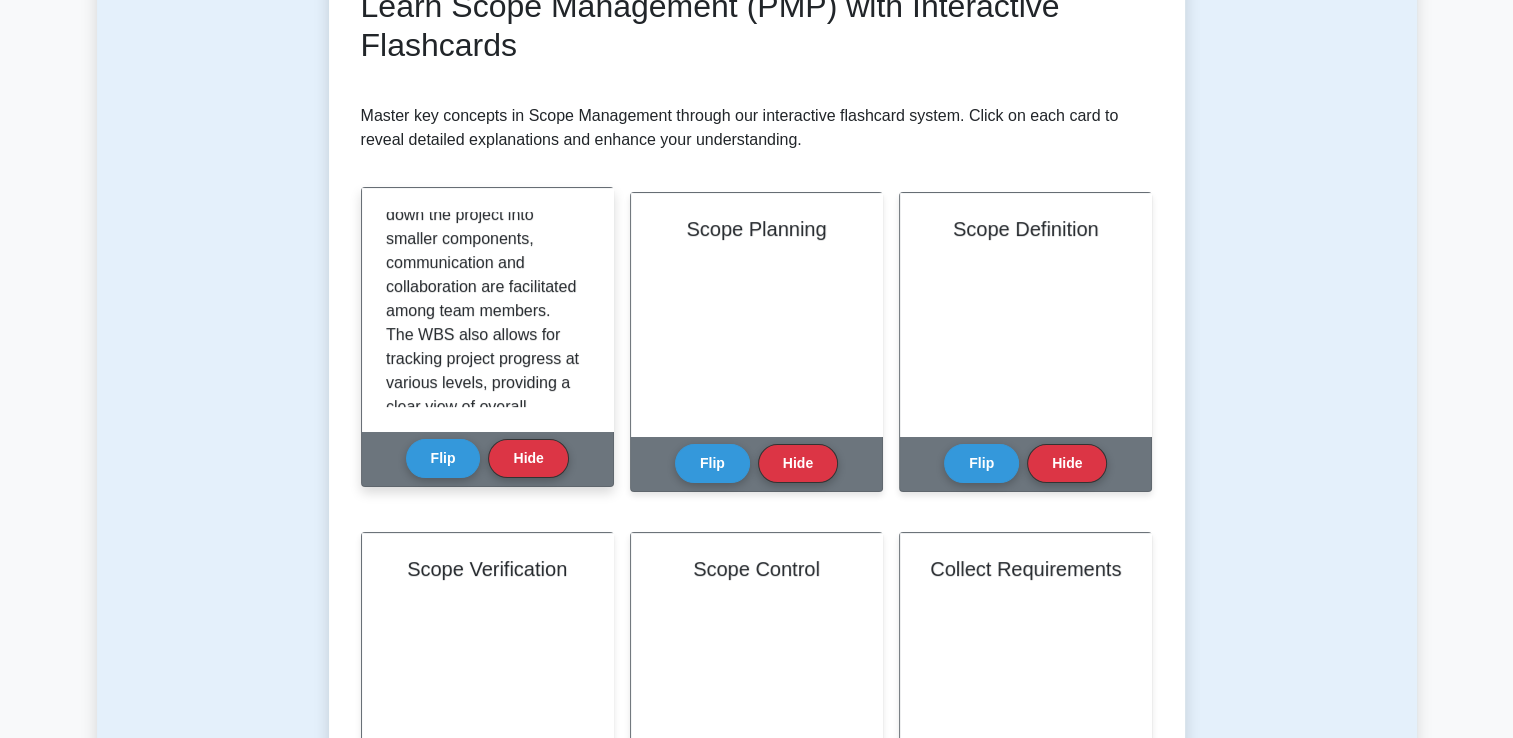 drag, startPoint x: 577, startPoint y: 350, endPoint x: 545, endPoint y: 385, distance: 47.423622 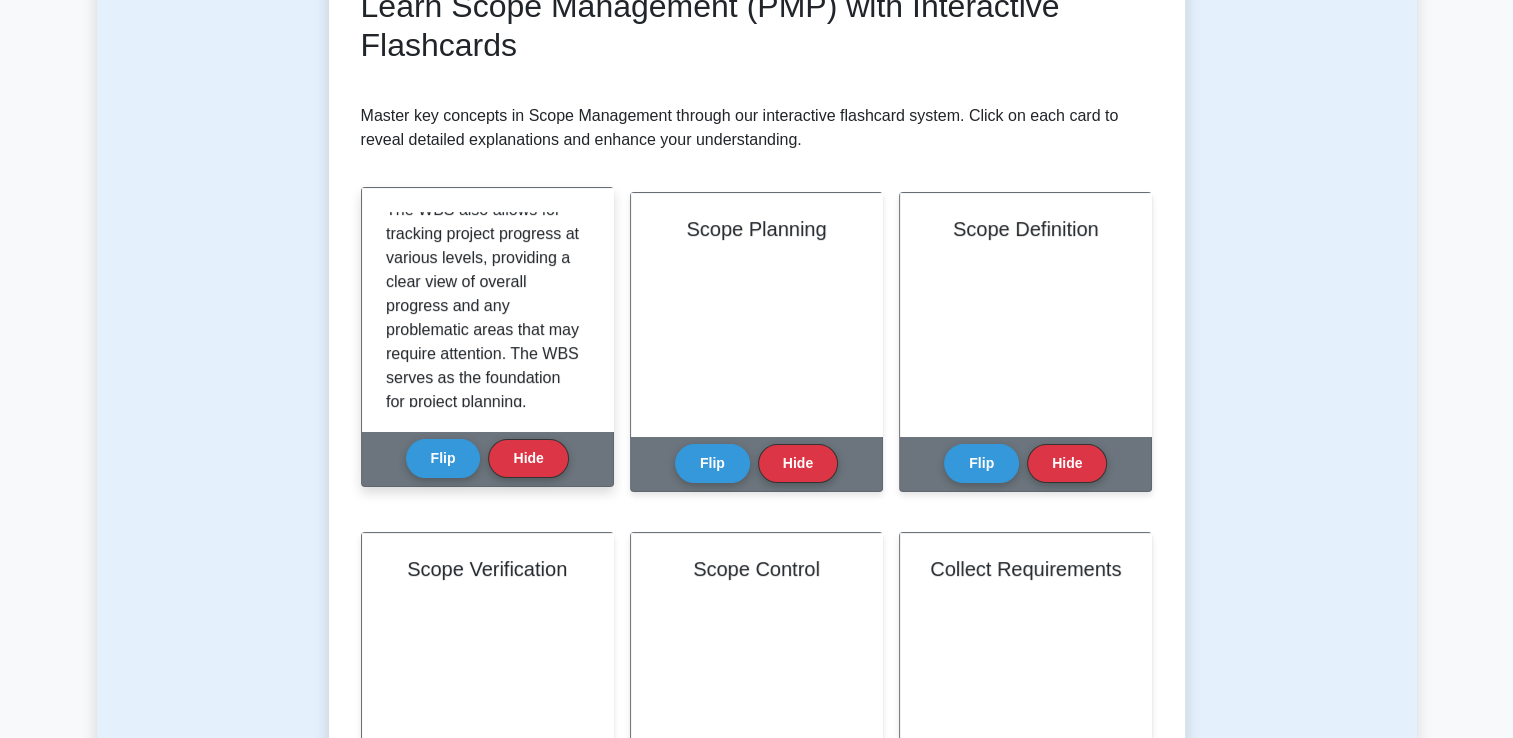scroll, scrollTop: 482, scrollLeft: 0, axis: vertical 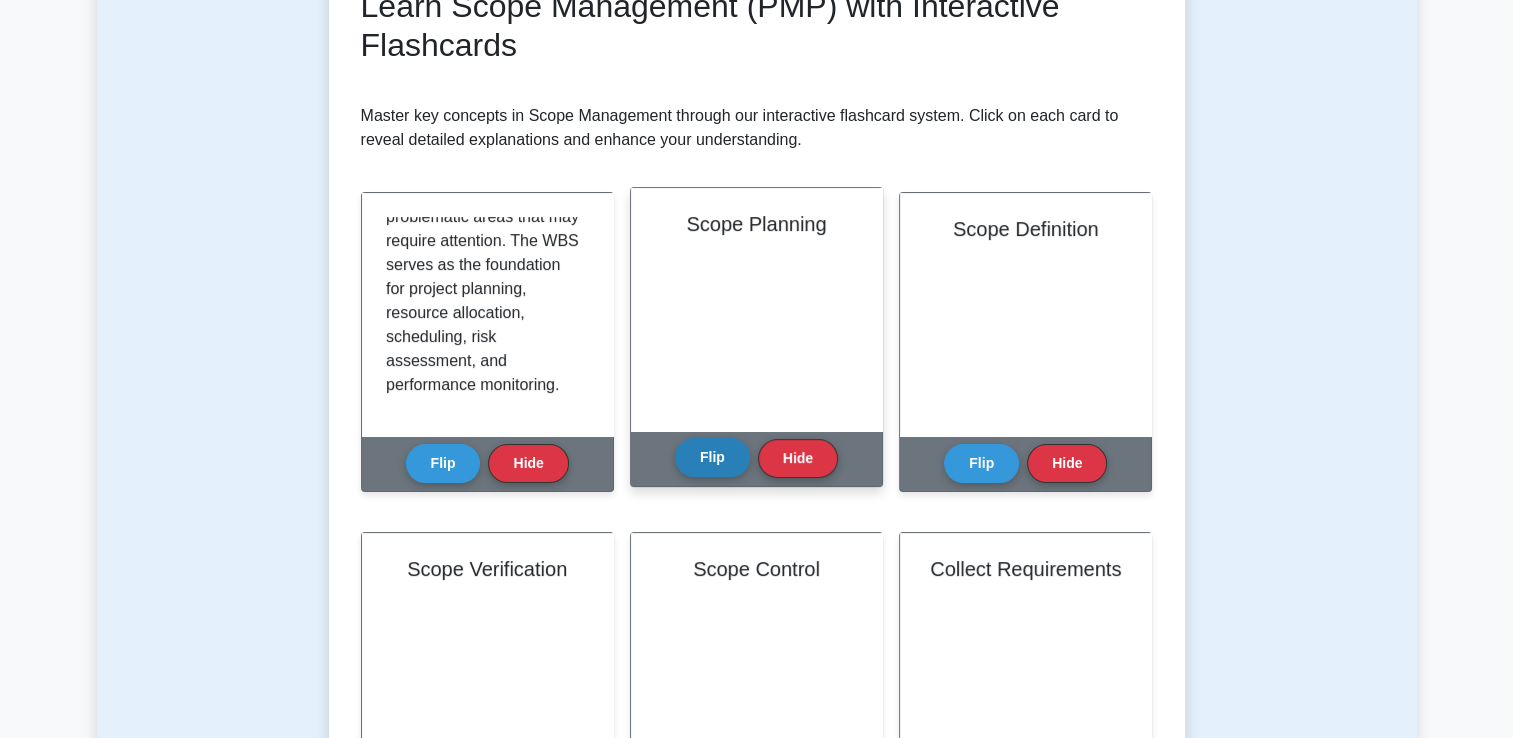 click on "Flip" at bounding box center [712, 457] 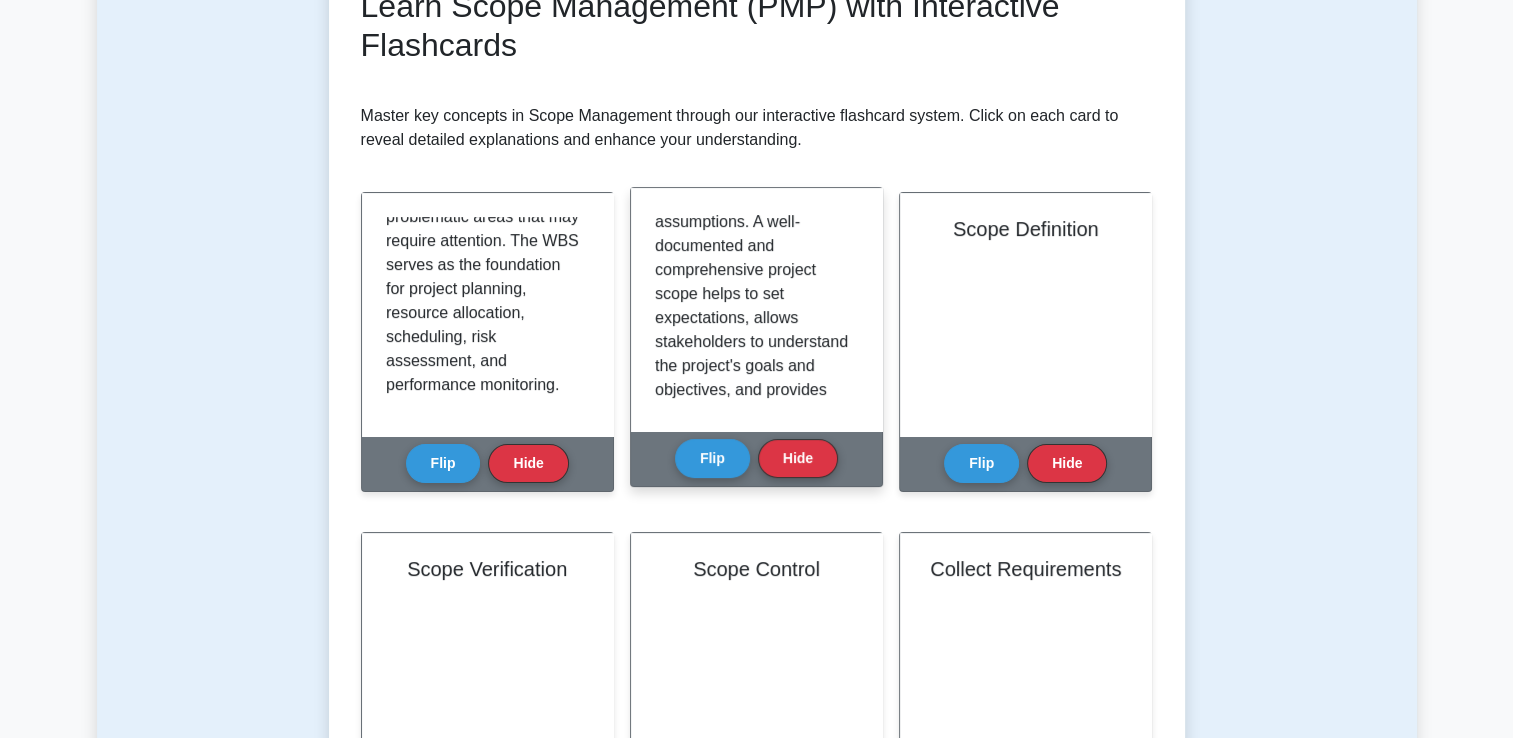 scroll, scrollTop: 201, scrollLeft: 0, axis: vertical 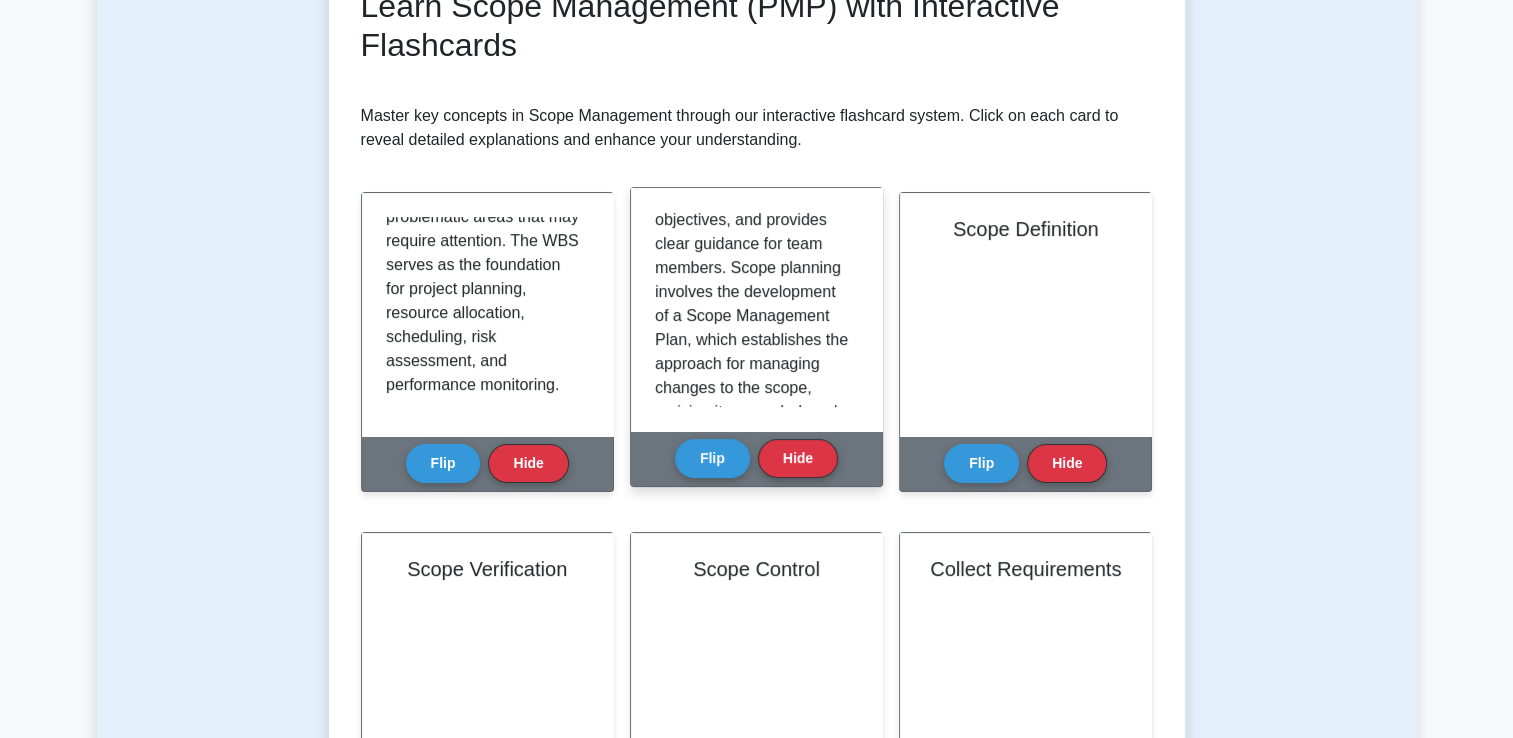 drag, startPoint x: 855, startPoint y: 318, endPoint x: 840, endPoint y: 301, distance: 22.671568 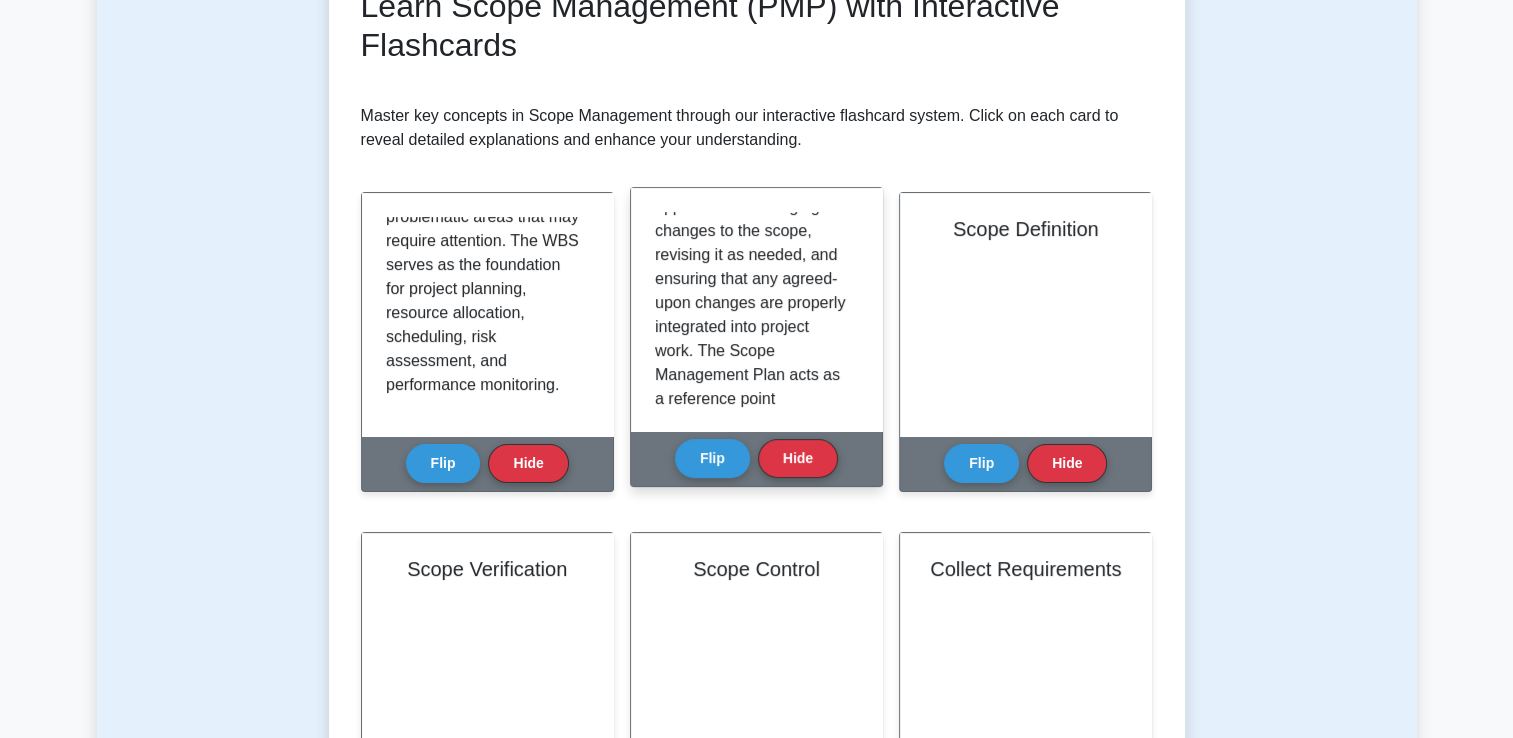 scroll, scrollTop: 525, scrollLeft: 0, axis: vertical 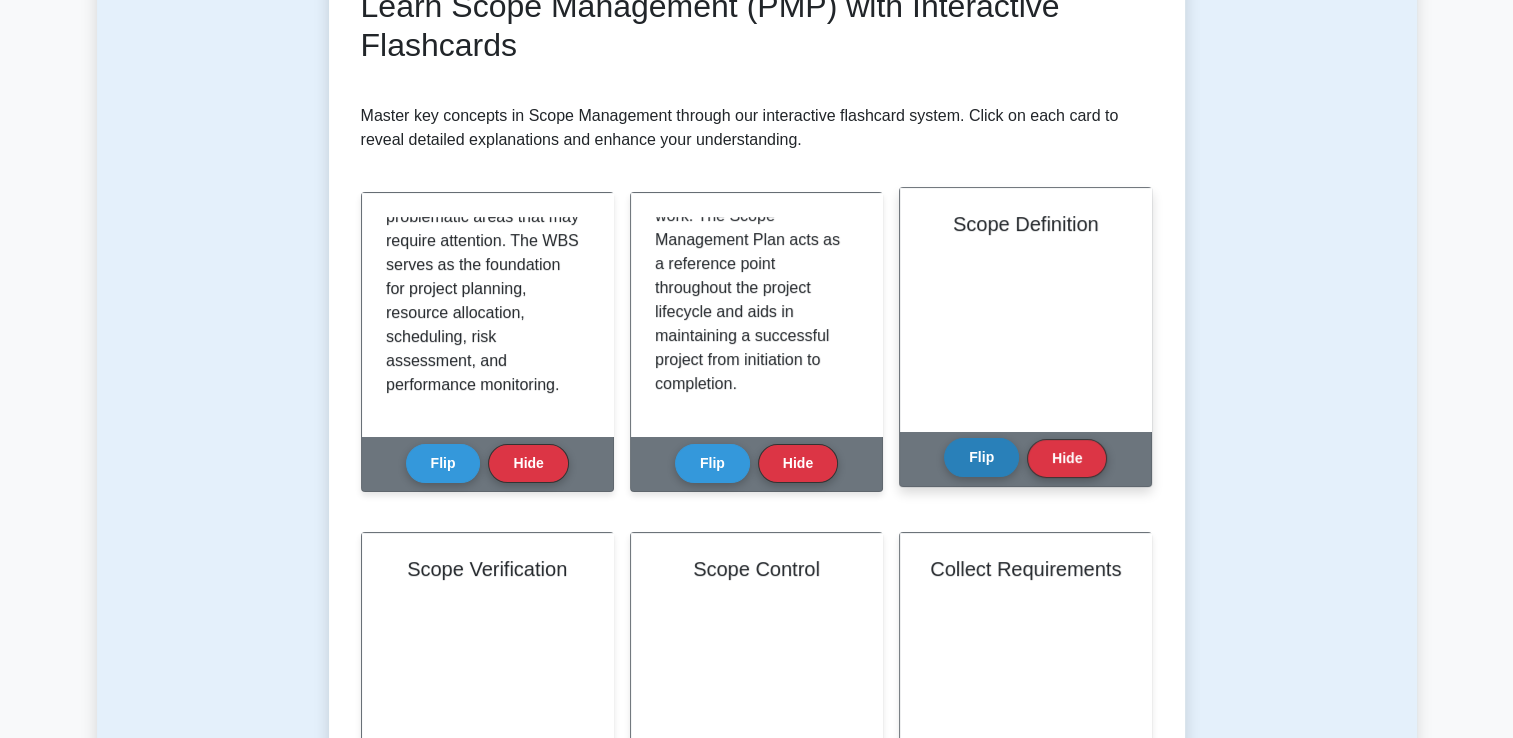 click on "Flip" at bounding box center [981, 457] 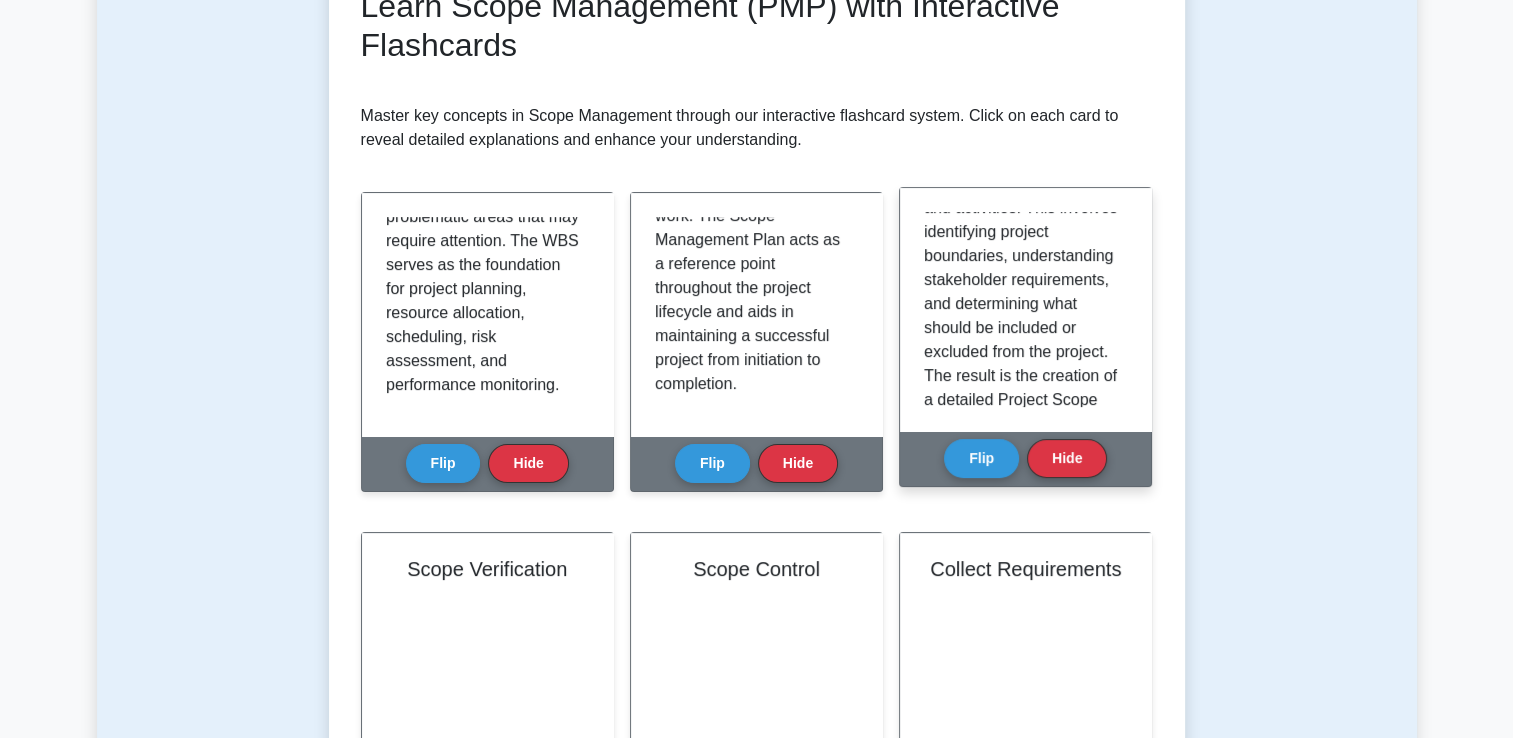 scroll, scrollTop: 151, scrollLeft: 0, axis: vertical 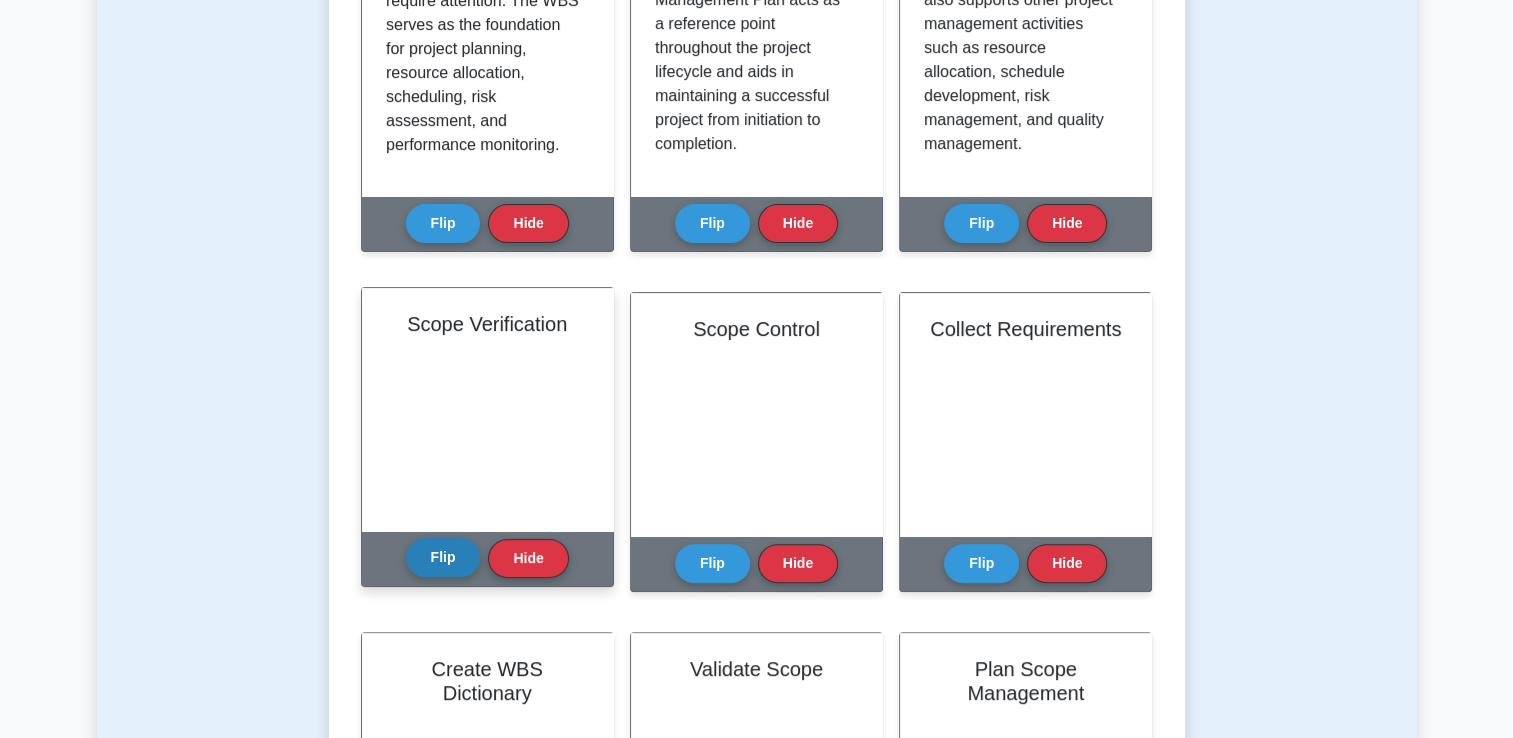 click on "Flip" at bounding box center [443, 557] 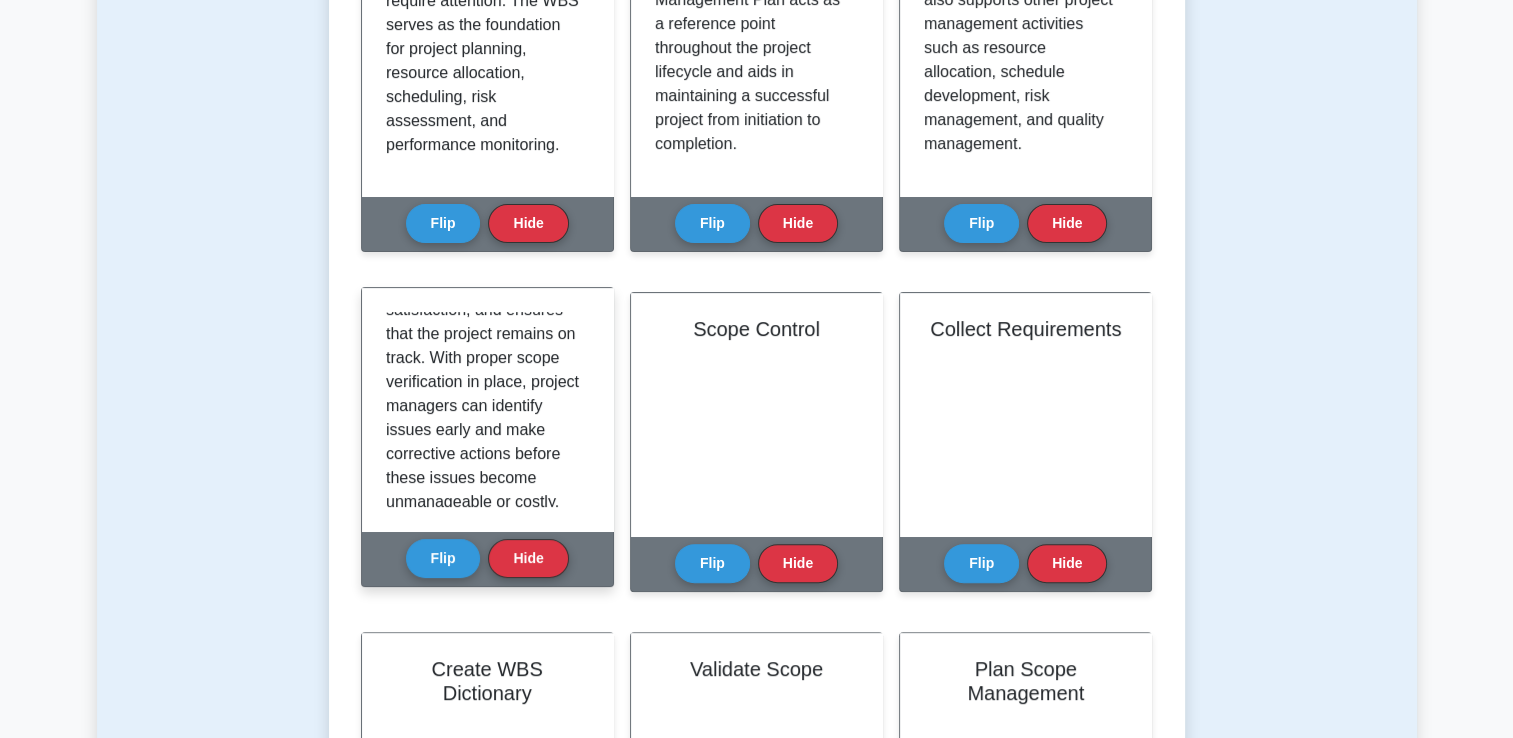 scroll, scrollTop: 601, scrollLeft: 0, axis: vertical 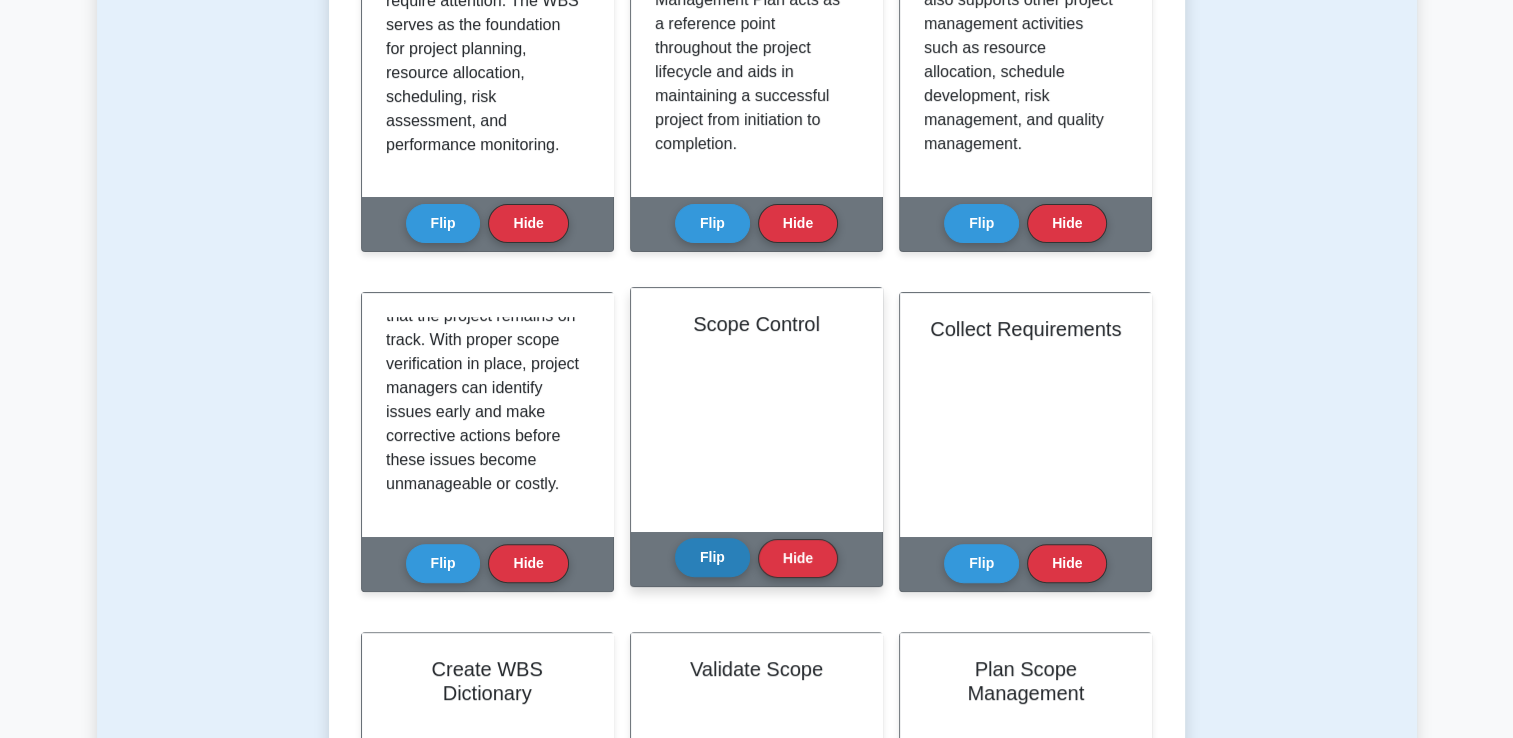 click on "Flip" at bounding box center (712, 557) 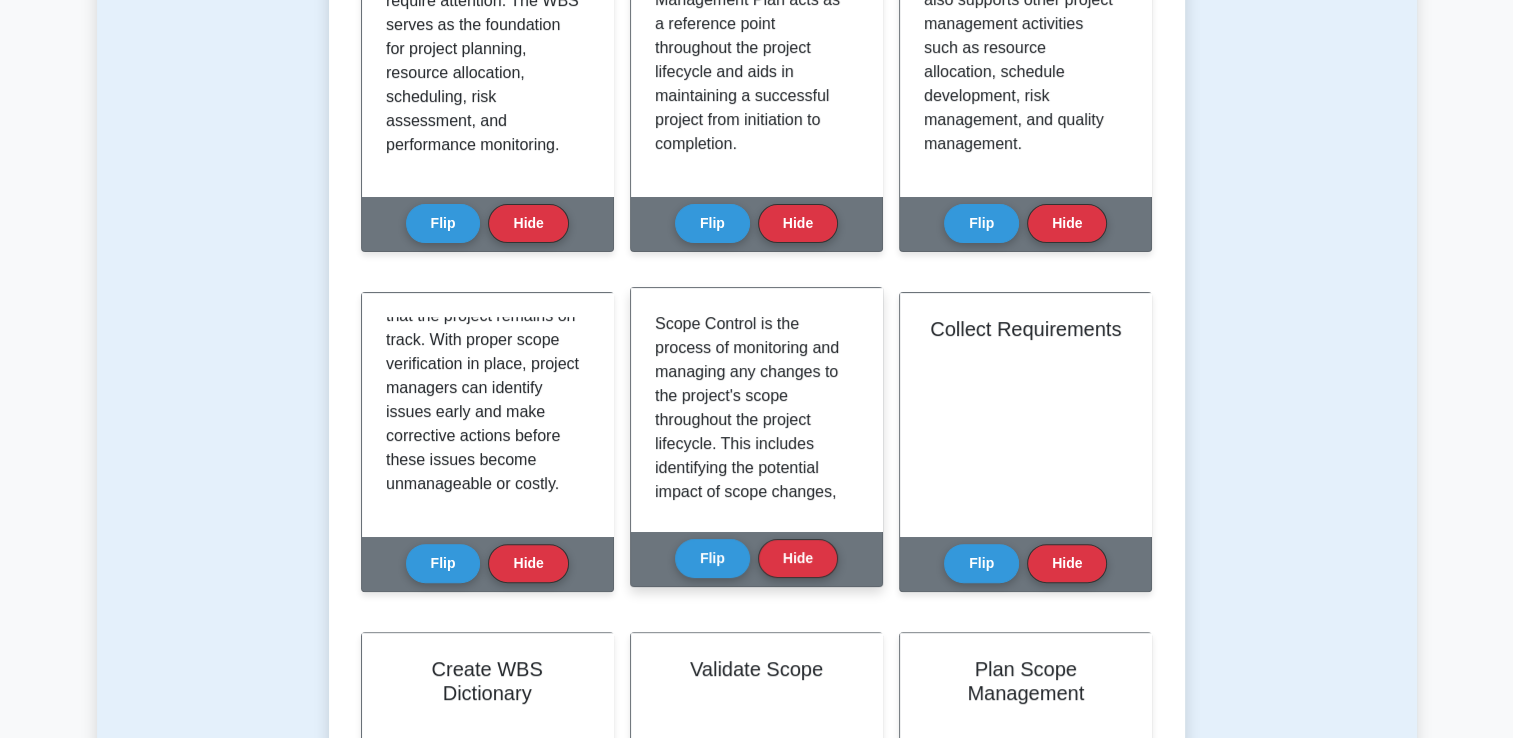 drag, startPoint x: 856, startPoint y: 344, endPoint x: 844, endPoint y: 354, distance: 15.6205 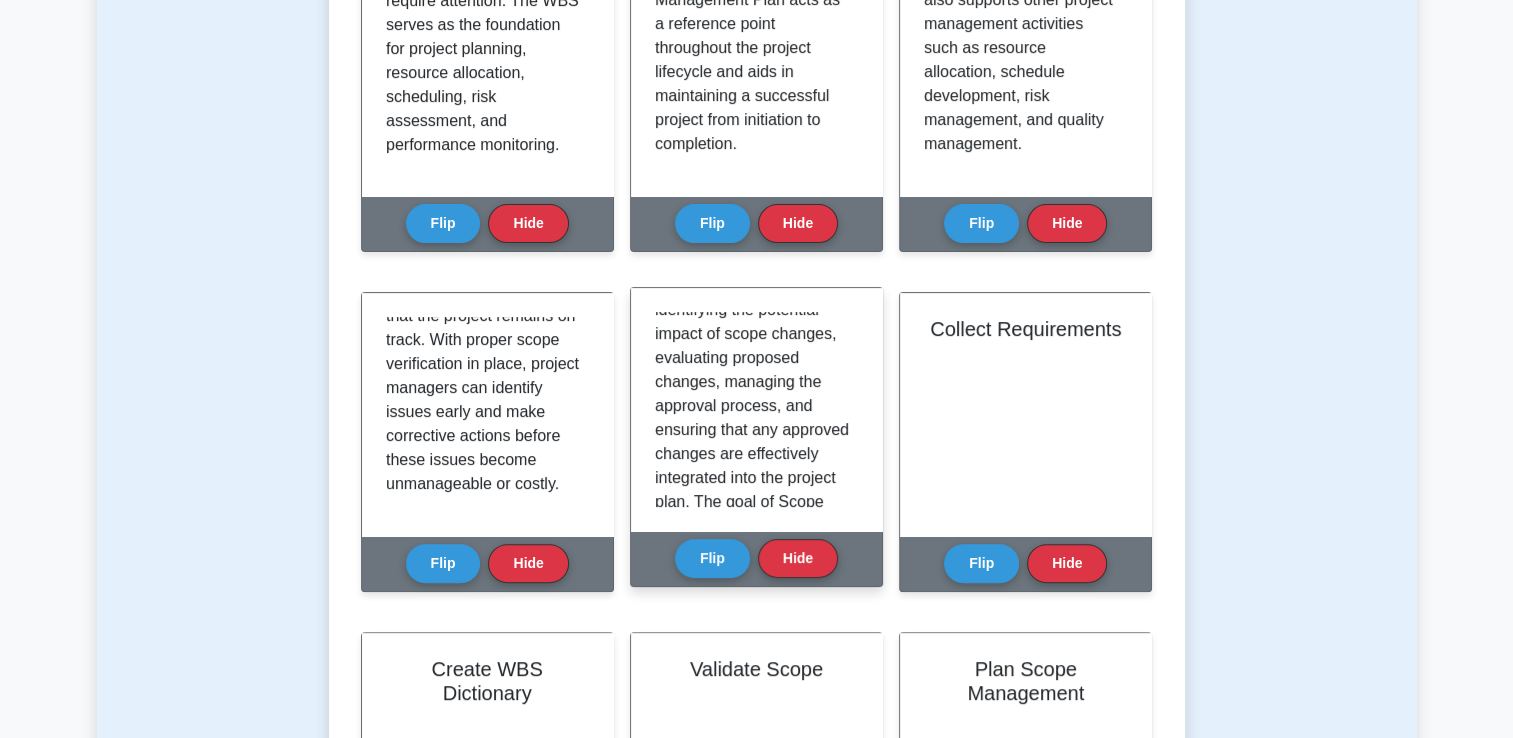 scroll, scrollTop: 162, scrollLeft: 0, axis: vertical 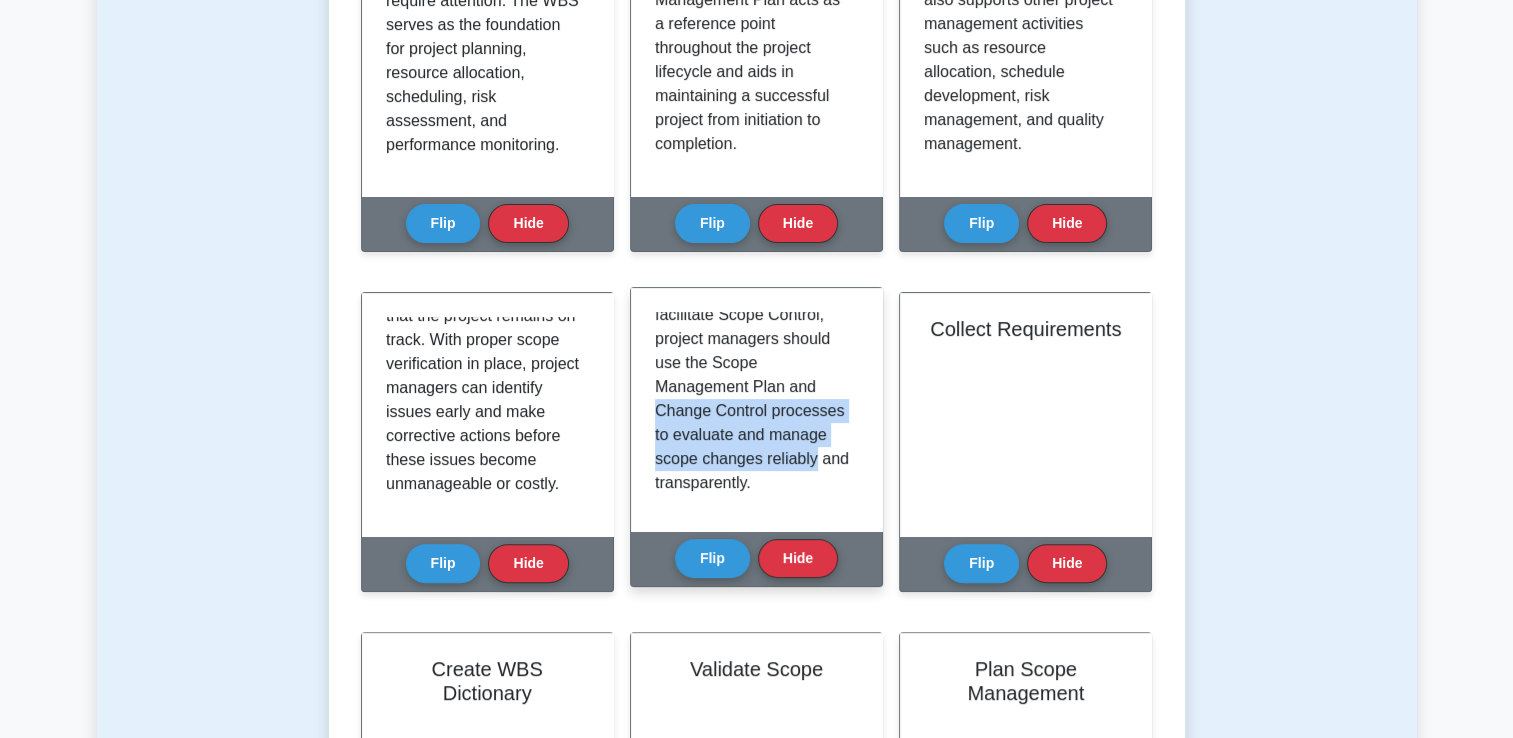 drag, startPoint x: 858, startPoint y: 475, endPoint x: 834, endPoint y: 428, distance: 52.773098 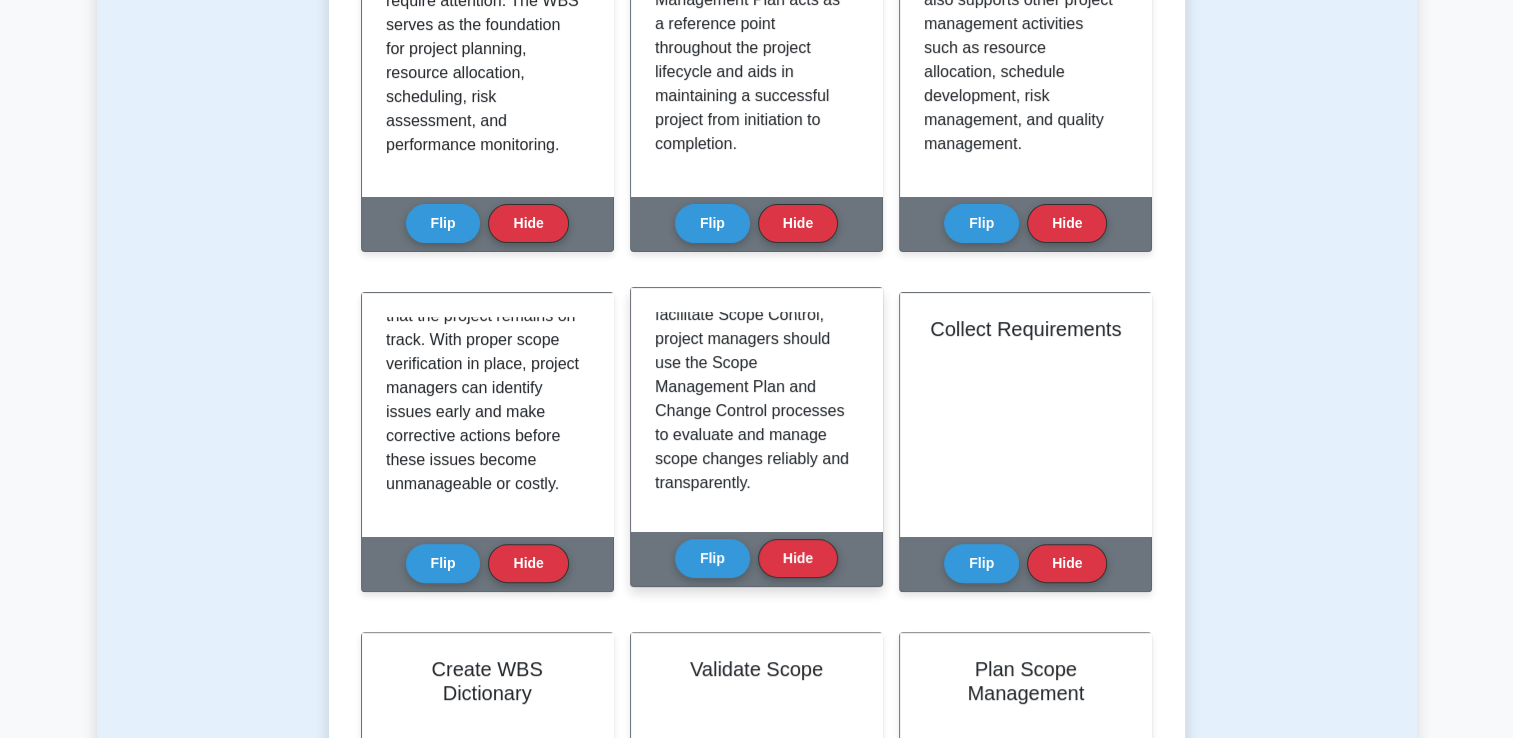 click on "Scope Control is the process of monitoring and managing any changes to the project's scope throughout the project lifecycle. This includes identifying the potential impact of scope changes, evaluating proposed changes, managing the approval process, and ensuring that any approved changes are effectively integrated into the project plan. The goal of Scope Control is to prevent scope creep, which occurs when unplanned changes or improvements are implemented without proper project management processes in place. Effective Scope Control is essential to maintaining the project's agreed-upon objectives, timelines, resources, and quality standards. To facilitate Scope Control, project managers should use the Scope Management Plan and Change Control processes to evaluate and manage scope changes reliably and transparently." at bounding box center [752, 63] 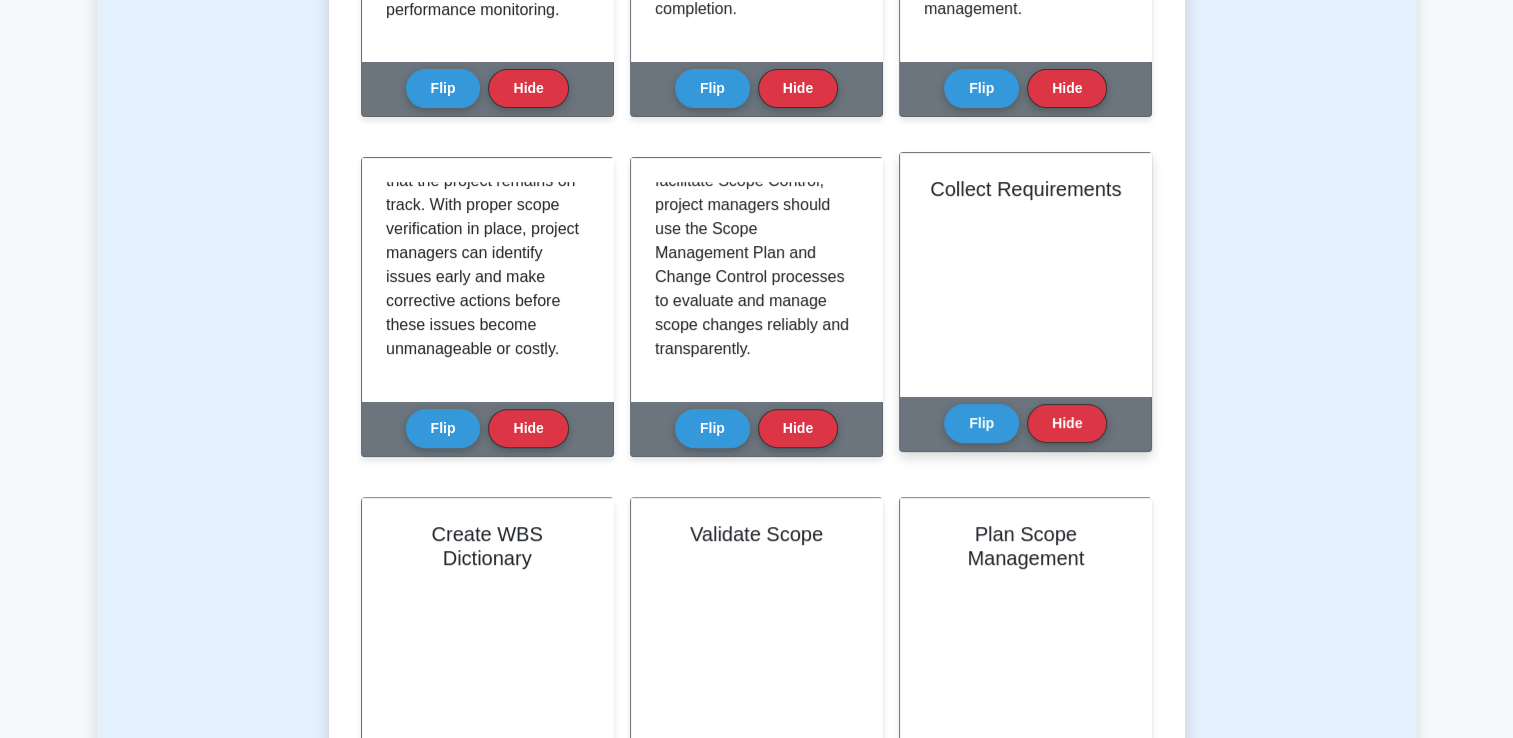 scroll, scrollTop: 688, scrollLeft: 0, axis: vertical 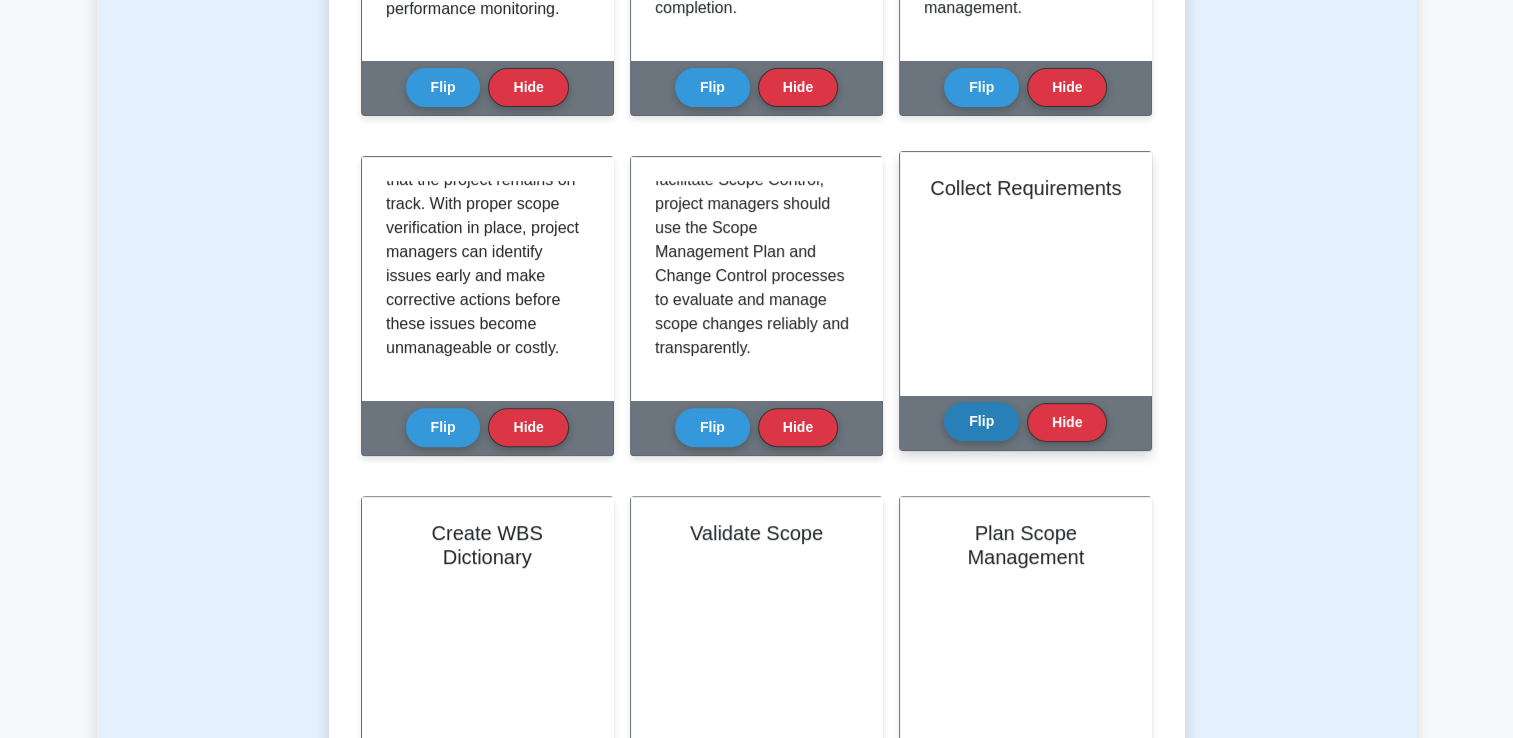 click on "Flip" at bounding box center (981, 421) 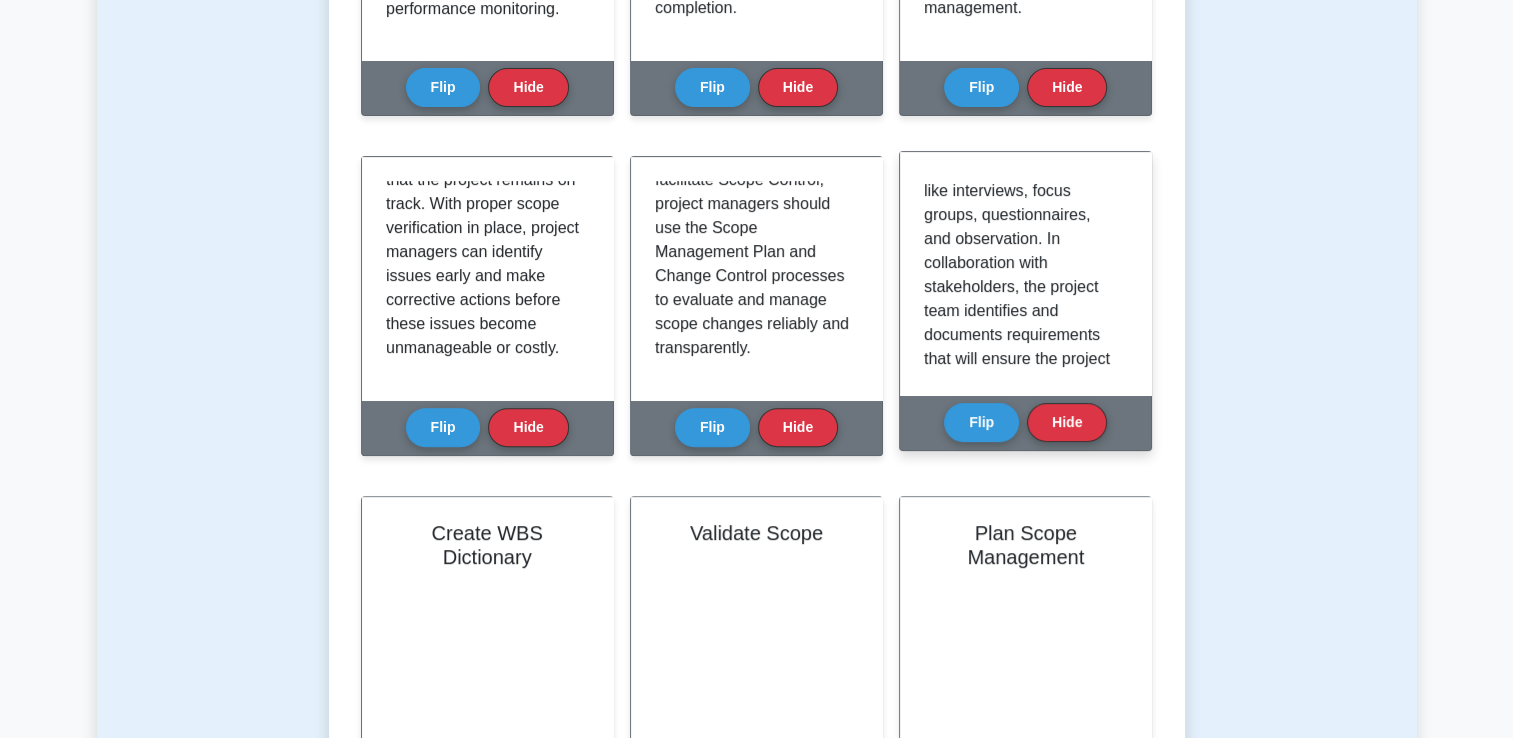 scroll, scrollTop: 180, scrollLeft: 0, axis: vertical 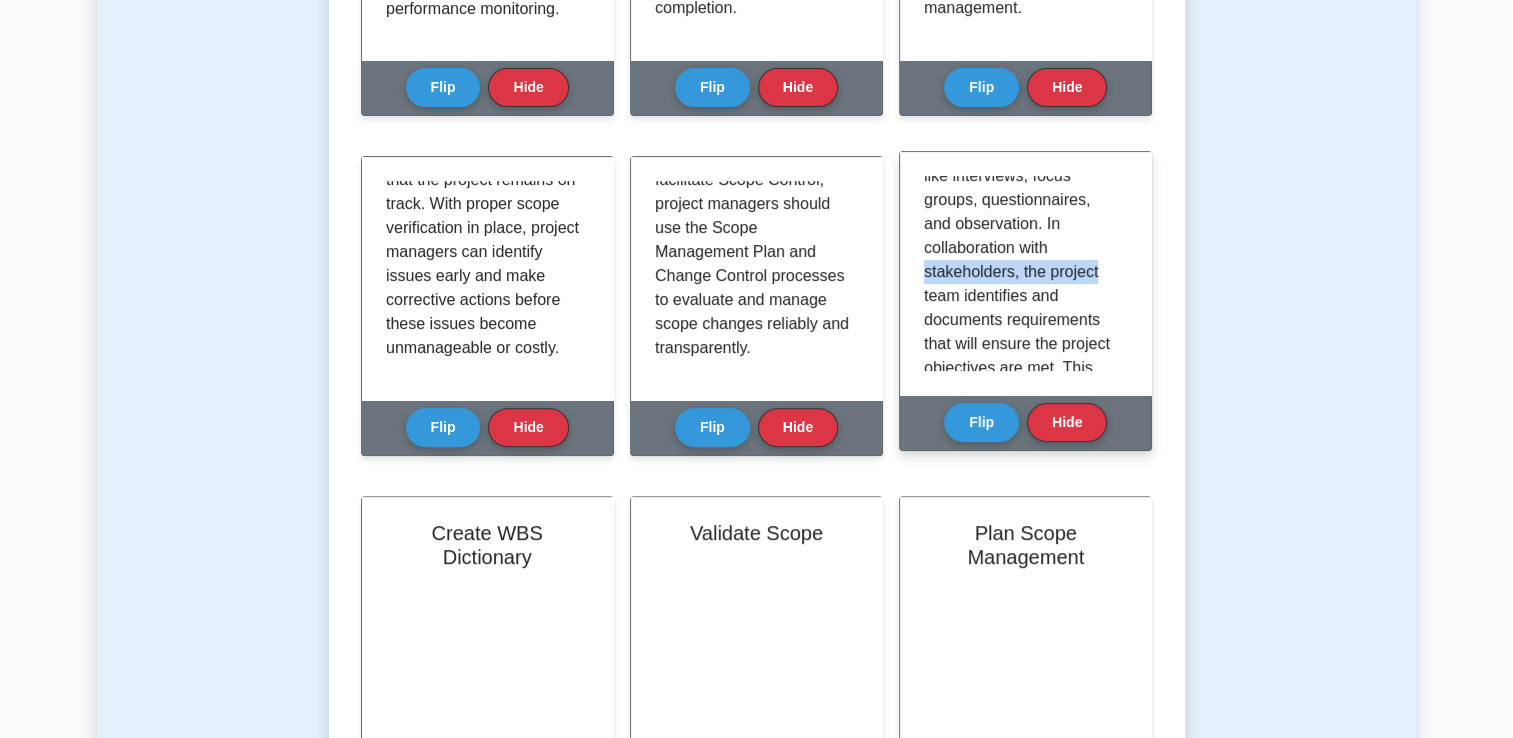 drag, startPoint x: 1128, startPoint y: 263, endPoint x: 1132, endPoint y: 291, distance: 28.284271 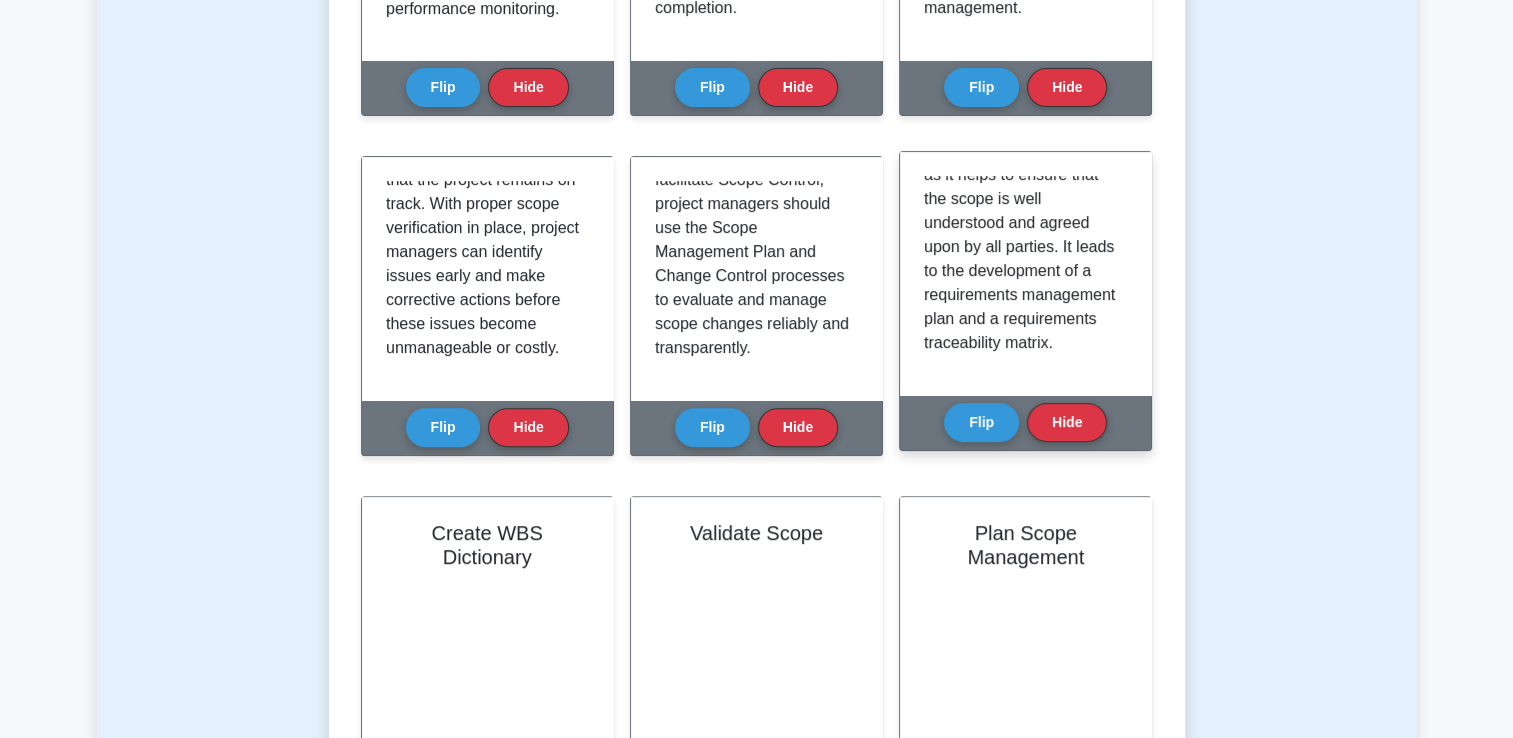 scroll, scrollTop: 486, scrollLeft: 0, axis: vertical 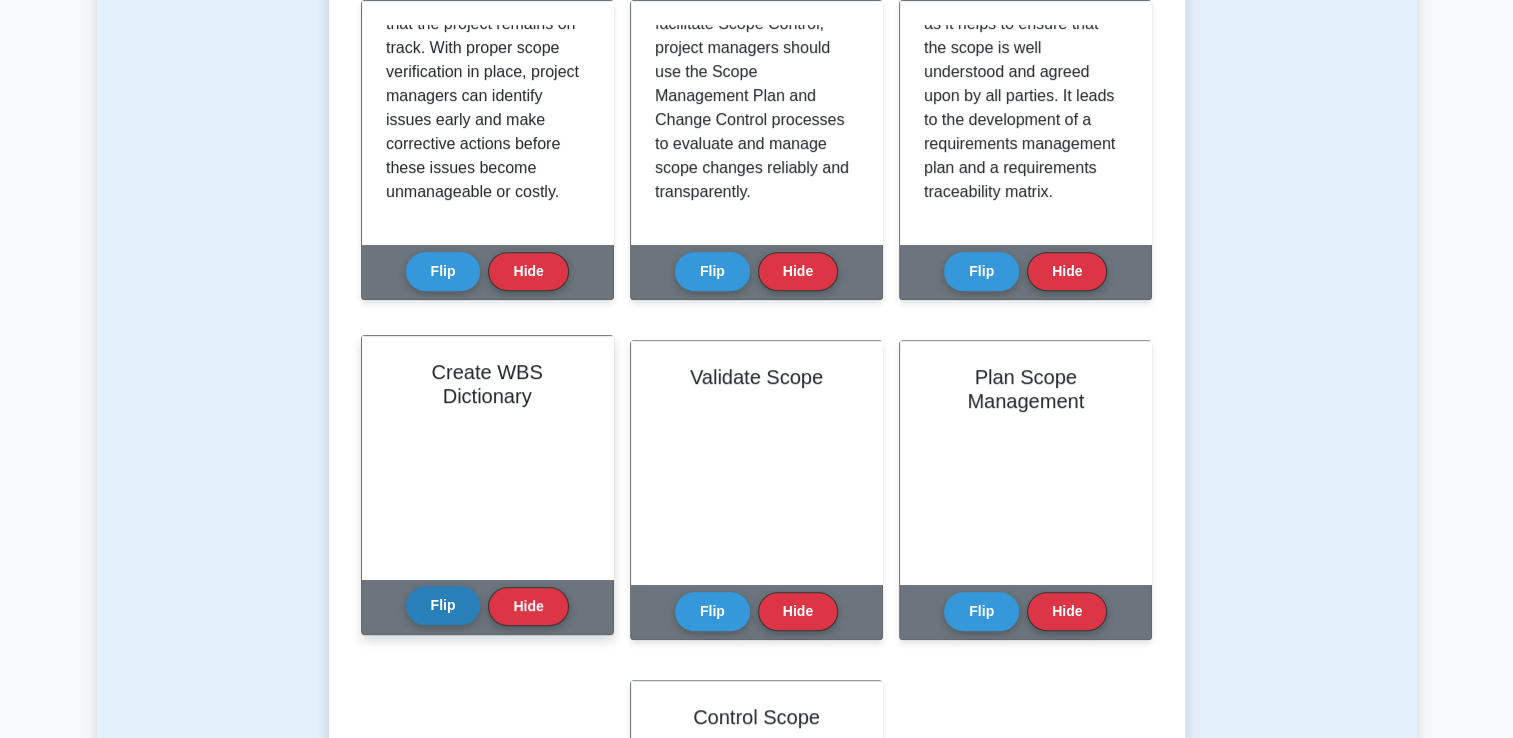 click on "Flip" at bounding box center [443, 605] 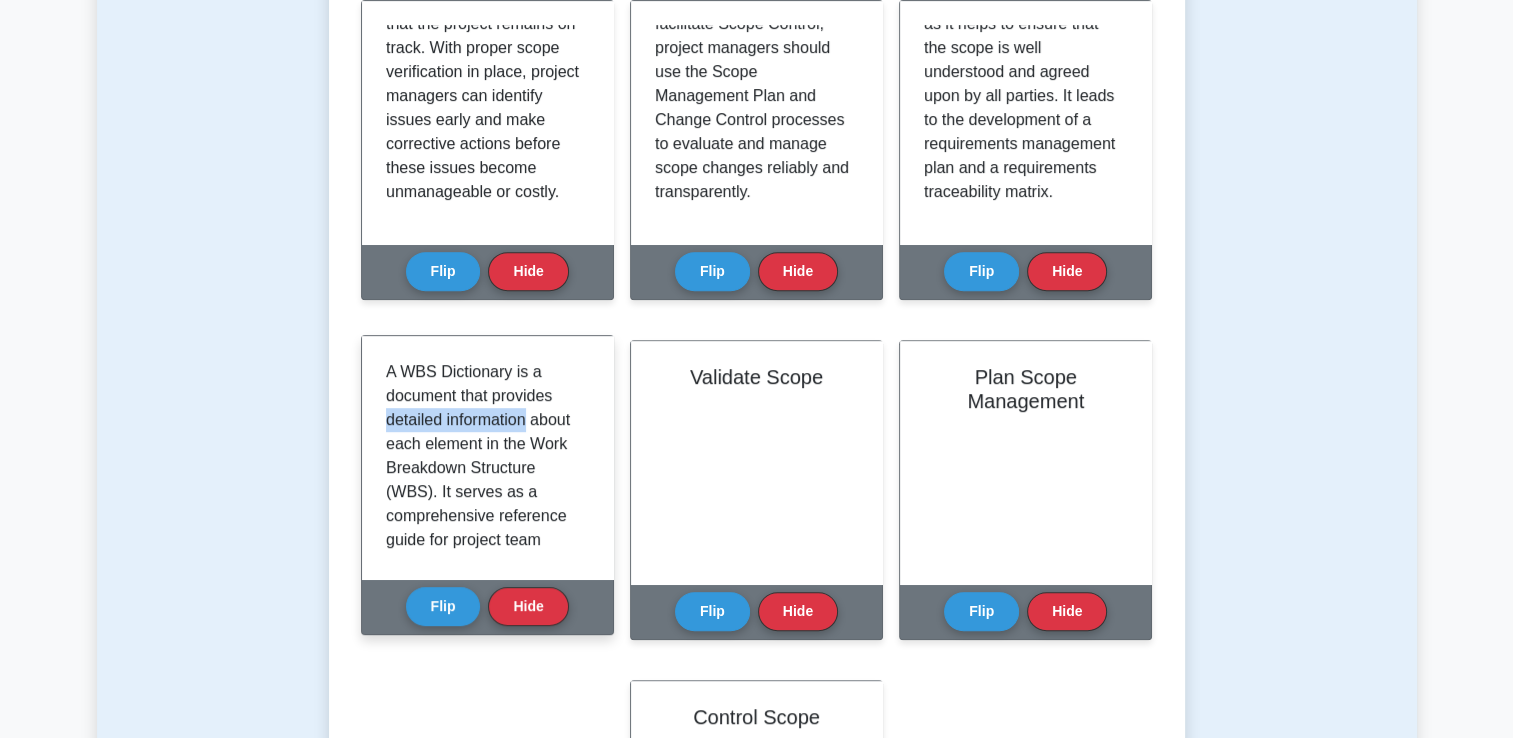 drag, startPoint x: 576, startPoint y: 390, endPoint x: 588, endPoint y: 412, distance: 25.059929 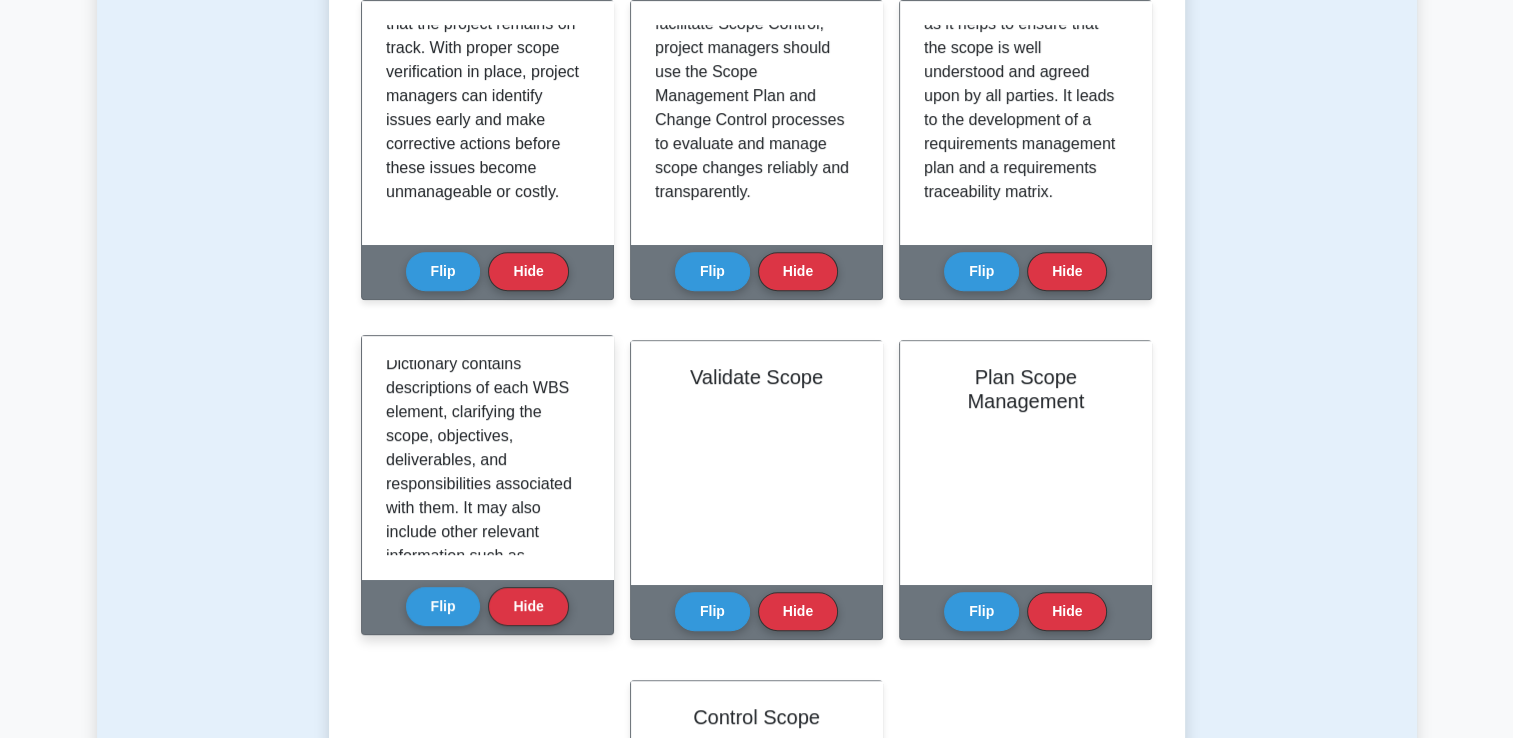 scroll, scrollTop: 285, scrollLeft: 0, axis: vertical 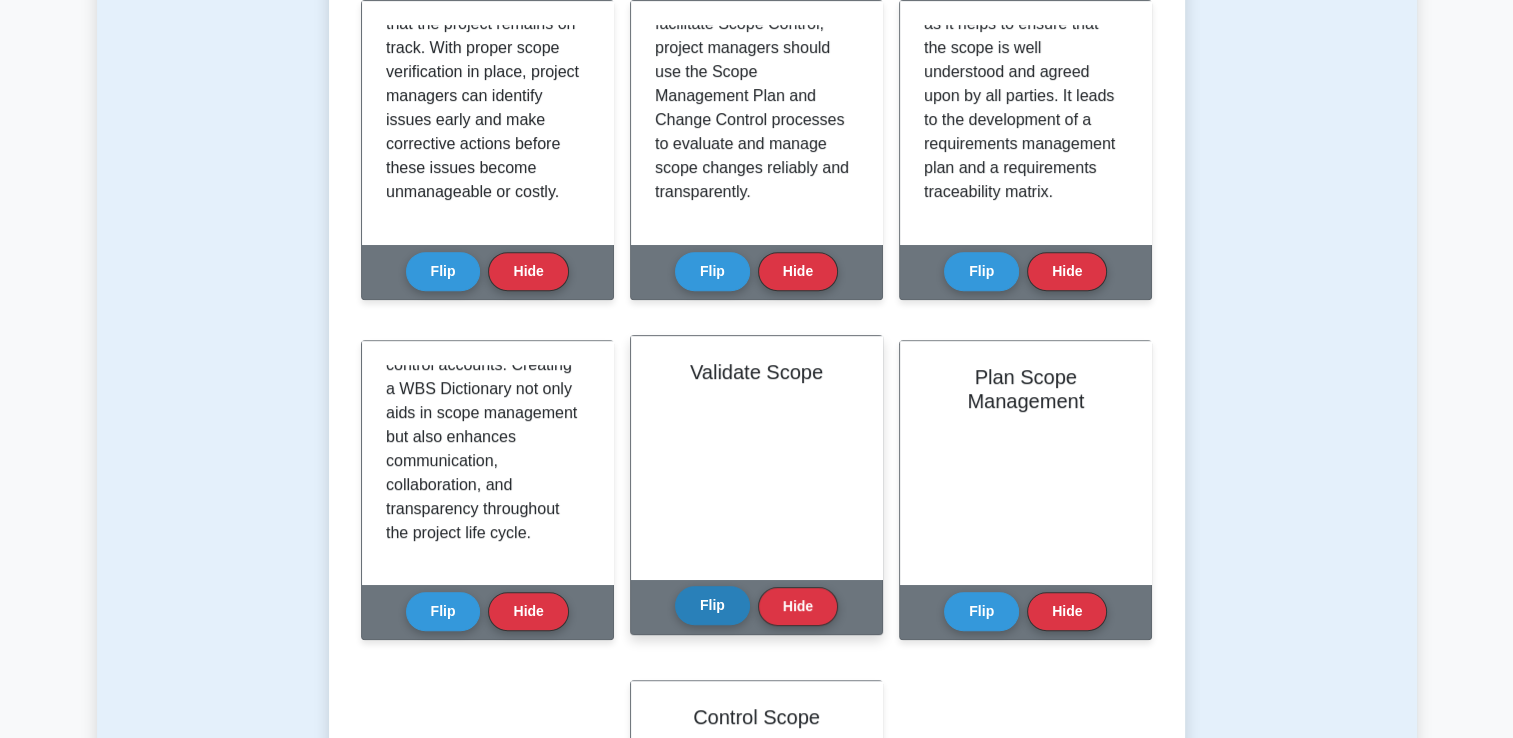 click on "Flip" at bounding box center (712, 605) 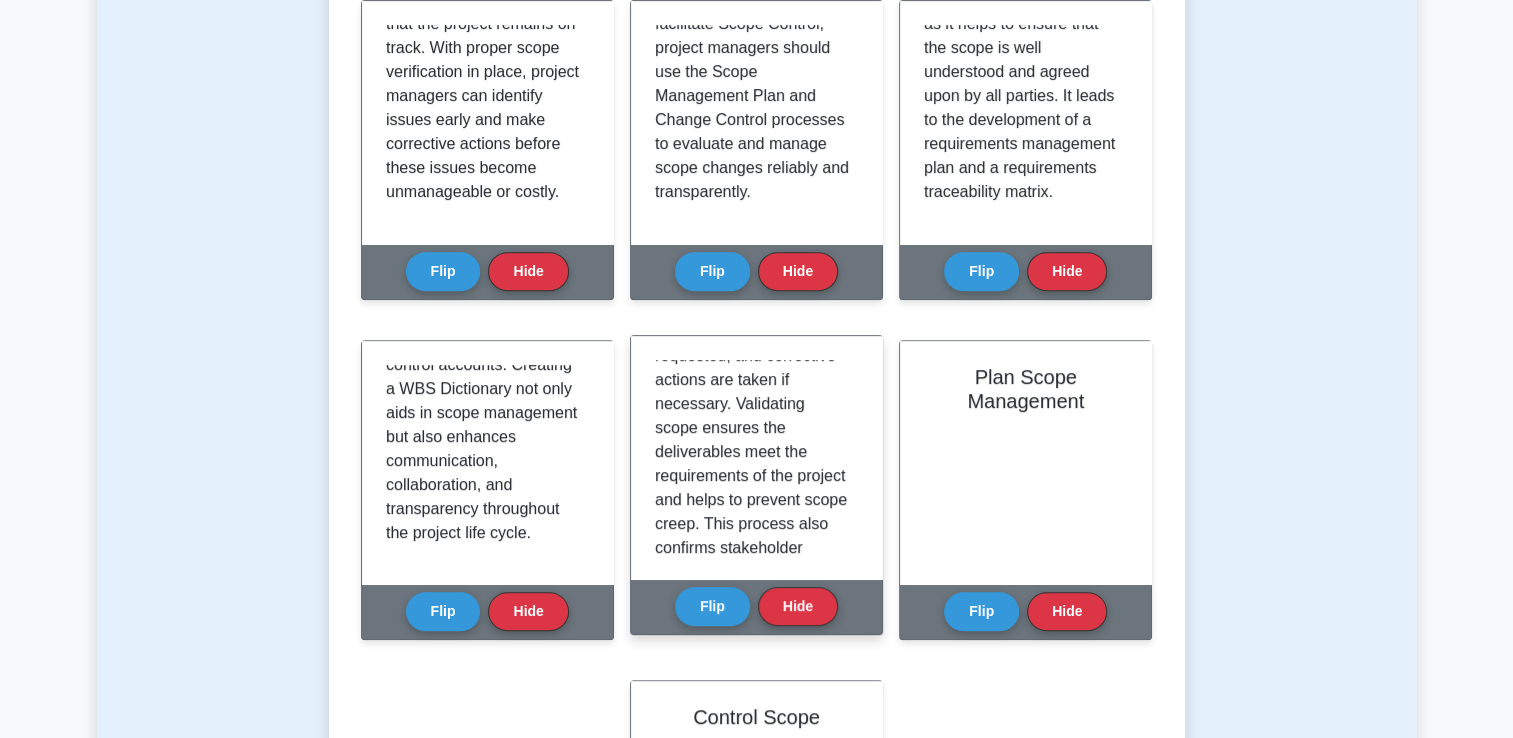 scroll, scrollTop: 354, scrollLeft: 0, axis: vertical 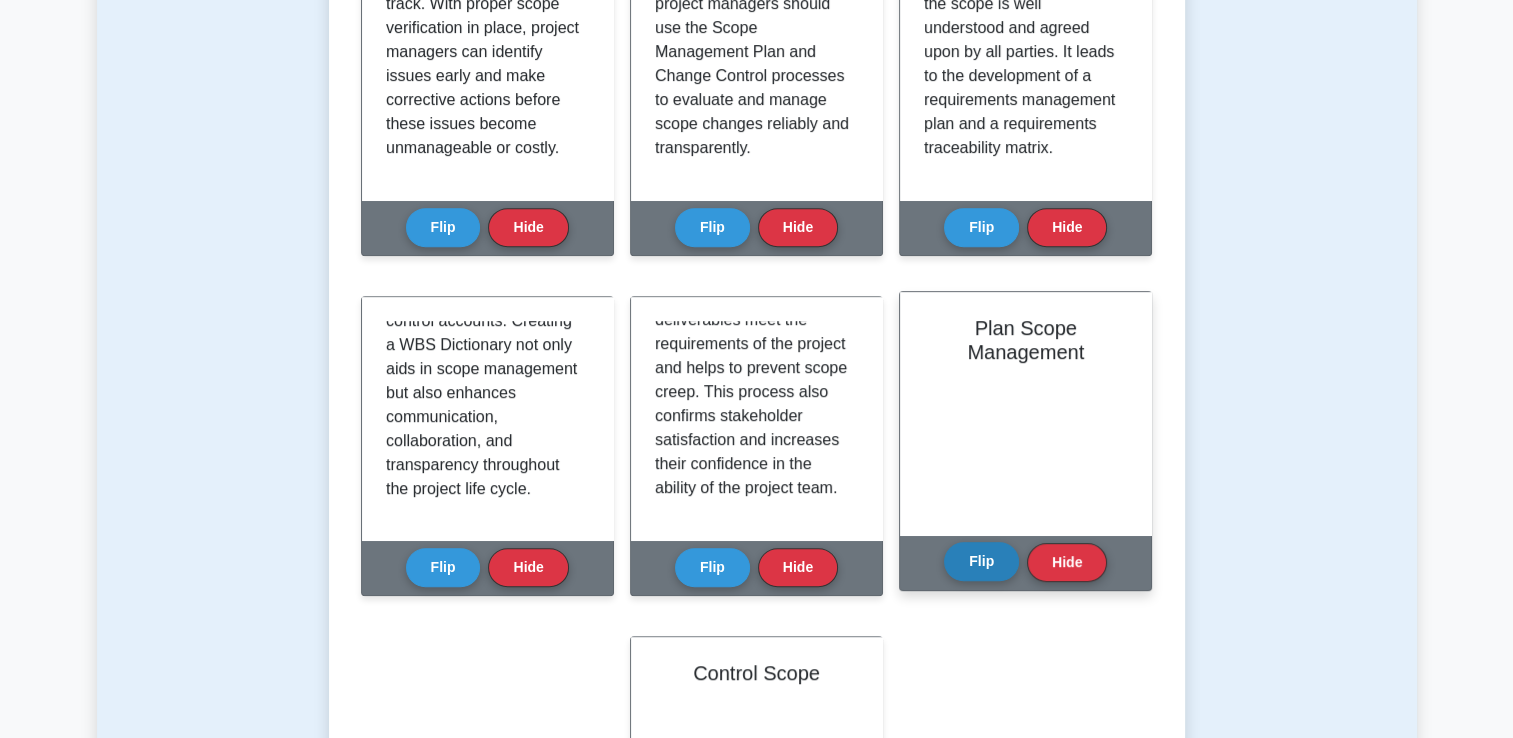 click on "Flip" at bounding box center [981, 561] 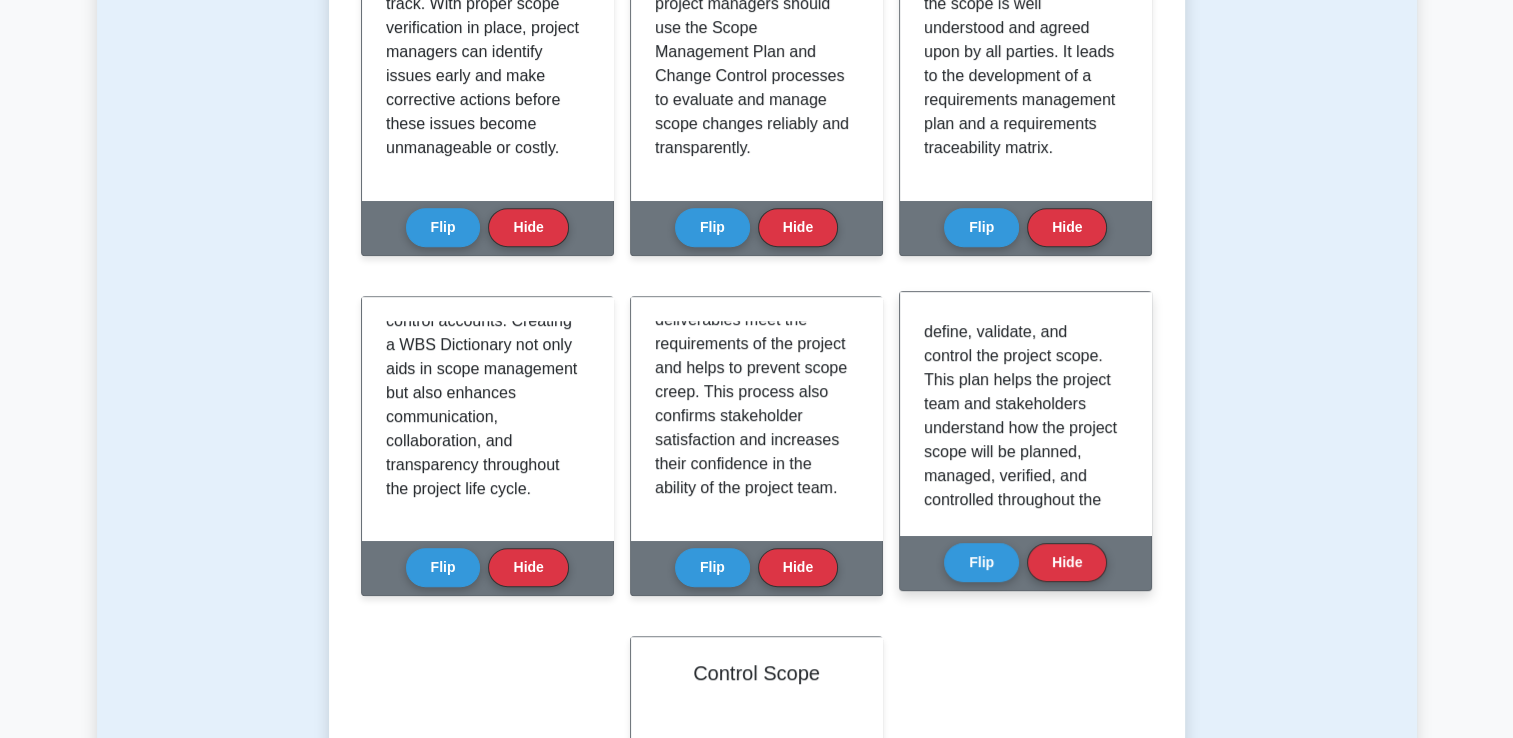 scroll, scrollTop: 60, scrollLeft: 0, axis: vertical 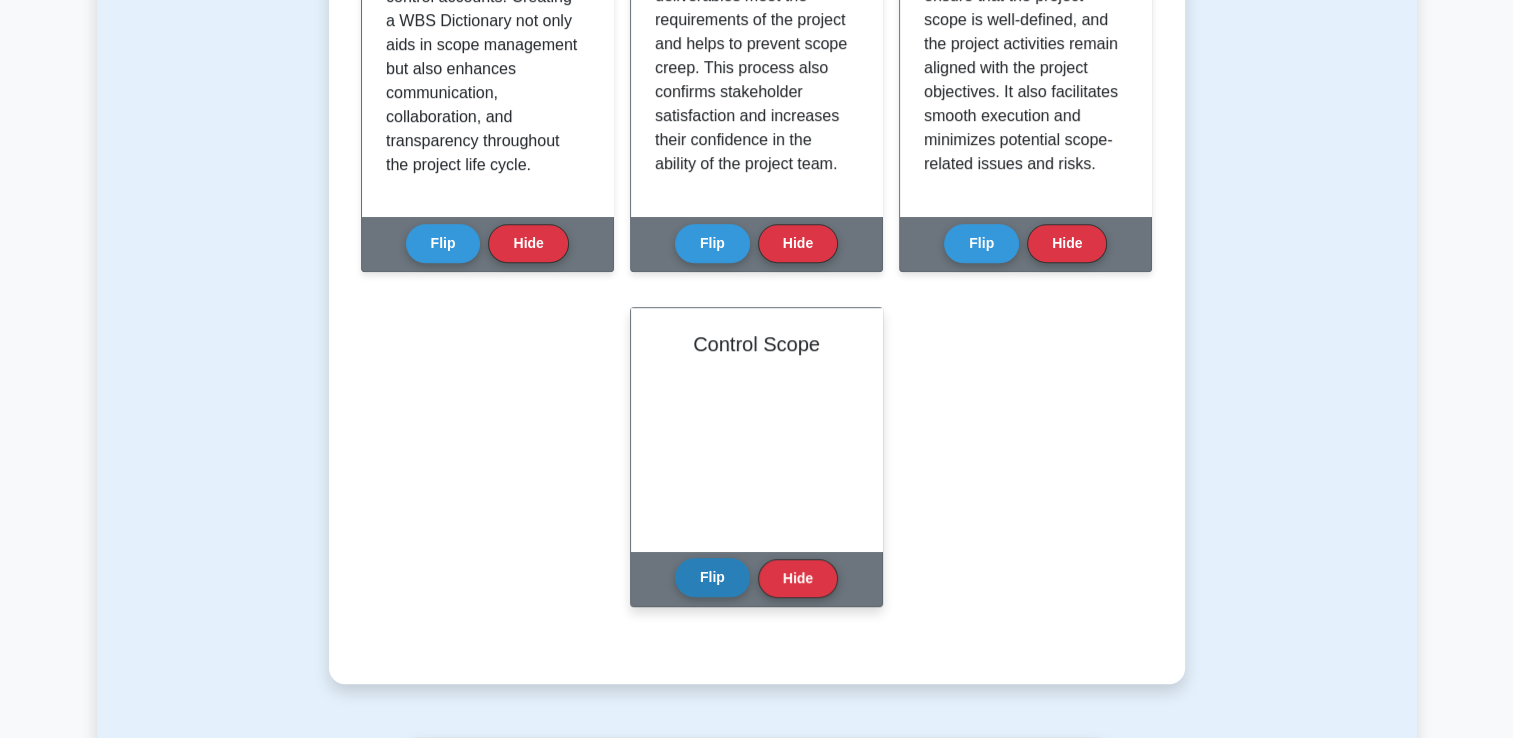 click on "Flip" at bounding box center [712, 577] 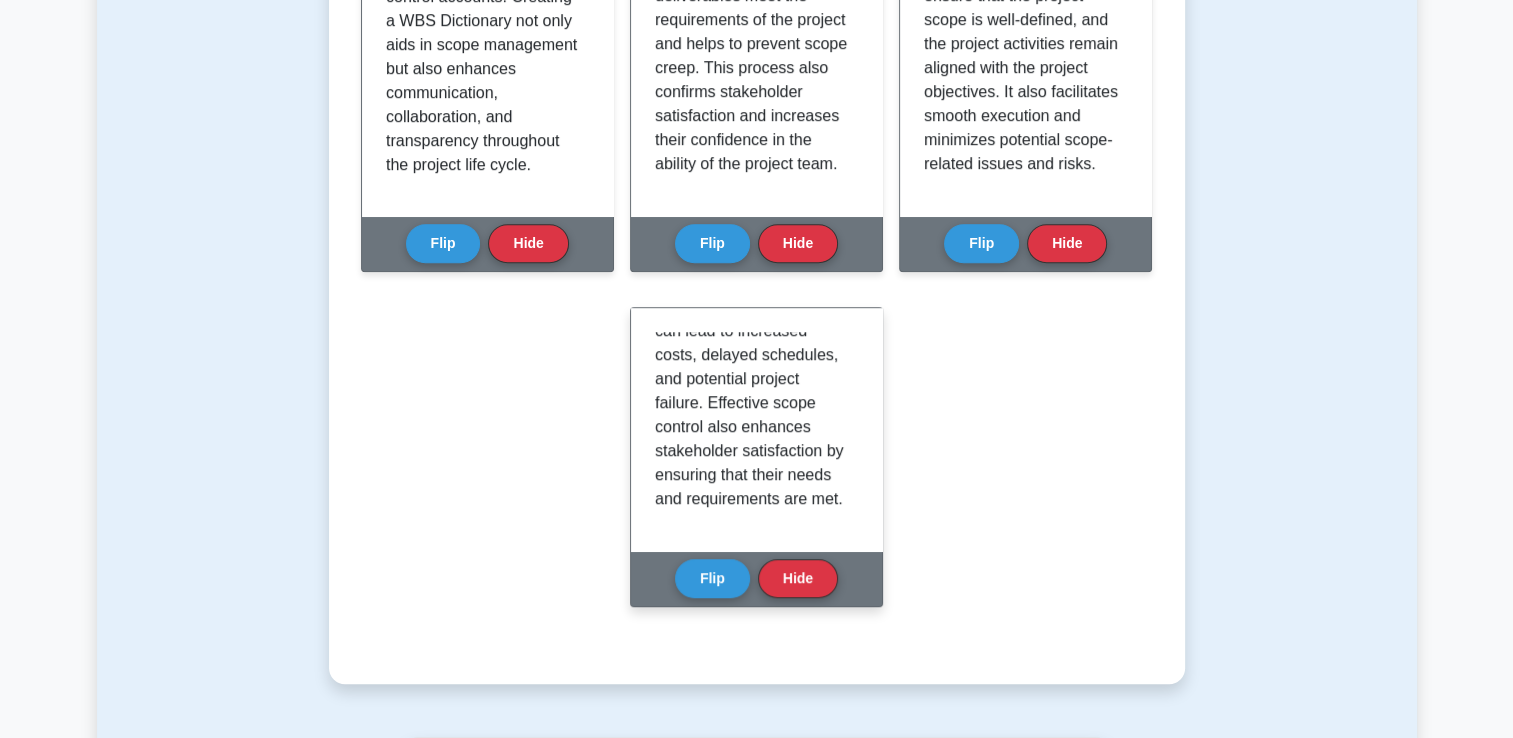 scroll, scrollTop: 540, scrollLeft: 0, axis: vertical 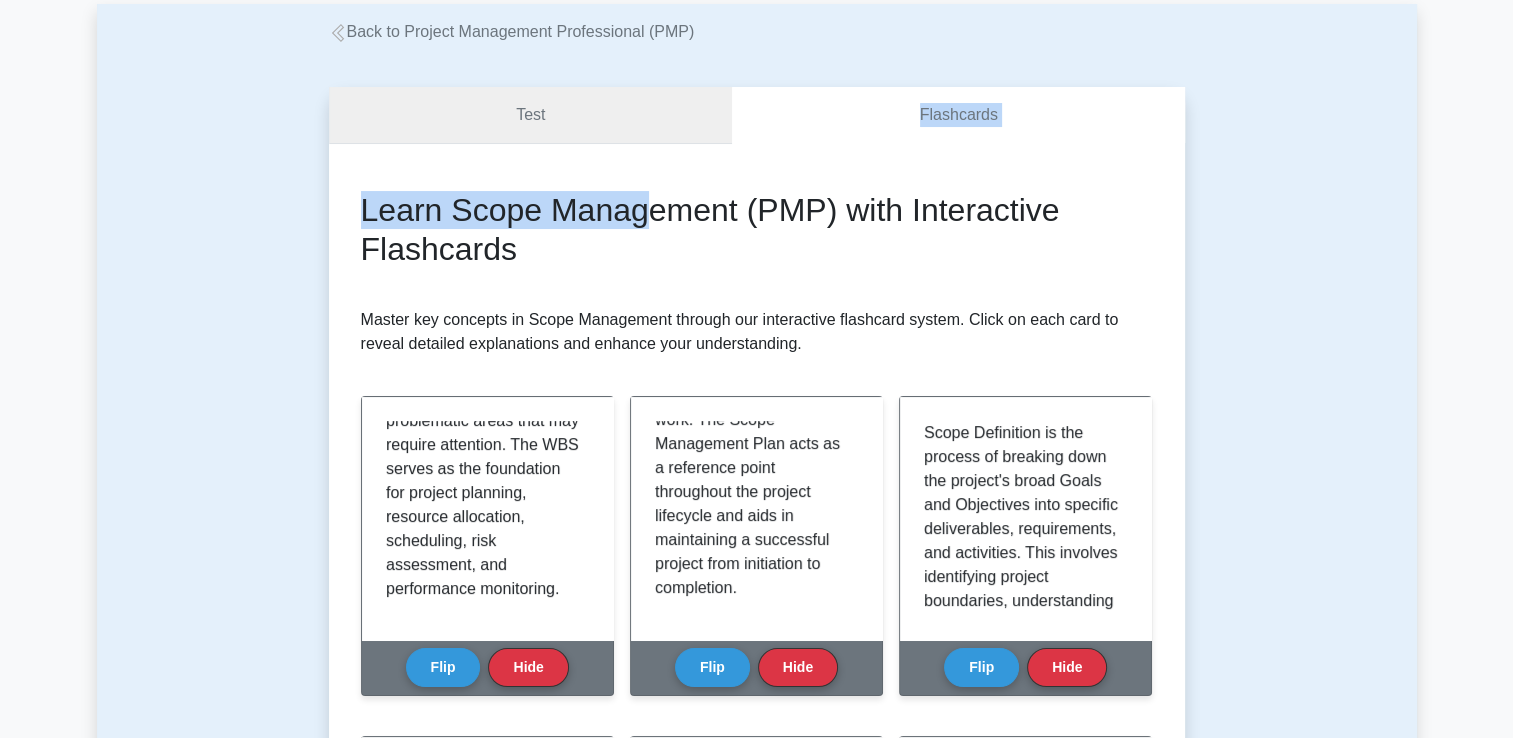 drag, startPoint x: 644, startPoint y: 143, endPoint x: 634, endPoint y: 114, distance: 30.675724 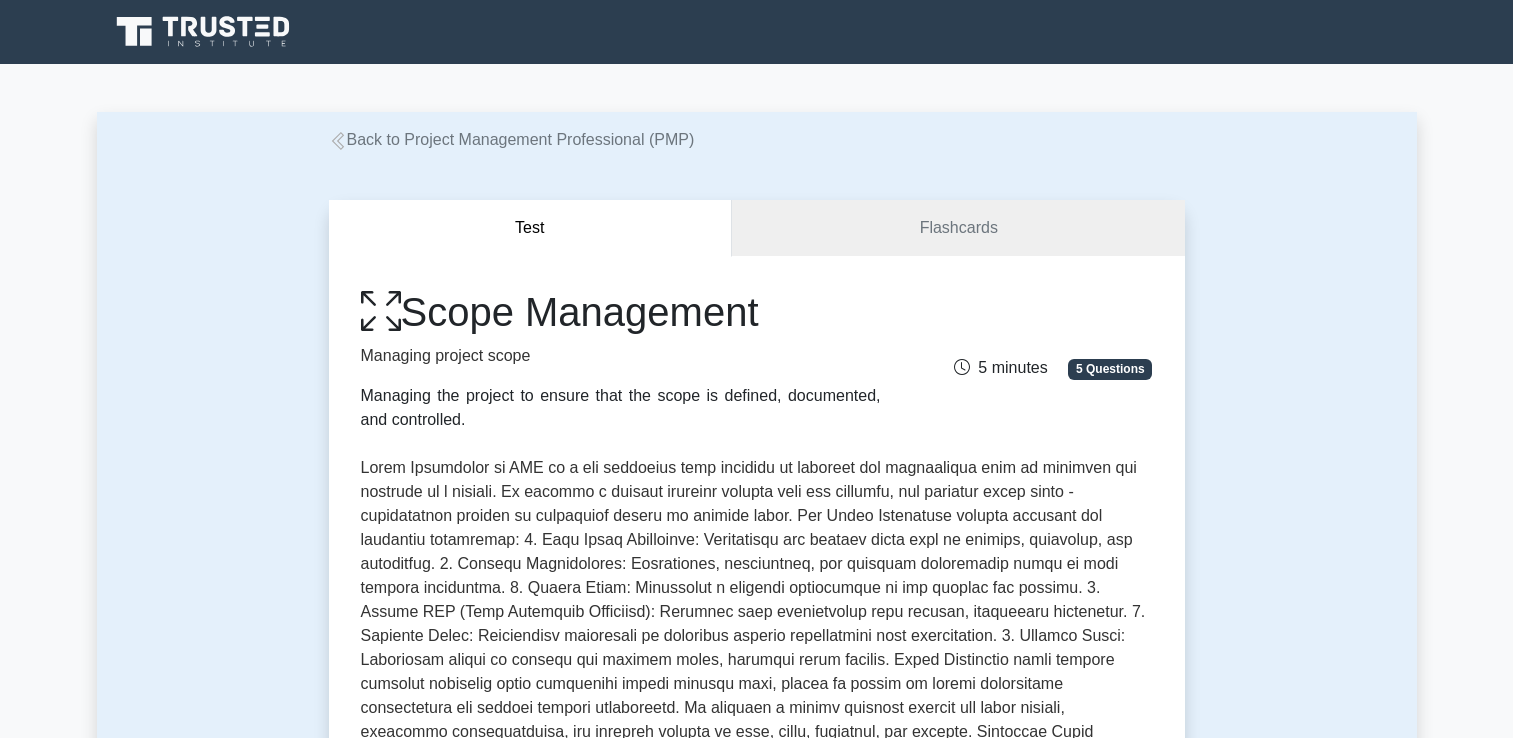scroll, scrollTop: 784, scrollLeft: 0, axis: vertical 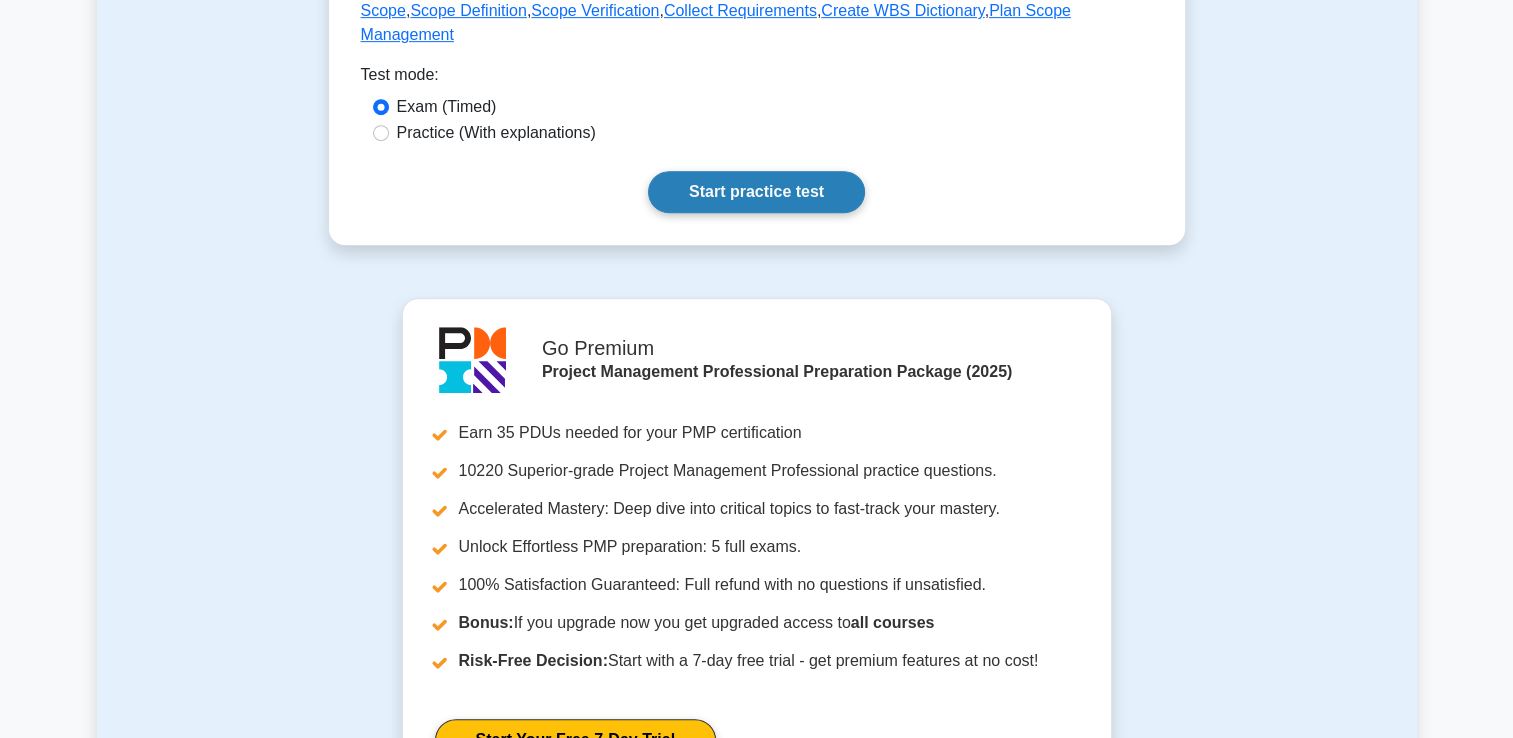 click on "Start practice test" at bounding box center [756, 192] 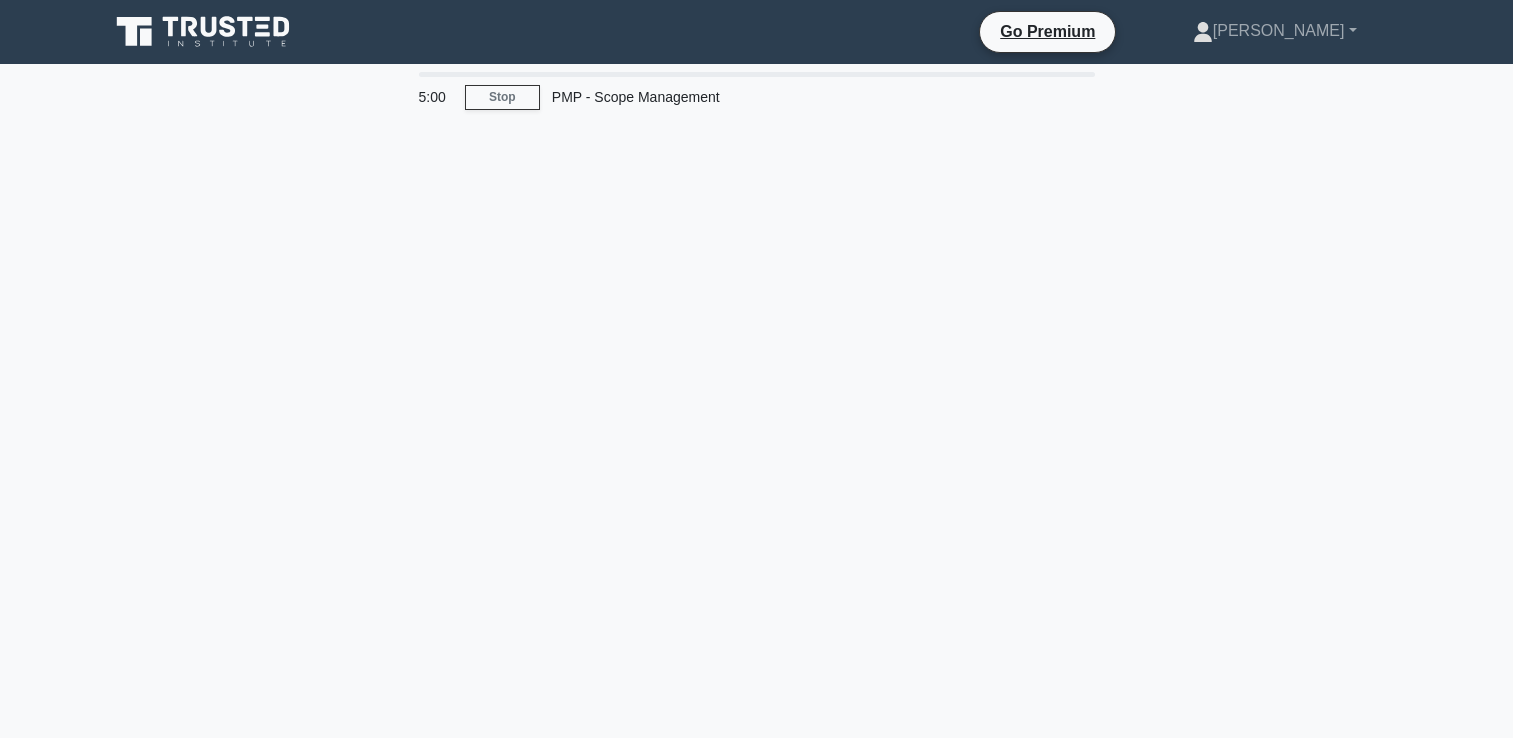 scroll, scrollTop: 0, scrollLeft: 0, axis: both 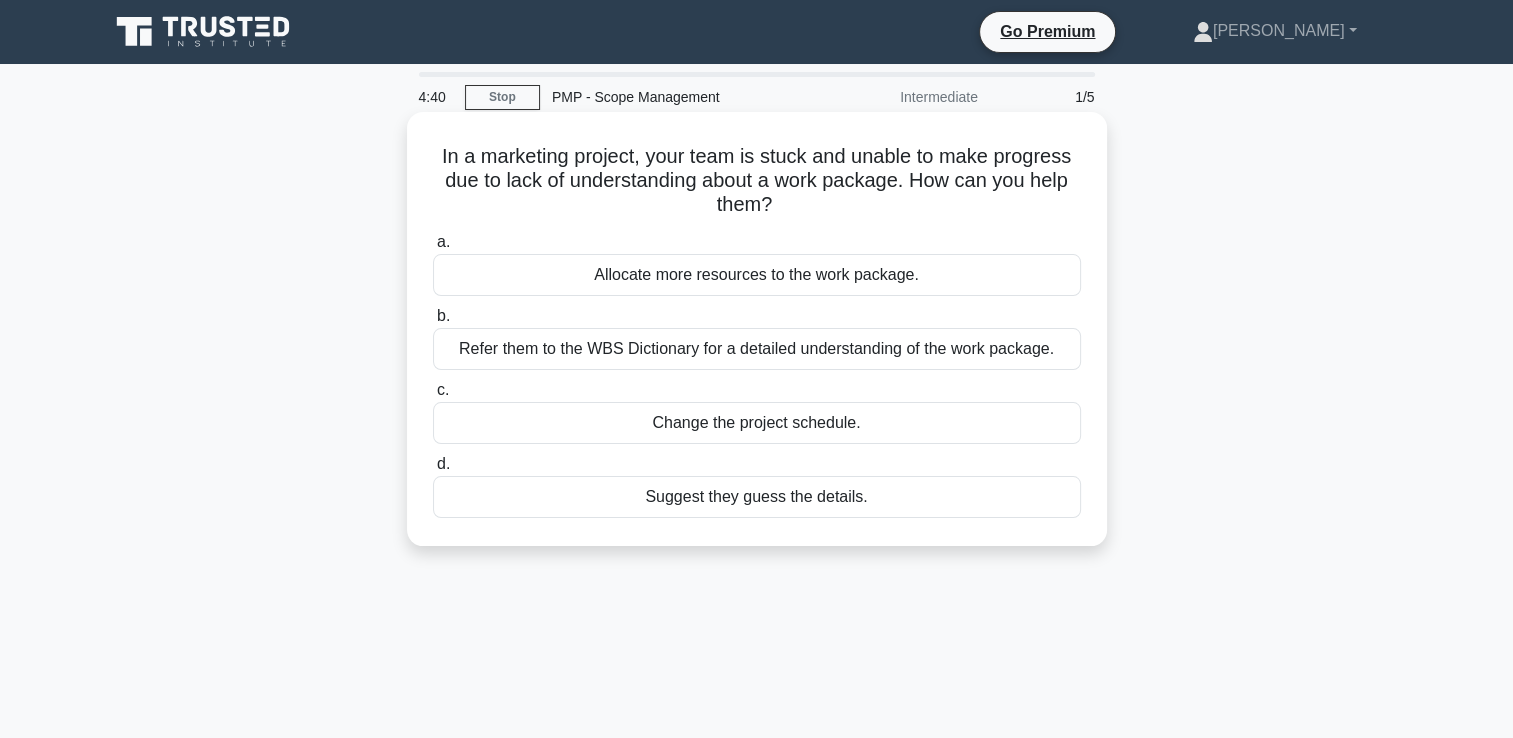 click on "Refer them to the WBS Dictionary for a detailed understanding of the work package." at bounding box center [757, 349] 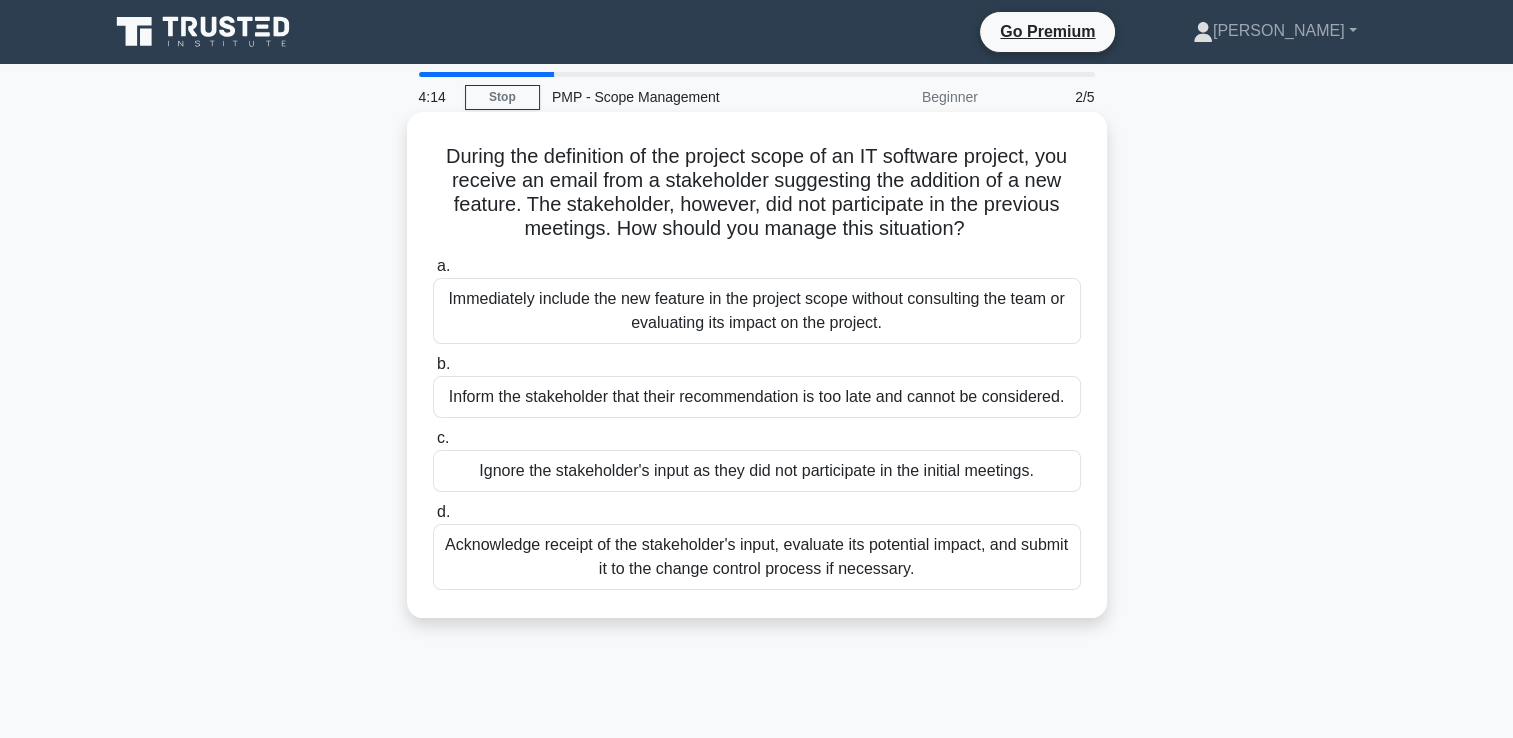 click on "Acknowledge receipt of the stakeholder's input, evaluate its potential impact, and submit it to the change control process if necessary." at bounding box center [757, 557] 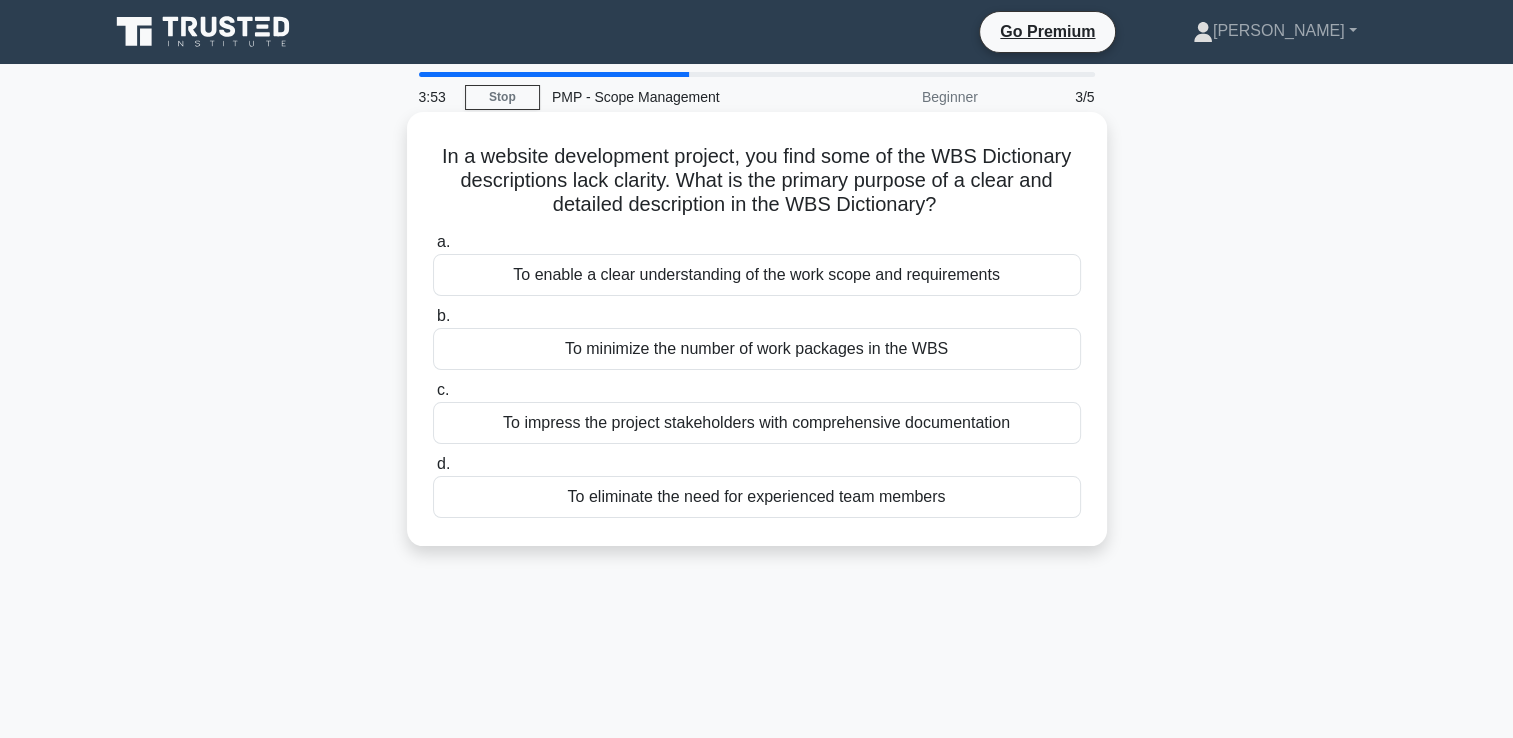 click on "To enable a clear understanding of the work scope and requirements" at bounding box center [757, 275] 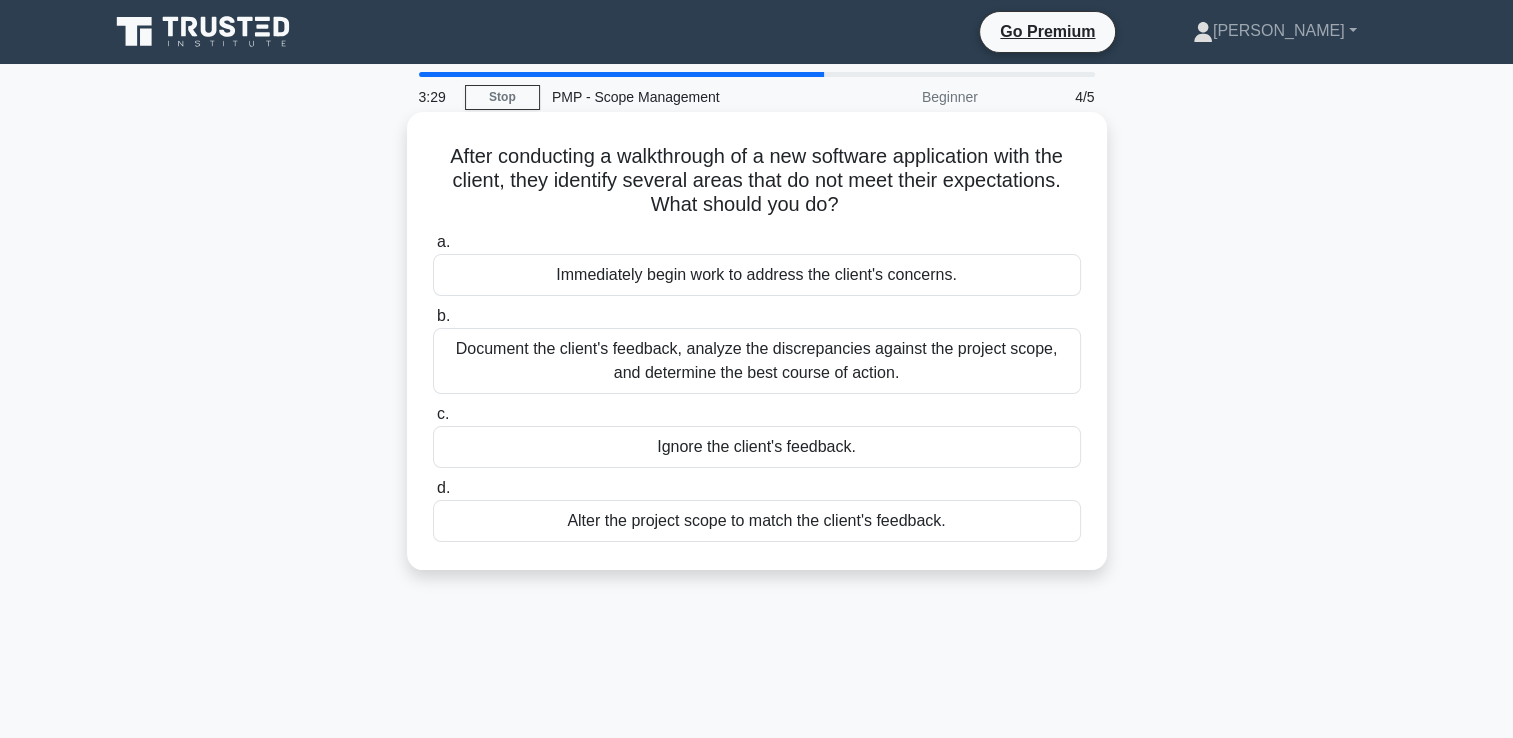 click on "Document the client's feedback, analyze the discrepancies against the project scope, and determine the best course of action." at bounding box center (757, 361) 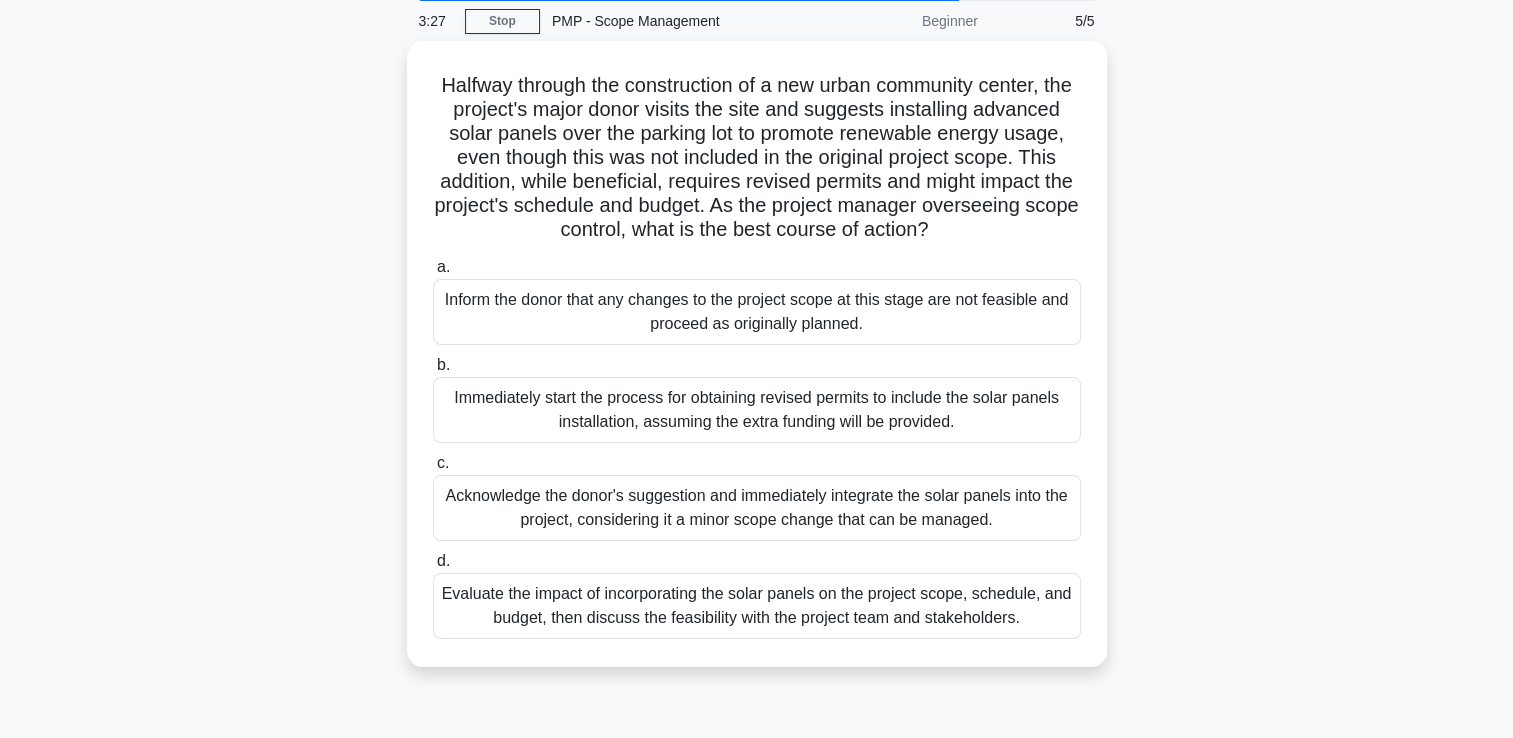 scroll, scrollTop: 78, scrollLeft: 0, axis: vertical 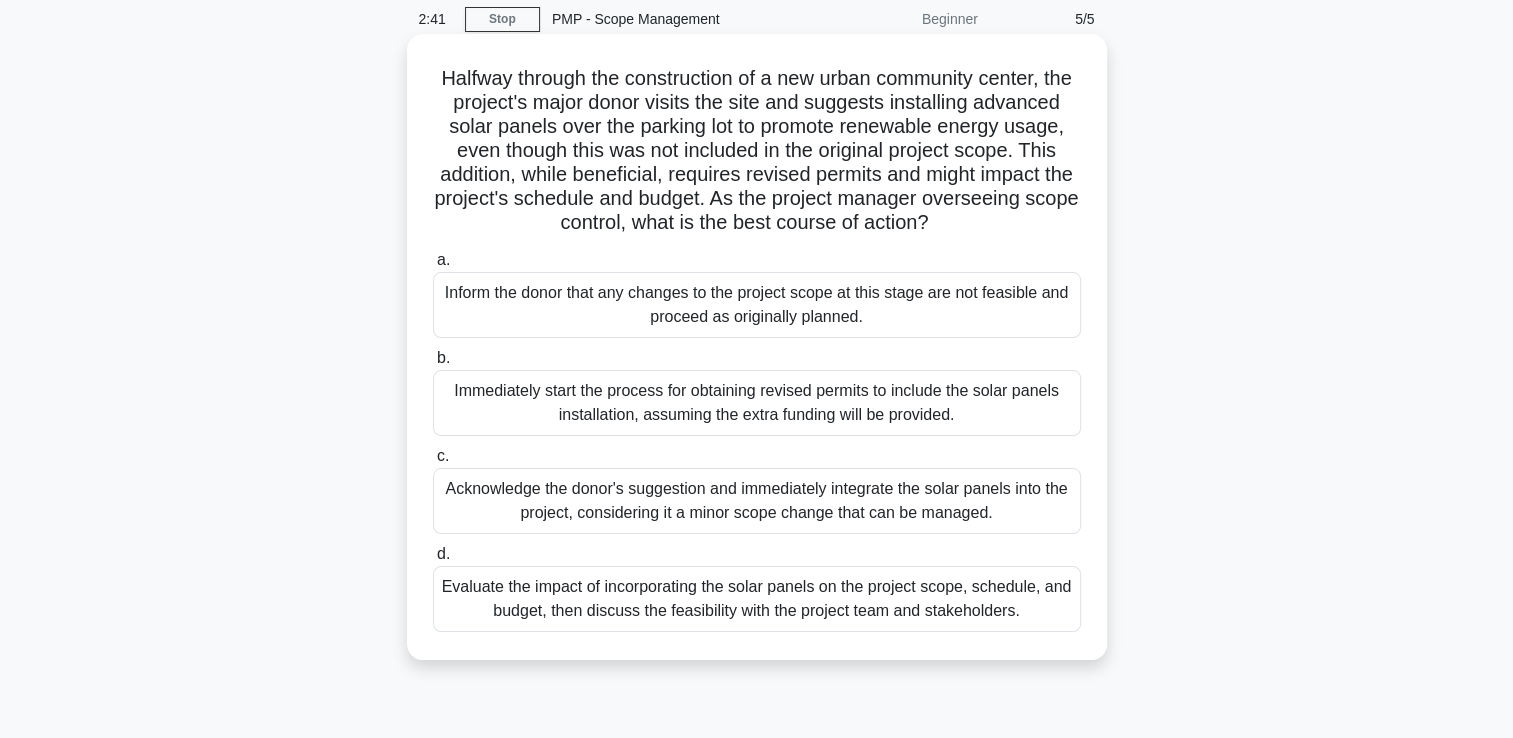 click on "Evaluate the impact of incorporating the solar panels on the project scope, schedule, and budget, then discuss the feasibility with the project team and stakeholders." at bounding box center [757, 599] 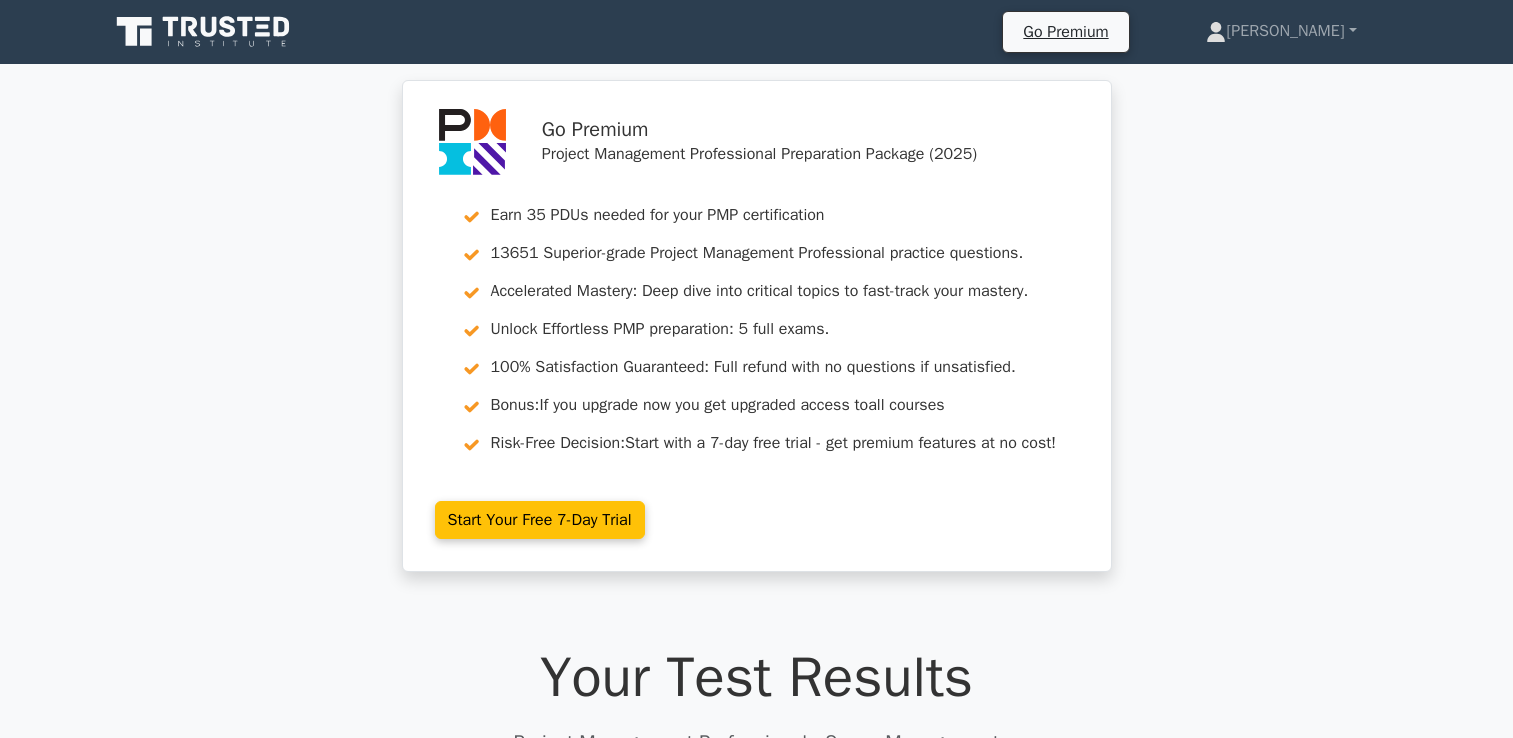 scroll, scrollTop: 0, scrollLeft: 0, axis: both 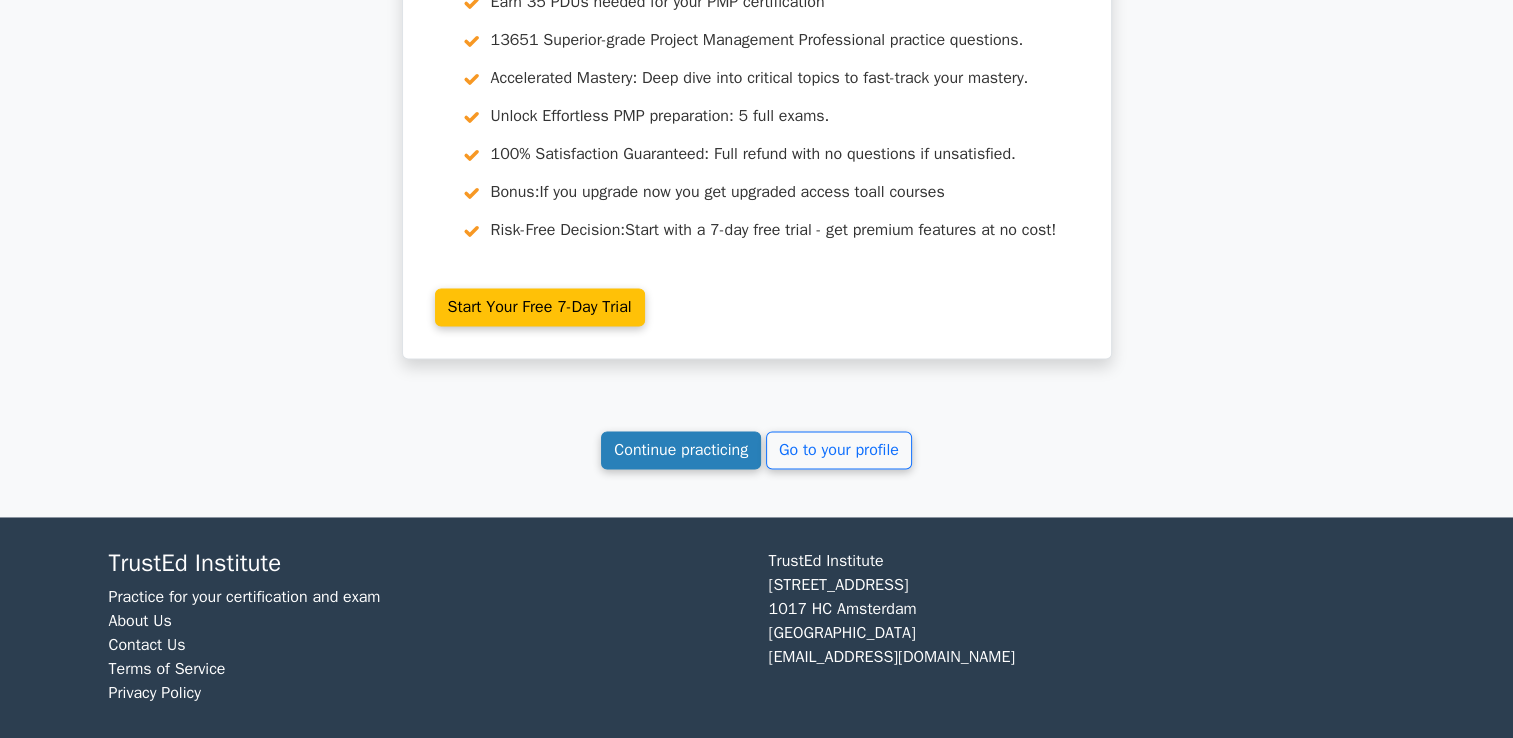 click on "Continue practicing" at bounding box center [681, 450] 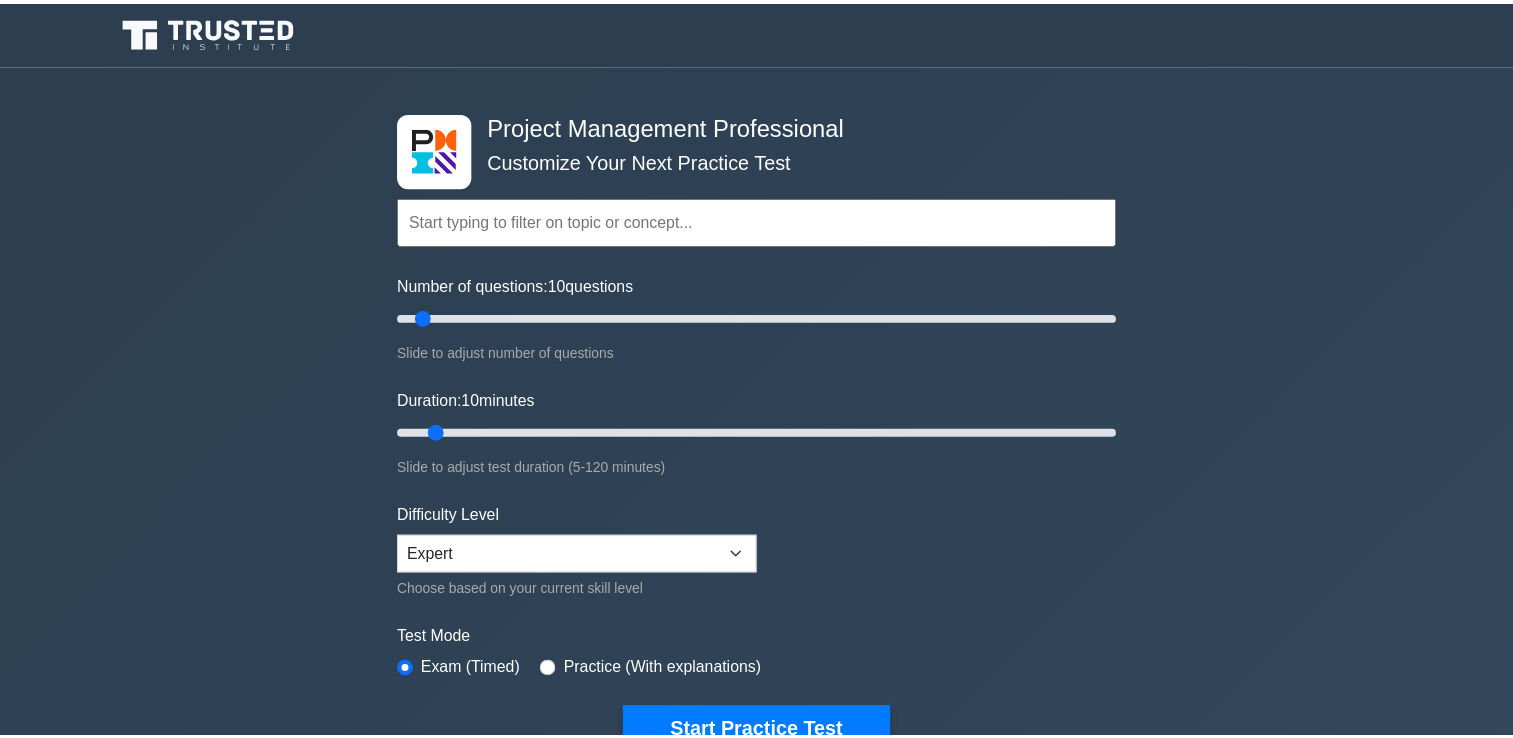 scroll, scrollTop: 0, scrollLeft: 0, axis: both 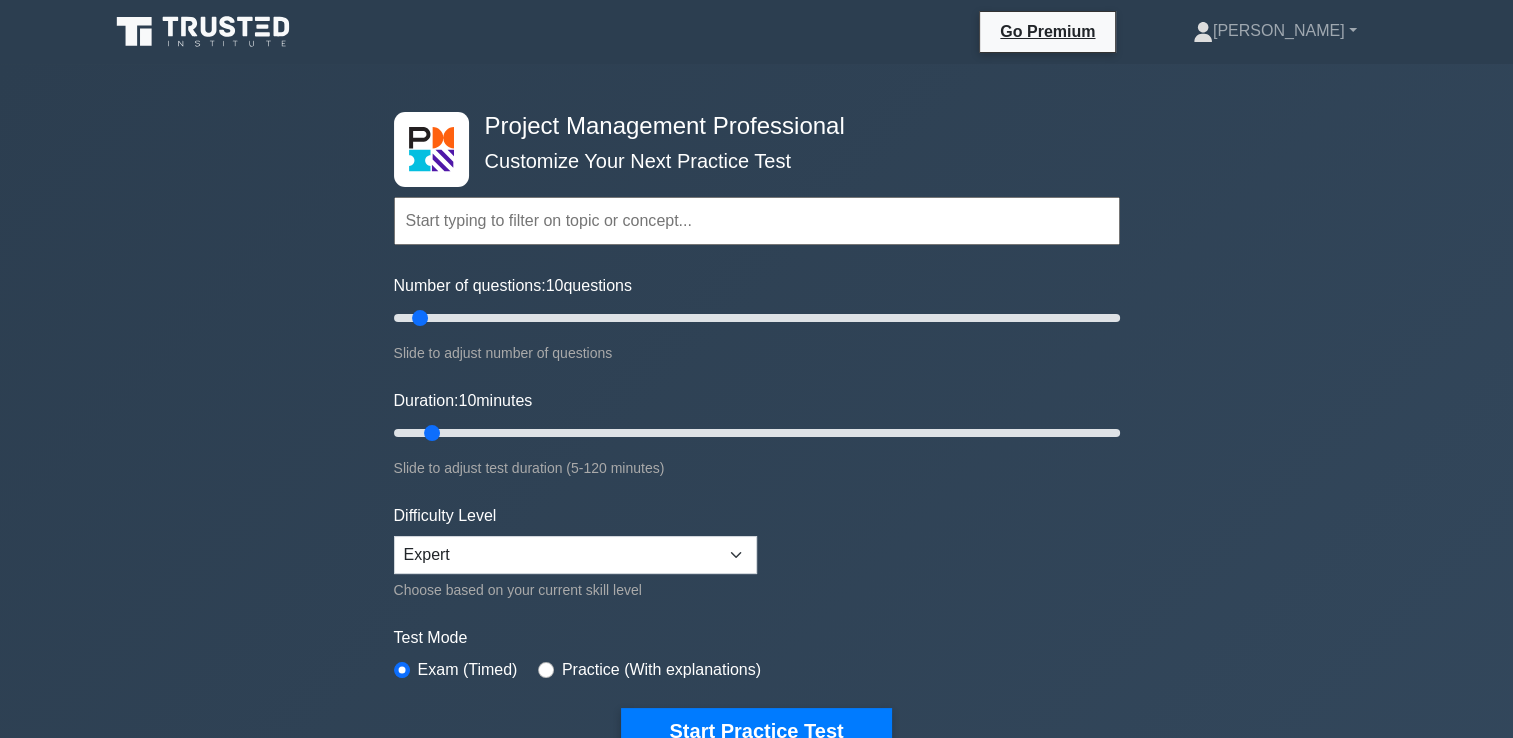 click at bounding box center [757, 221] 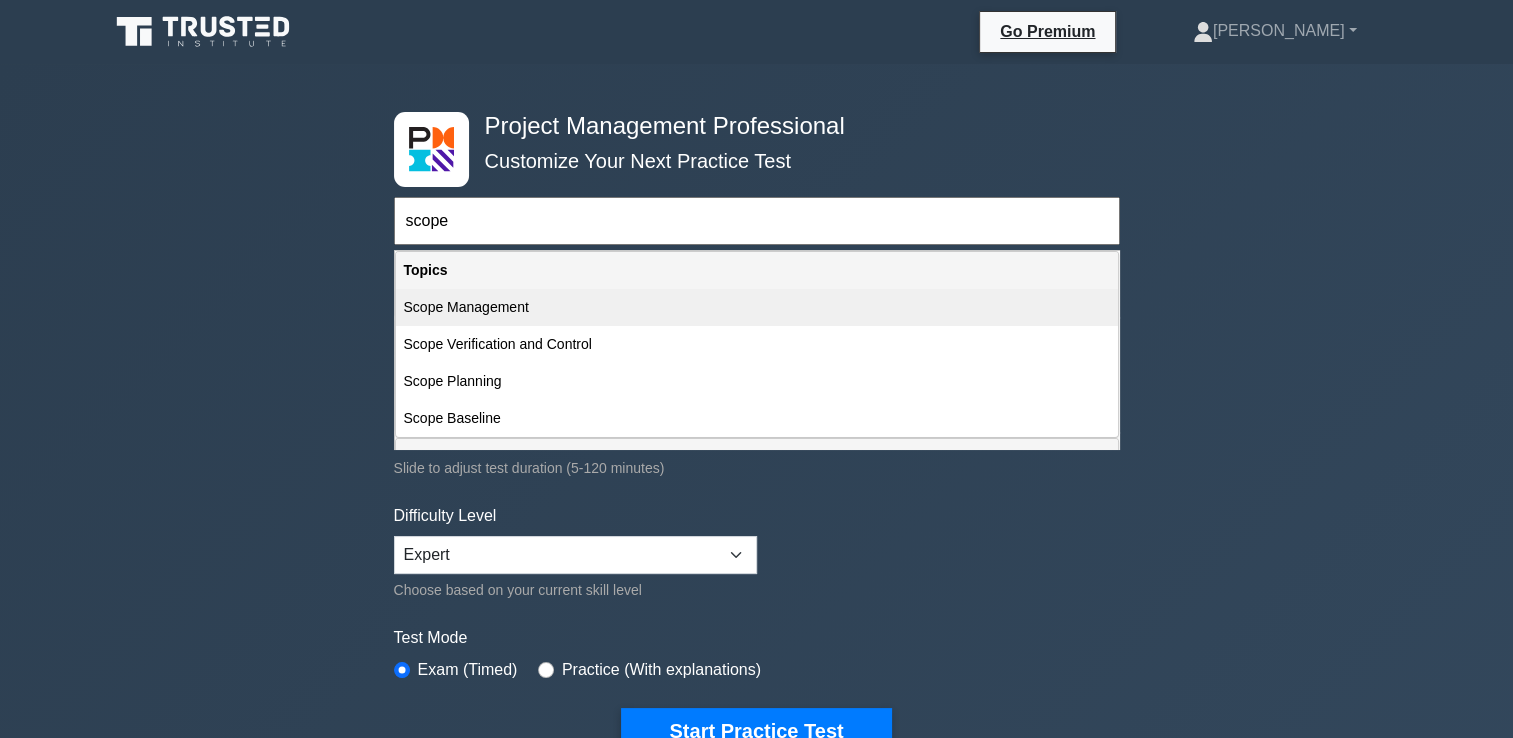 click on "Scope Management" at bounding box center (757, 307) 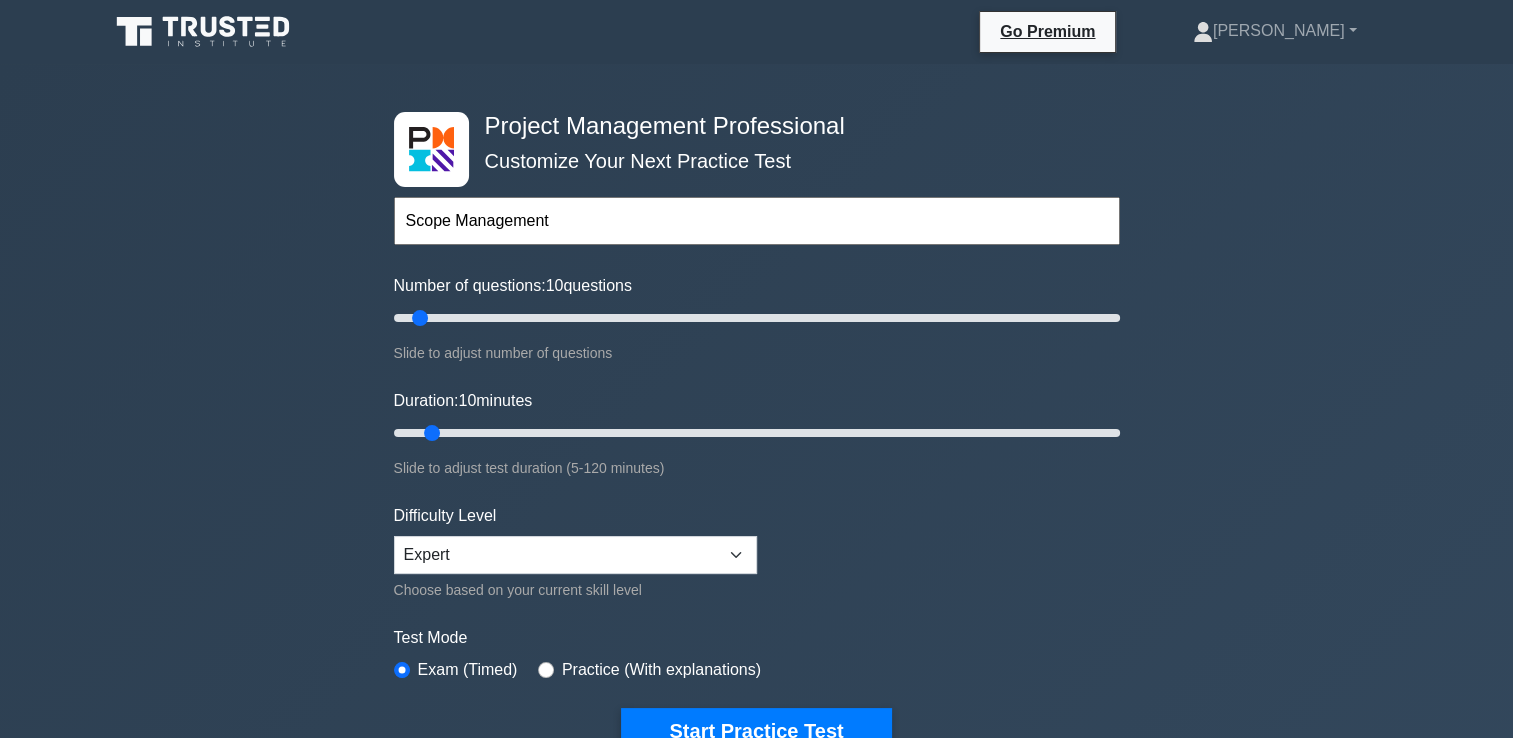 scroll, scrollTop: 304, scrollLeft: 0, axis: vertical 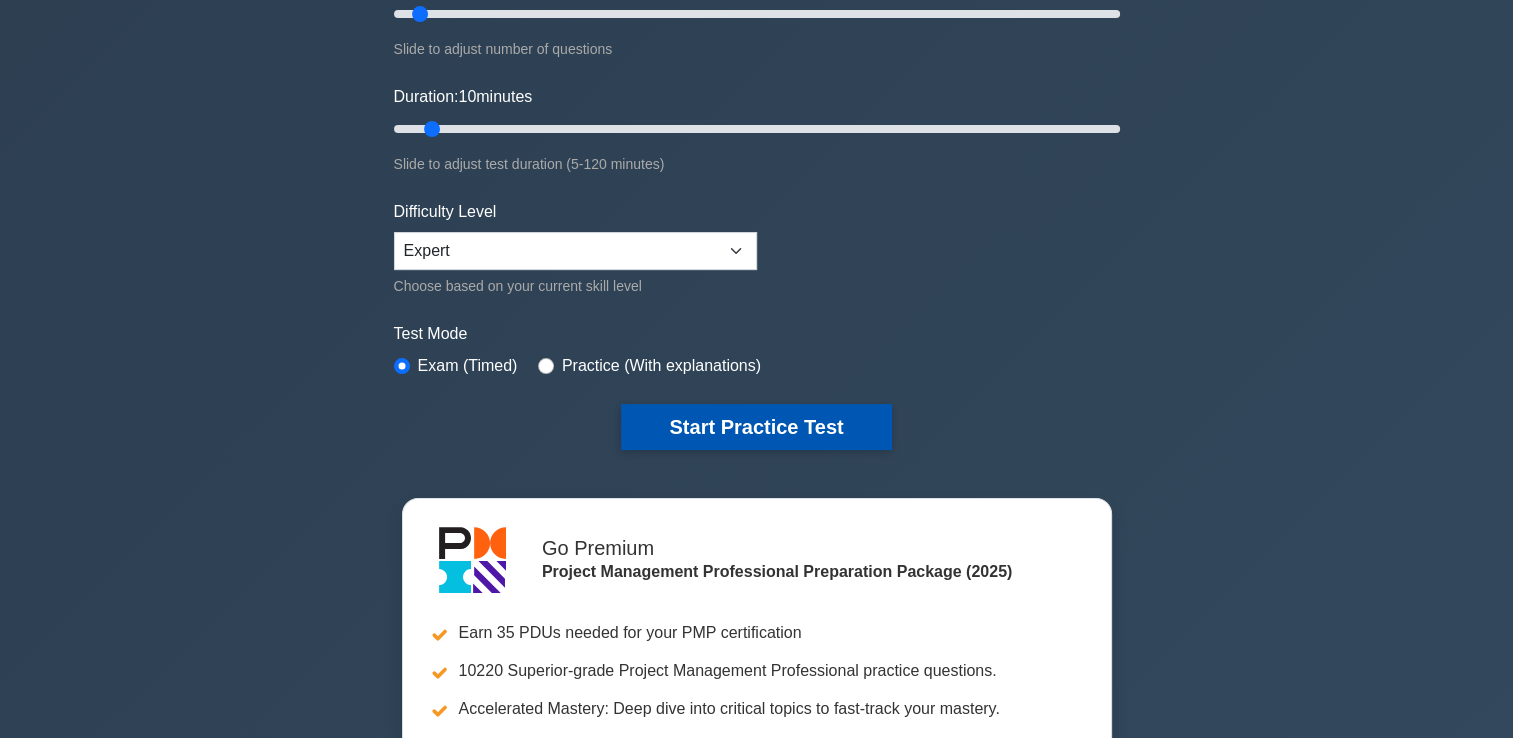 click on "Start Practice Test" at bounding box center [756, 427] 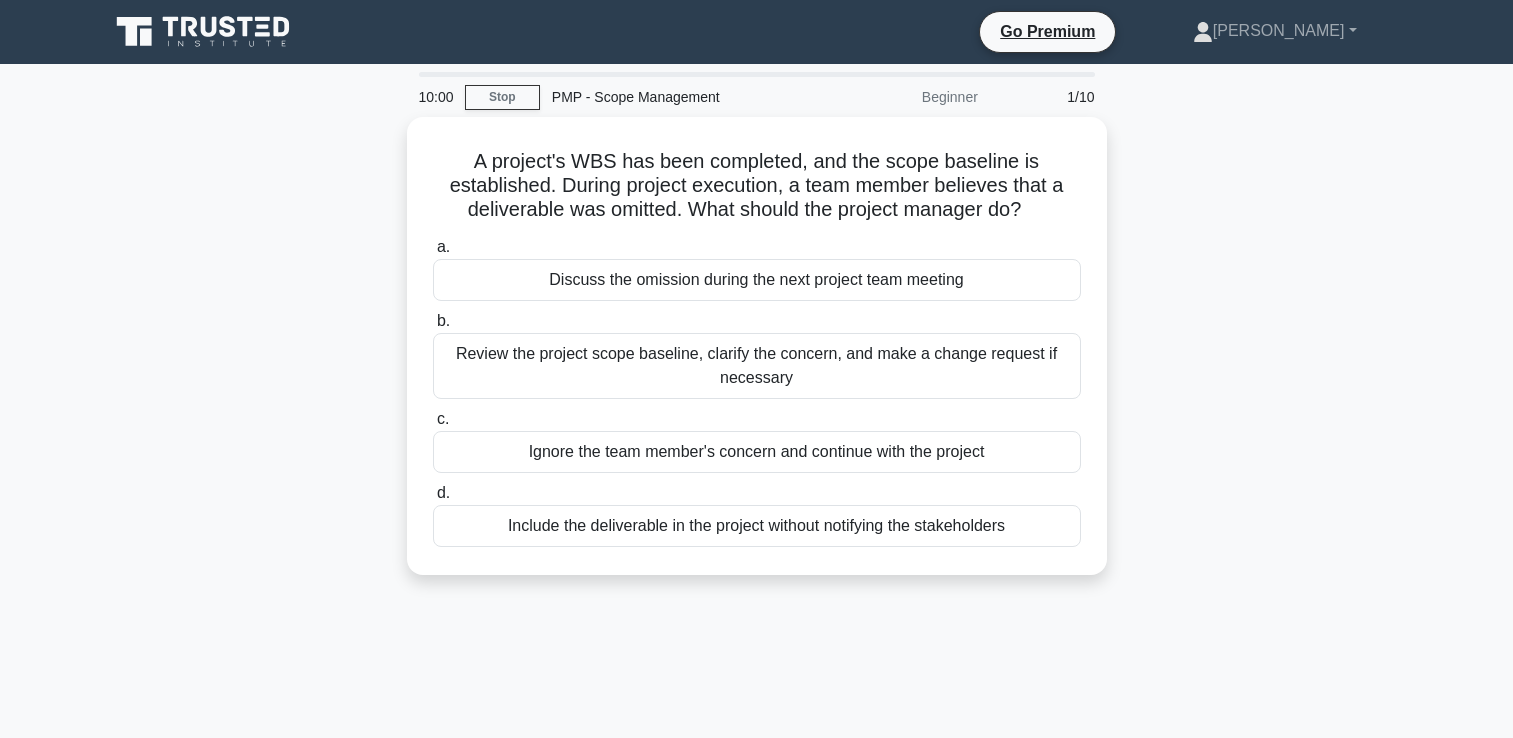 scroll, scrollTop: 0, scrollLeft: 0, axis: both 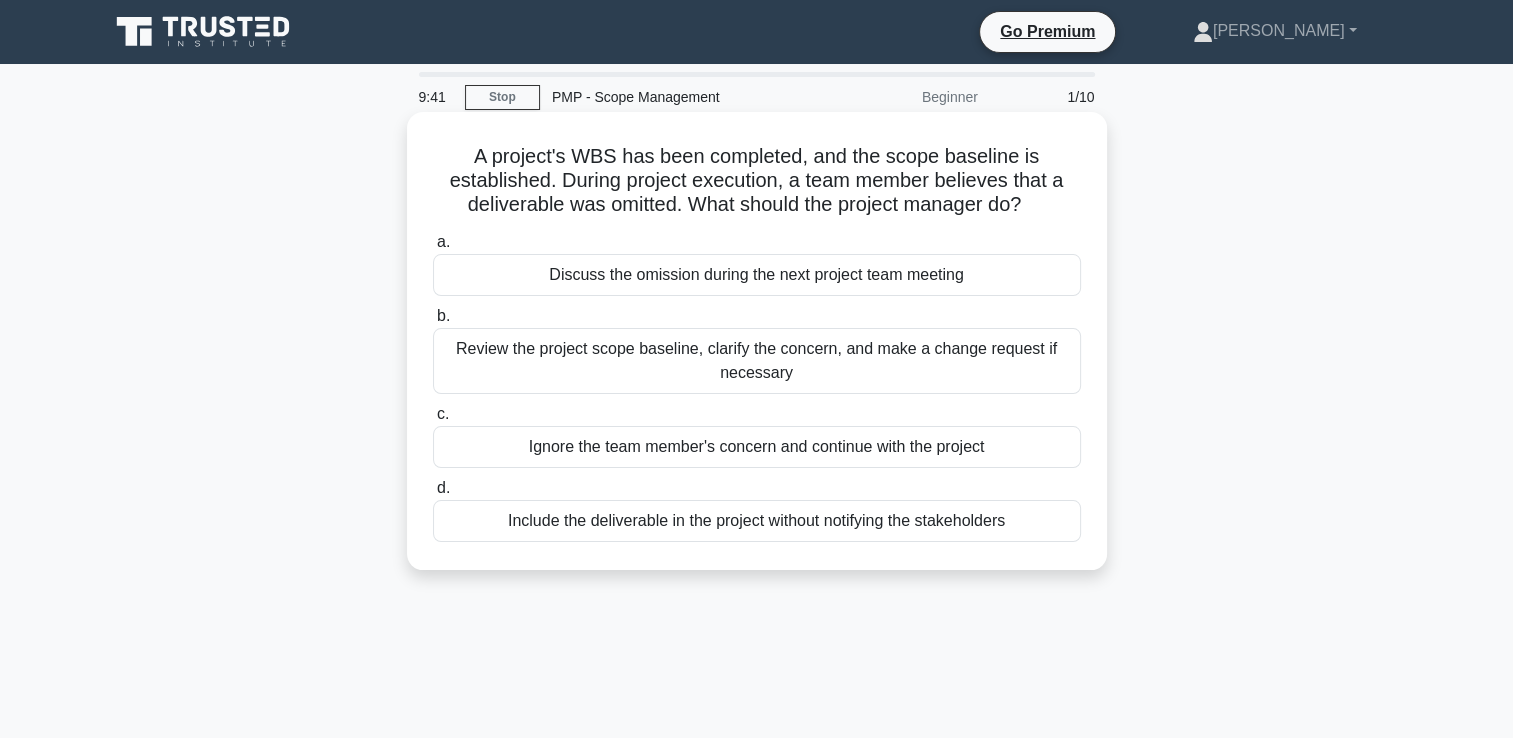 click on "Review the project scope baseline, clarify the concern, and make a change request if necessary" at bounding box center (757, 361) 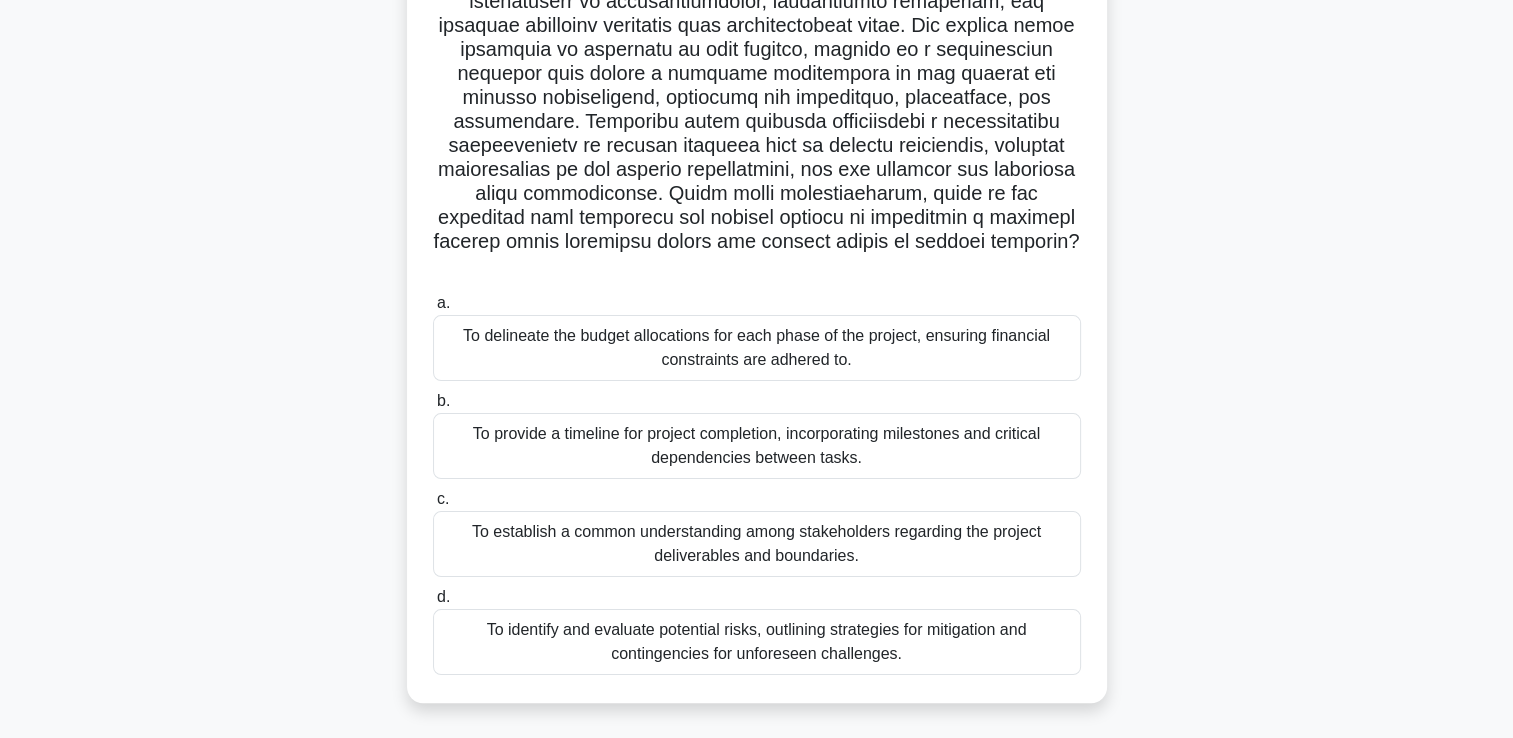 scroll, scrollTop: 256, scrollLeft: 0, axis: vertical 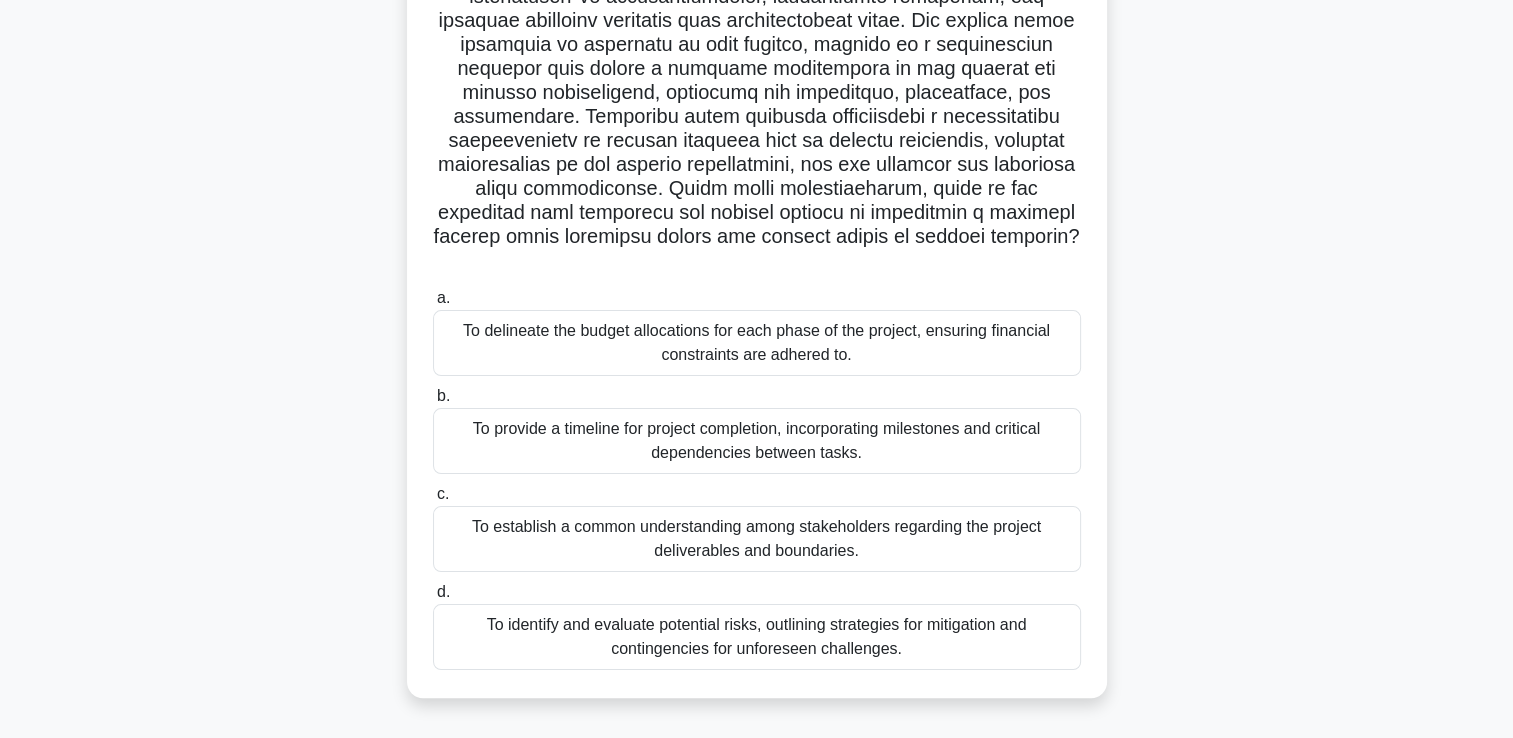 click on "To establish a common understanding among stakeholders regarding the project deliverables and boundaries." at bounding box center [757, 539] 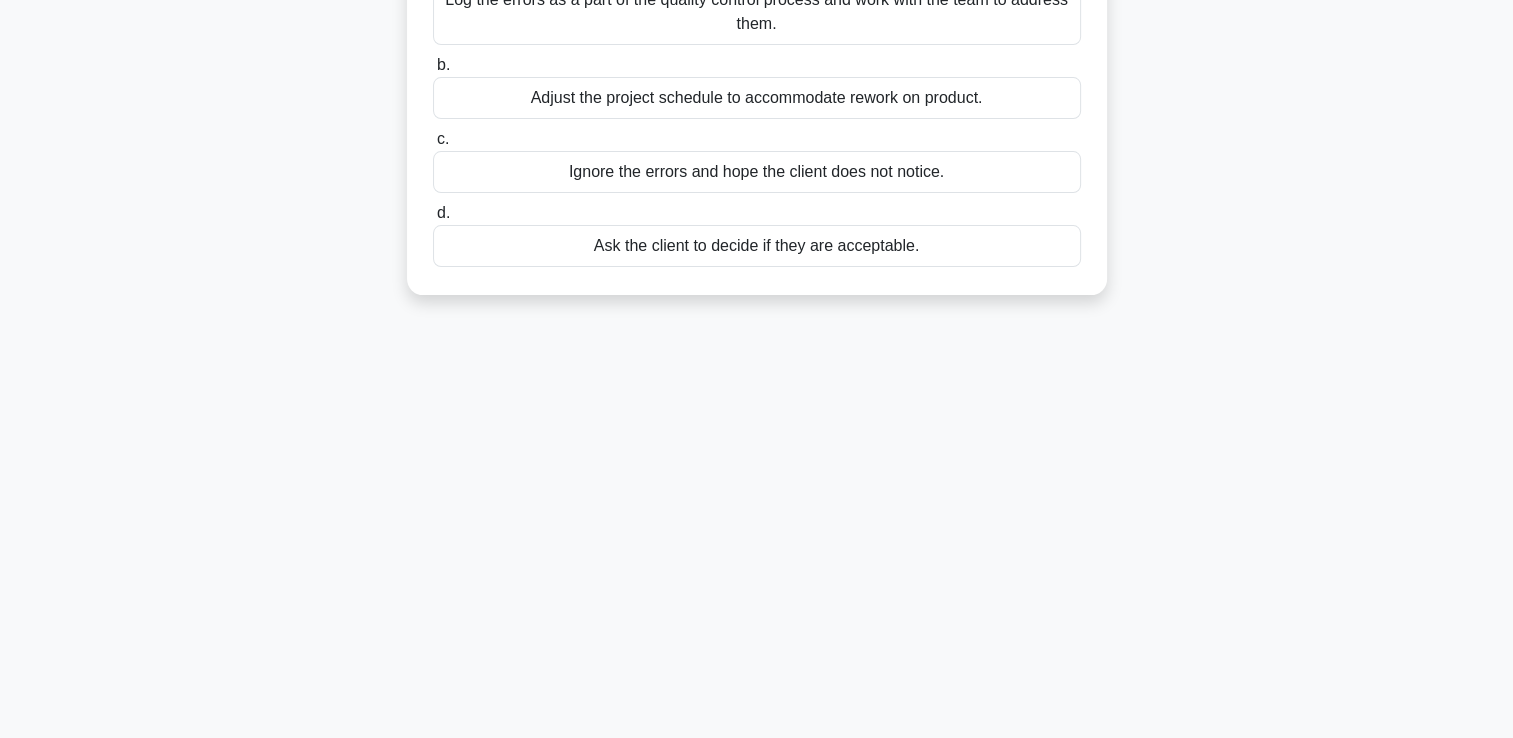 scroll, scrollTop: 0, scrollLeft: 0, axis: both 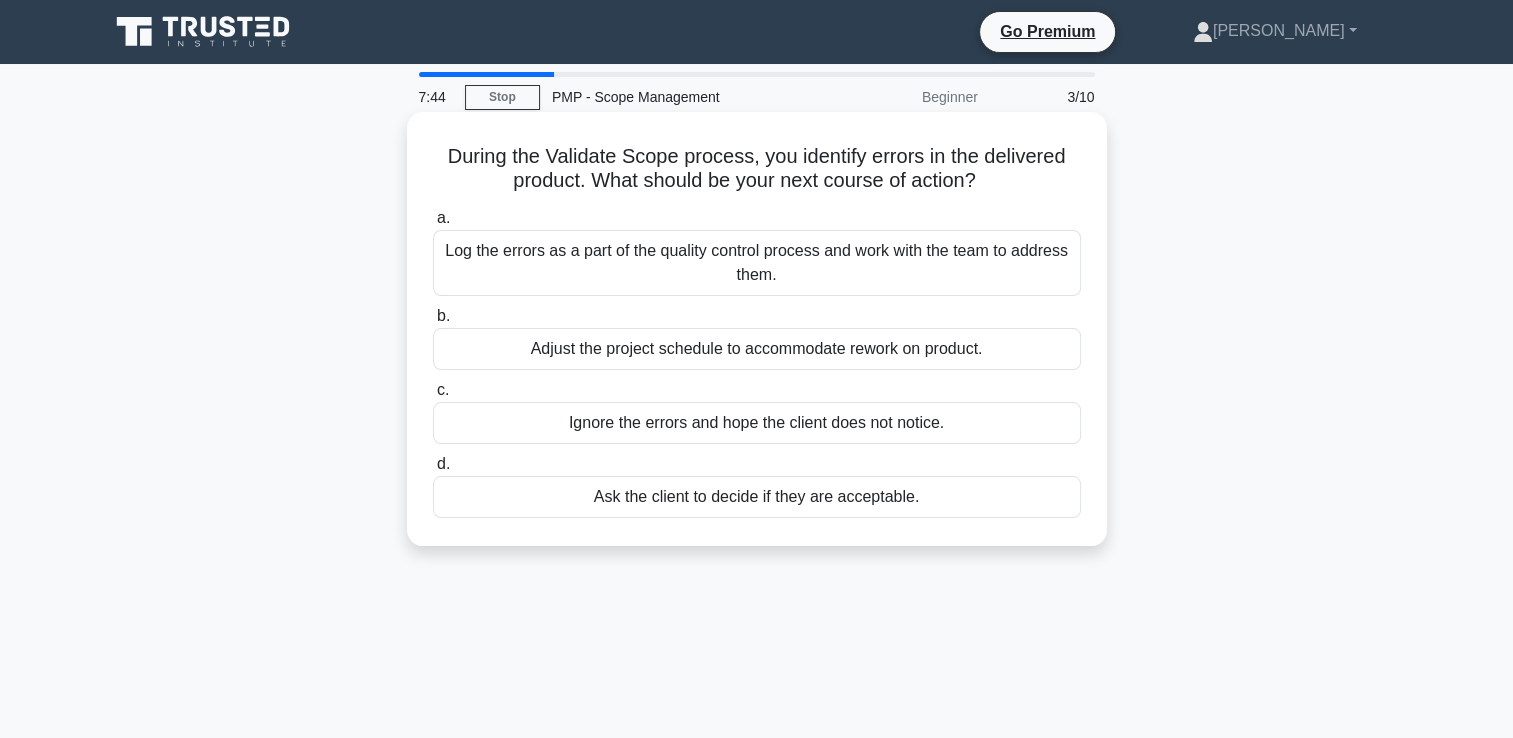click on "Log the errors as a part of the quality control process and work with the team to address them." at bounding box center [757, 263] 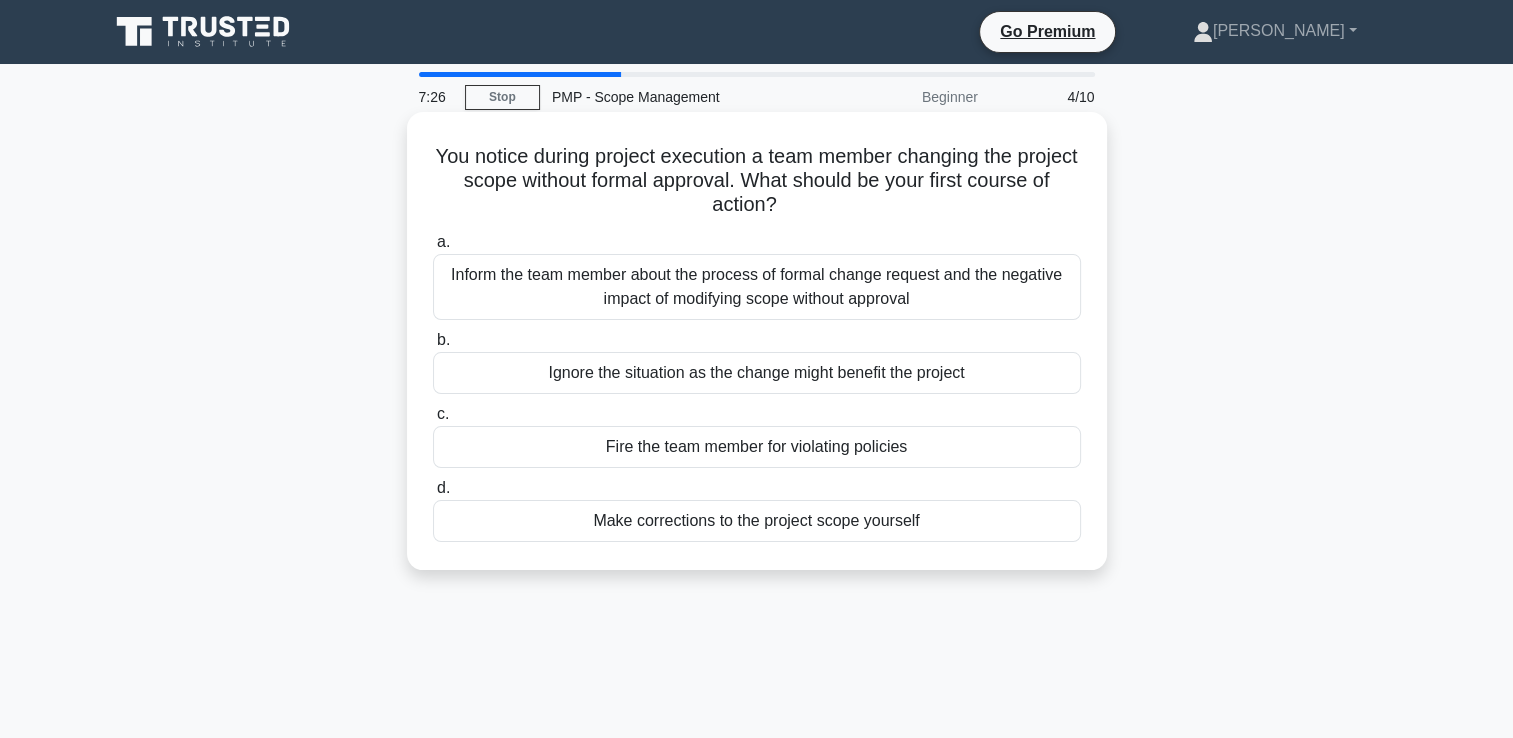 click on "Inform the team member about the process of formal change request and the negative impact of modifying scope without approval" at bounding box center (757, 287) 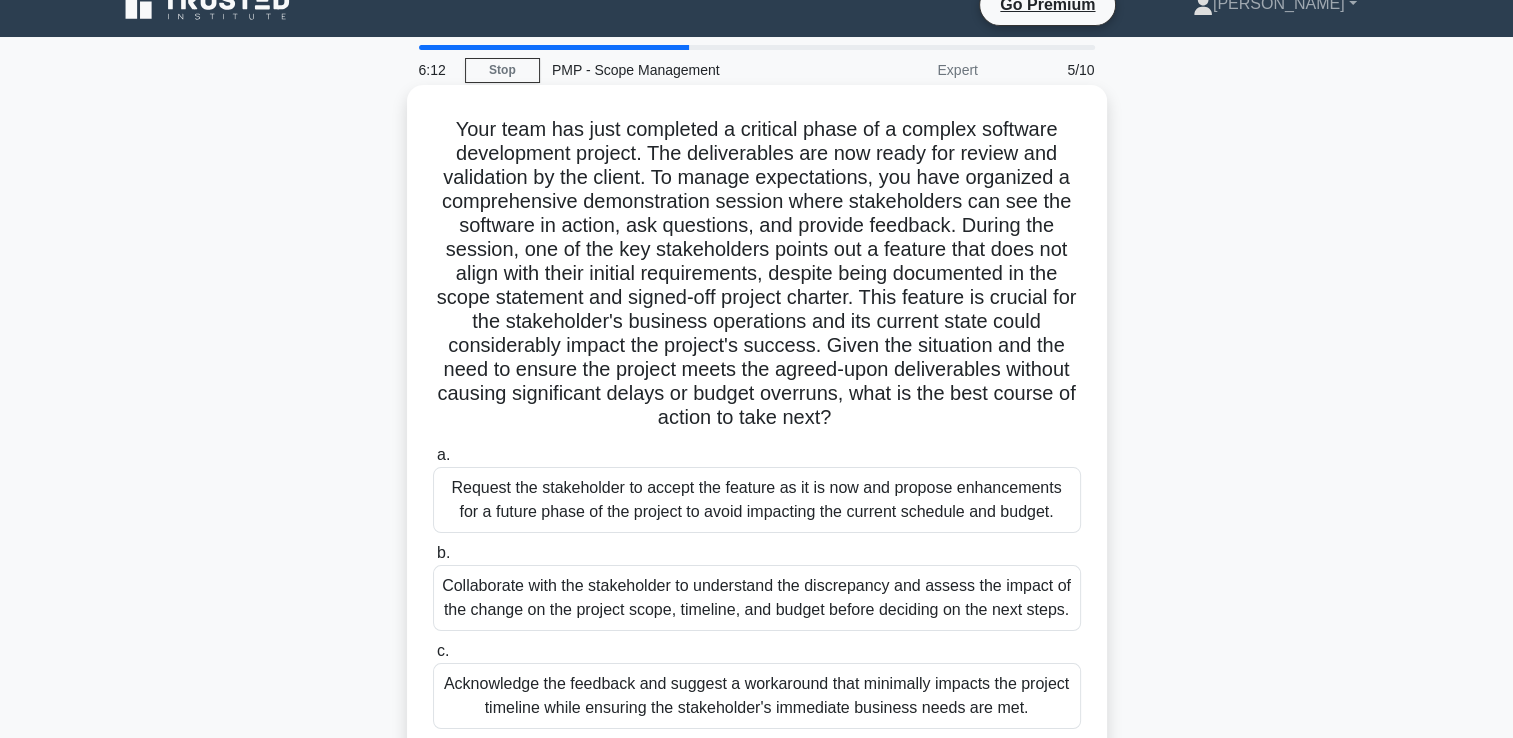scroll, scrollTop: 12, scrollLeft: 0, axis: vertical 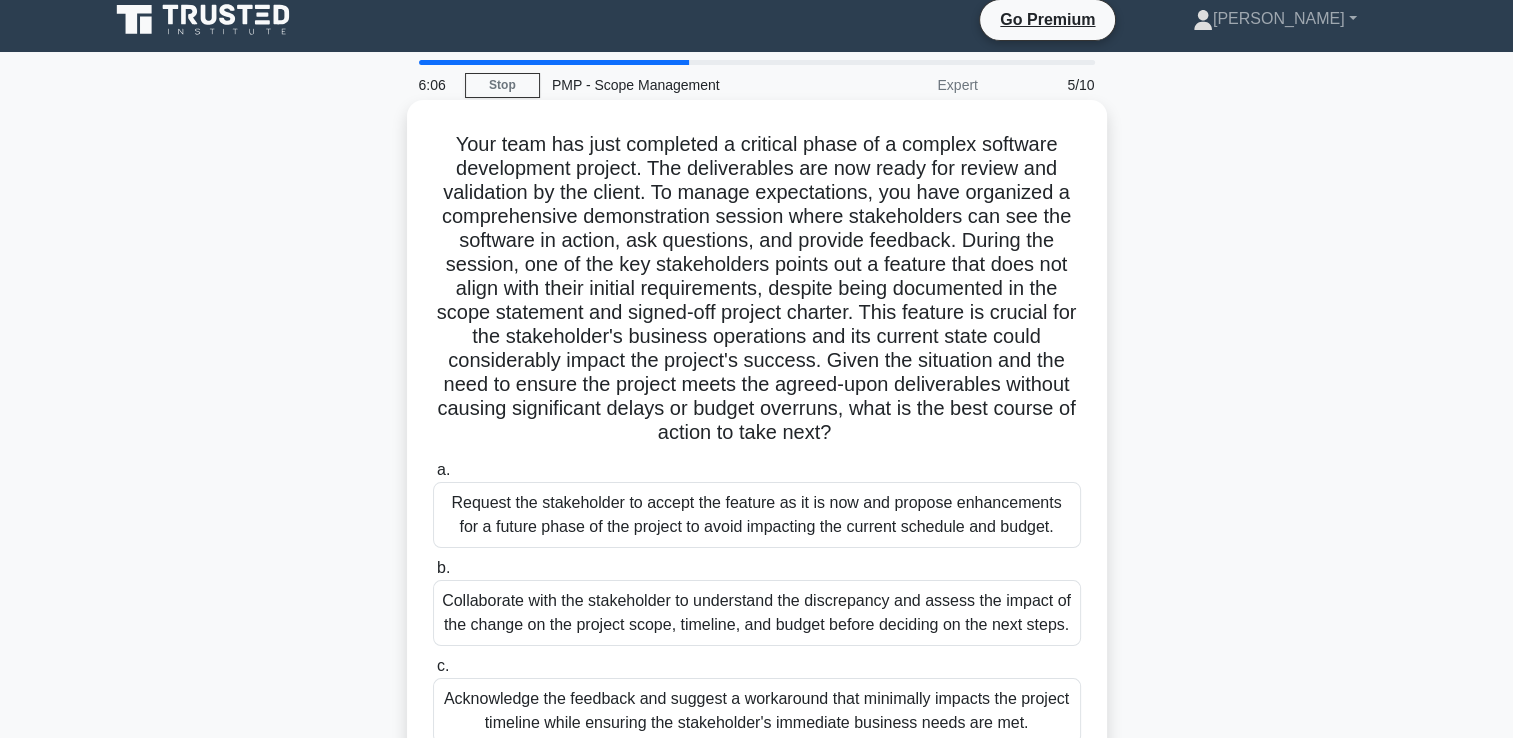 click on "Collaborate with the stakeholder to understand the discrepancy and assess the impact of the change on the project scope, timeline, and budget before deciding on the next steps." at bounding box center (757, 613) 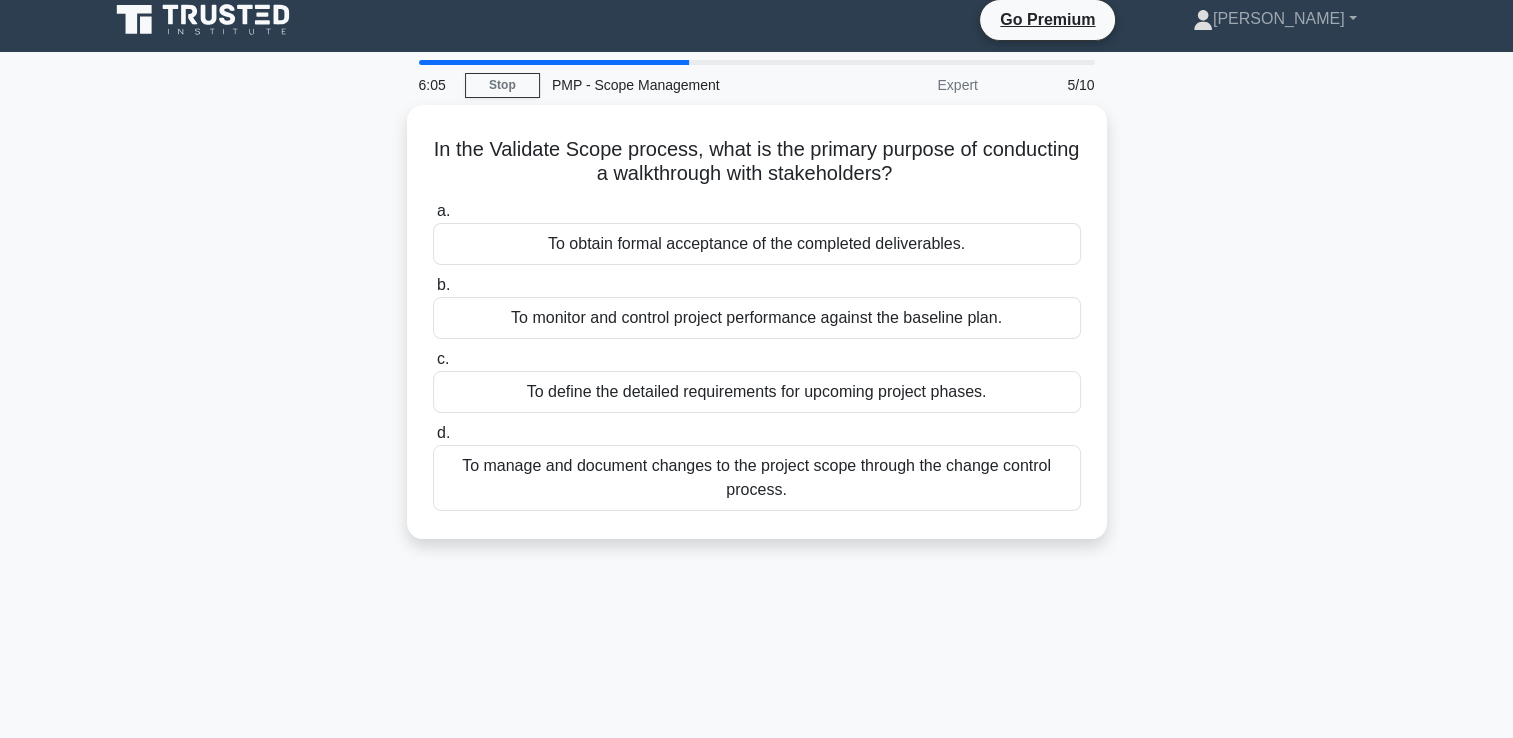 scroll, scrollTop: 0, scrollLeft: 0, axis: both 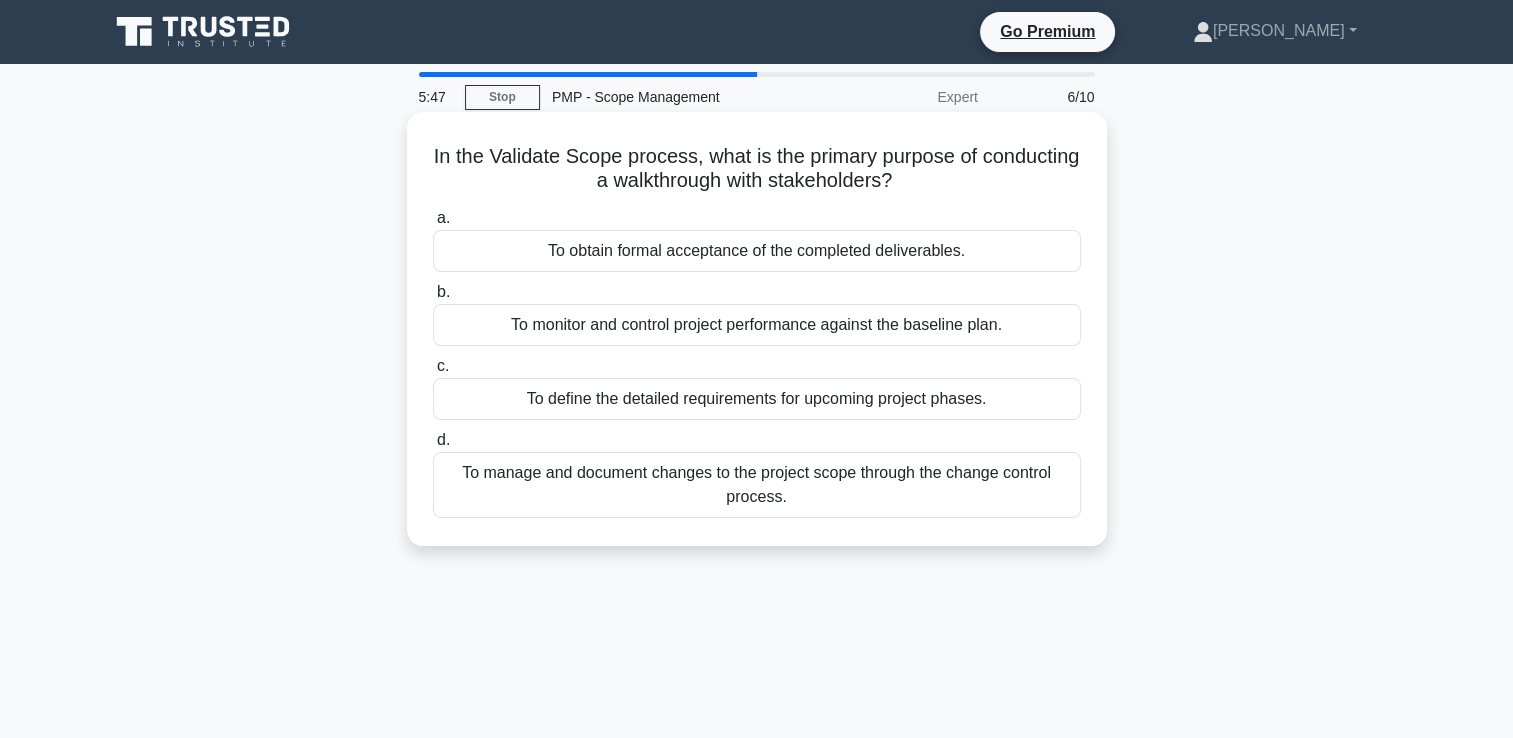 click on "To obtain formal acceptance of the completed deliverables." at bounding box center [757, 251] 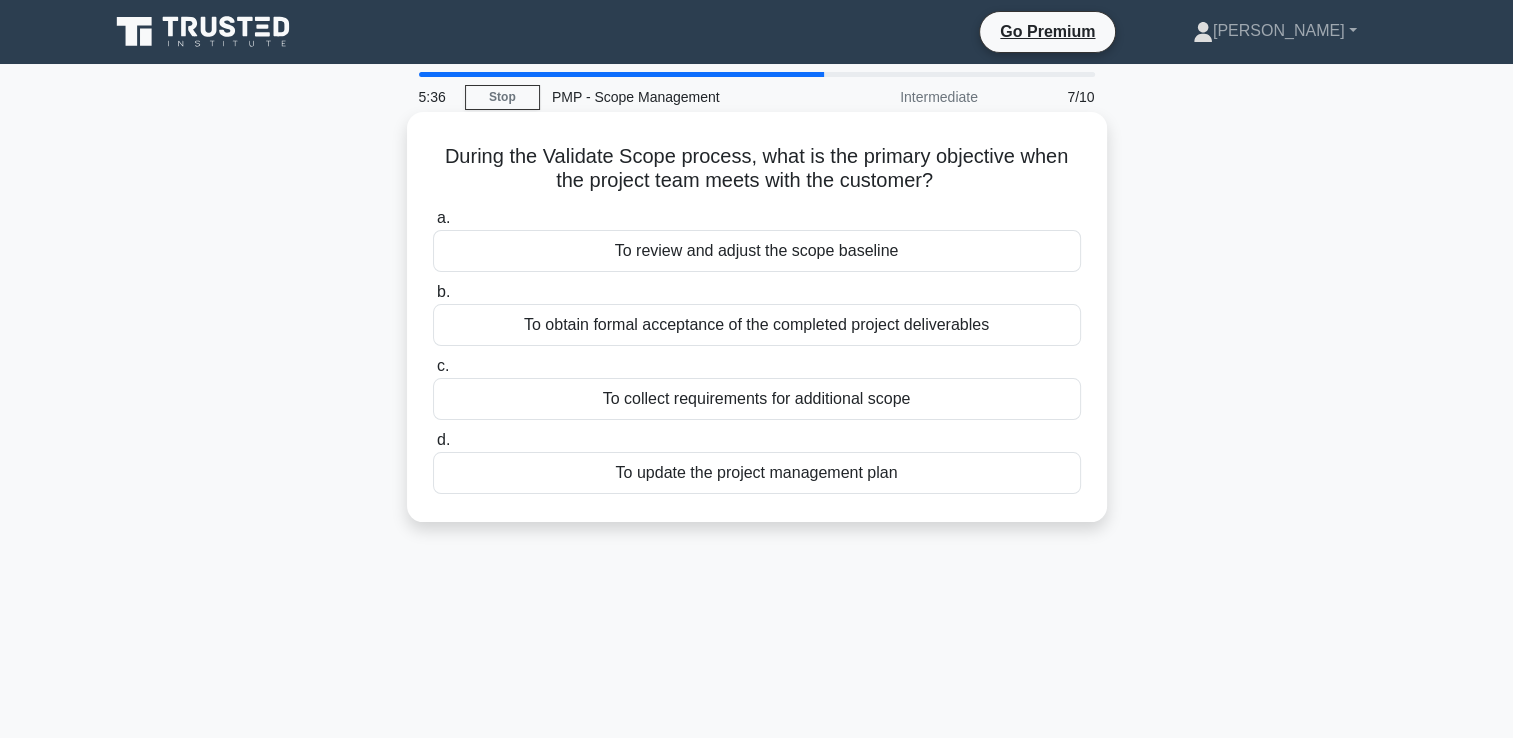 click on "To obtain formal acceptance of the completed project deliverables" at bounding box center (757, 325) 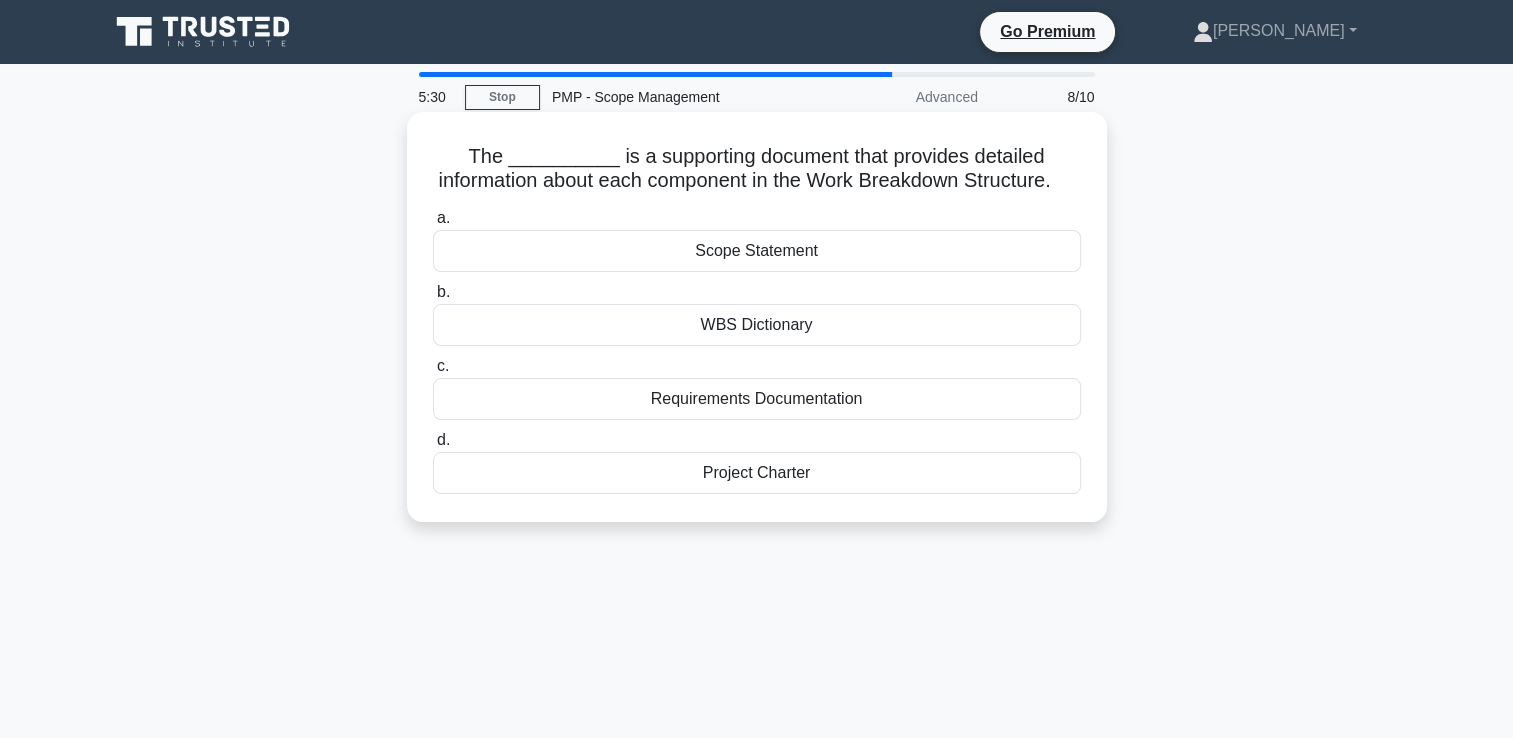 click on "WBS Dictionary" at bounding box center (757, 325) 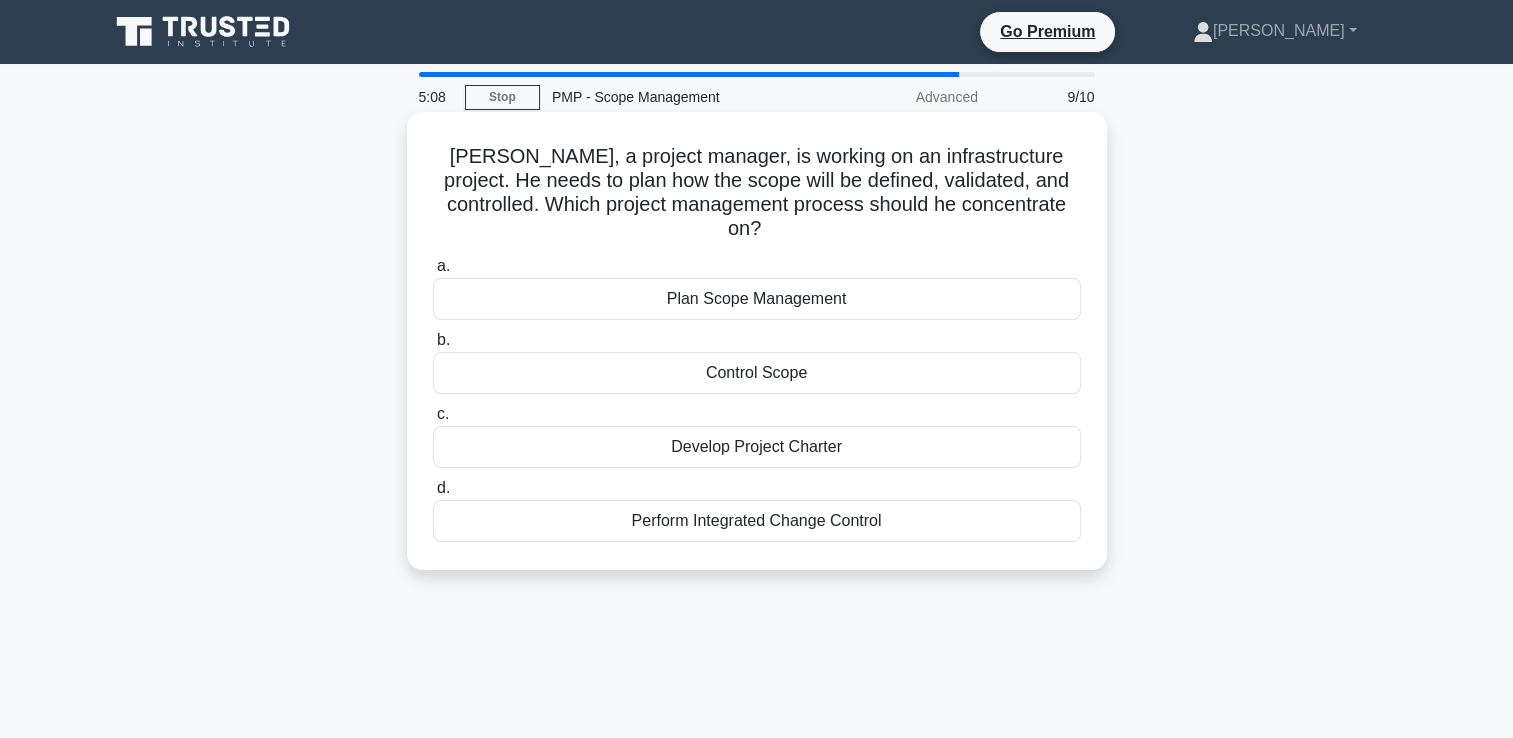 click on "Plan Scope Management" at bounding box center (757, 299) 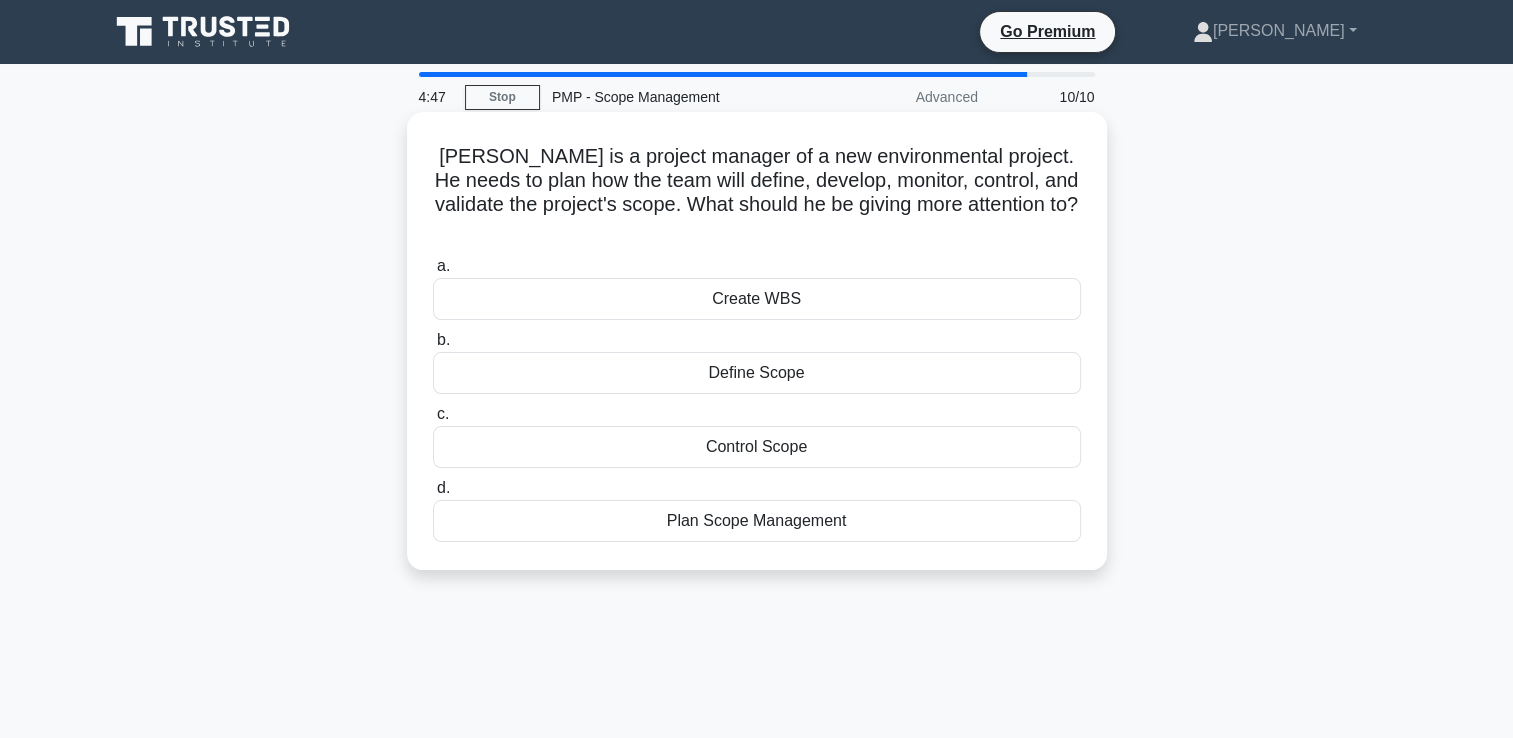 click on "Plan Scope Management" at bounding box center (757, 521) 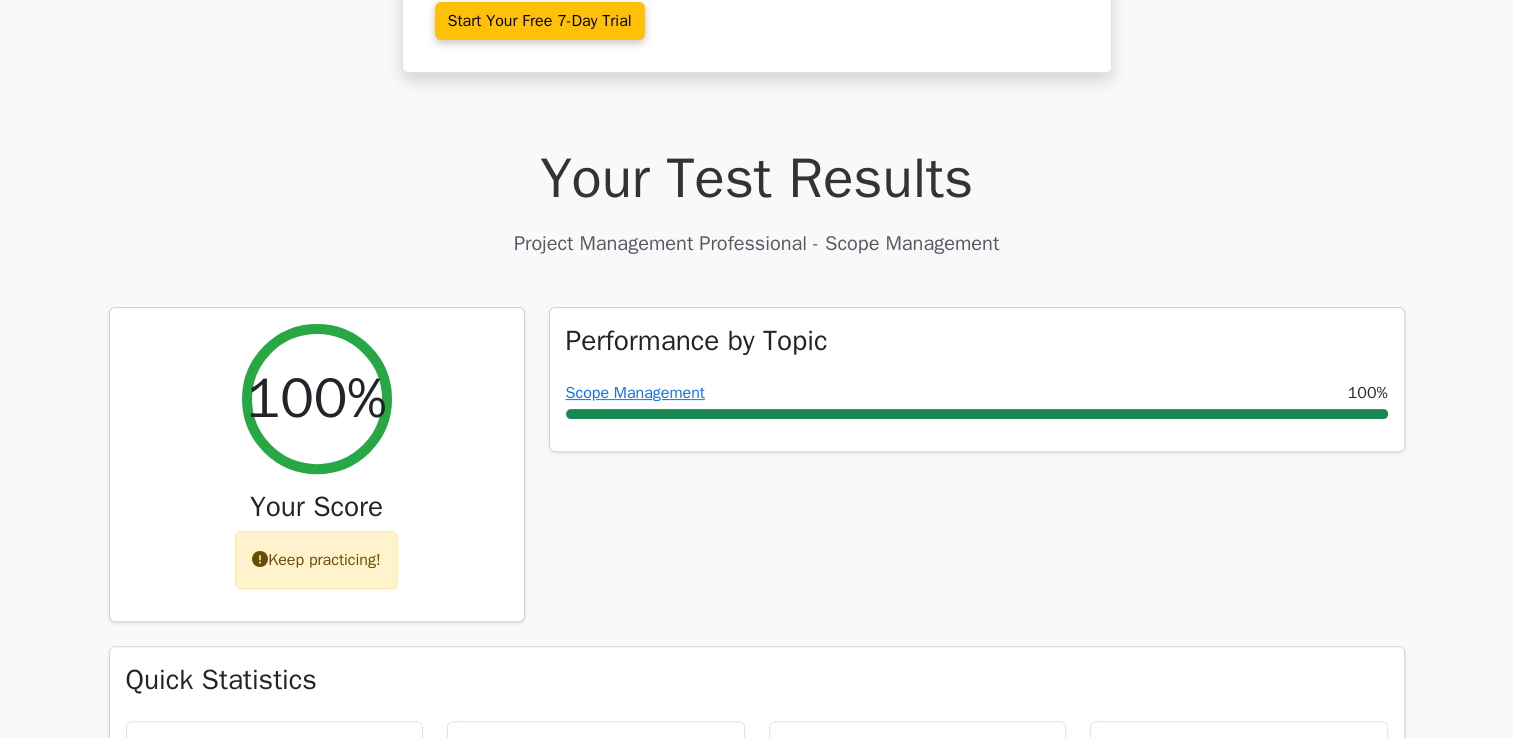 scroll, scrollTop: 628, scrollLeft: 0, axis: vertical 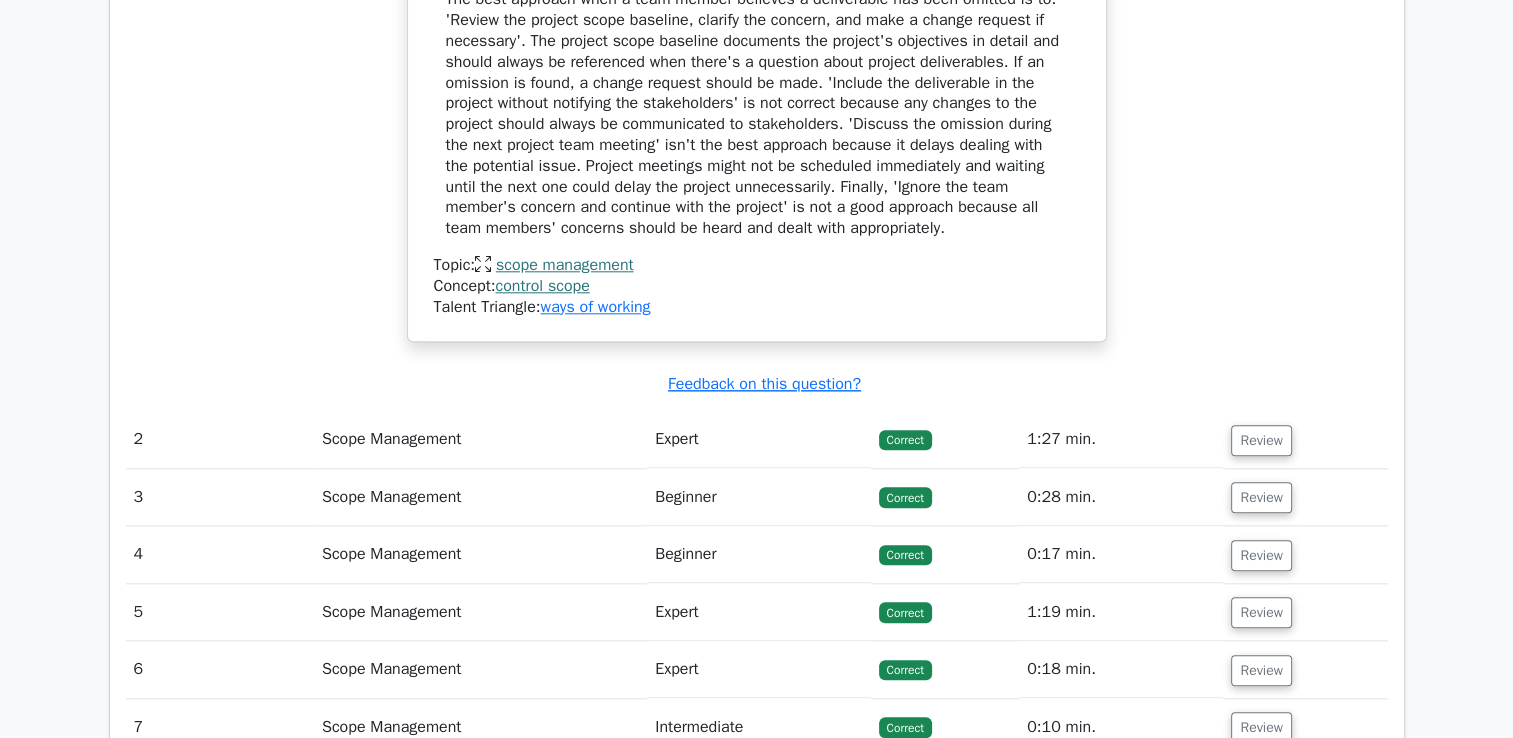 click on "1:27 min." at bounding box center [1121, 439] 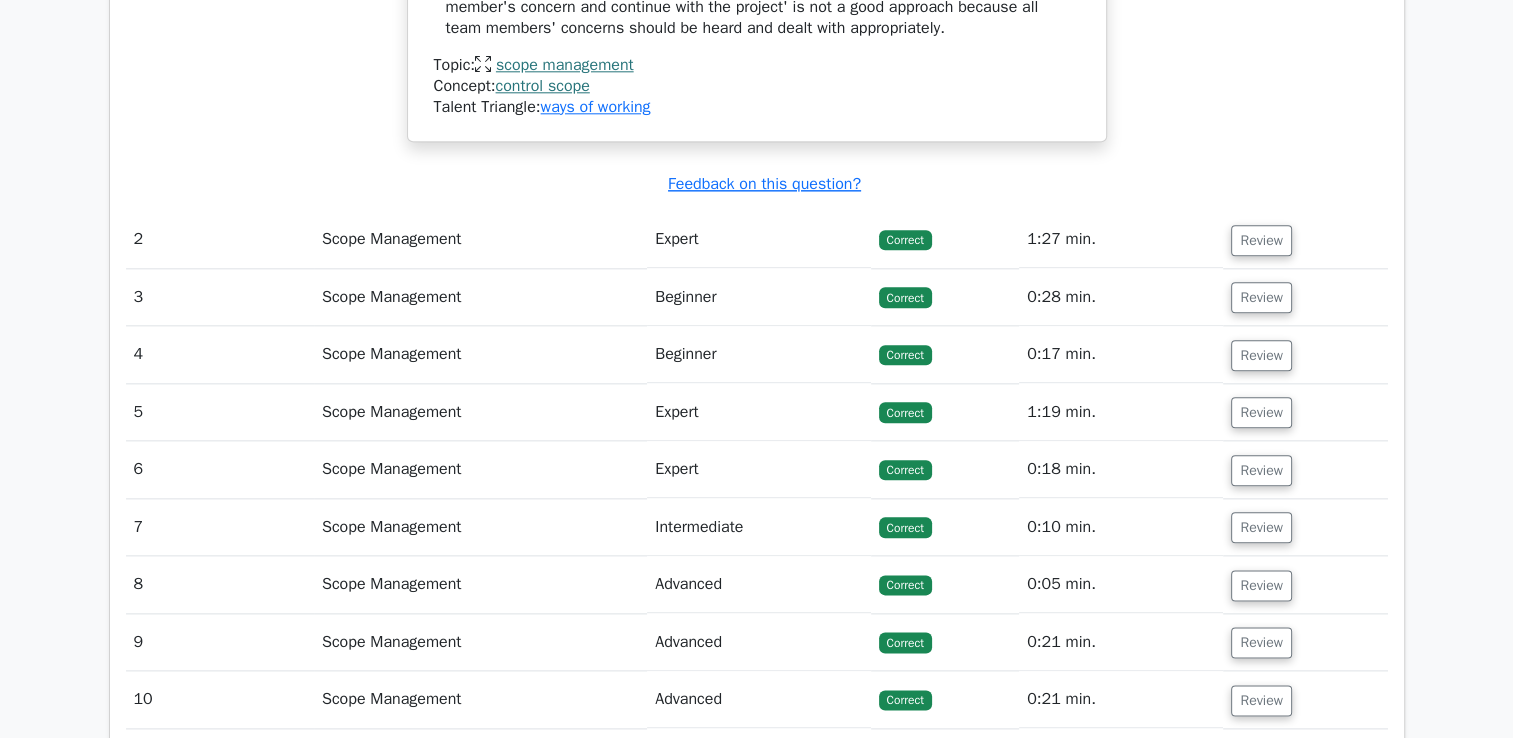 scroll, scrollTop: 2283, scrollLeft: 0, axis: vertical 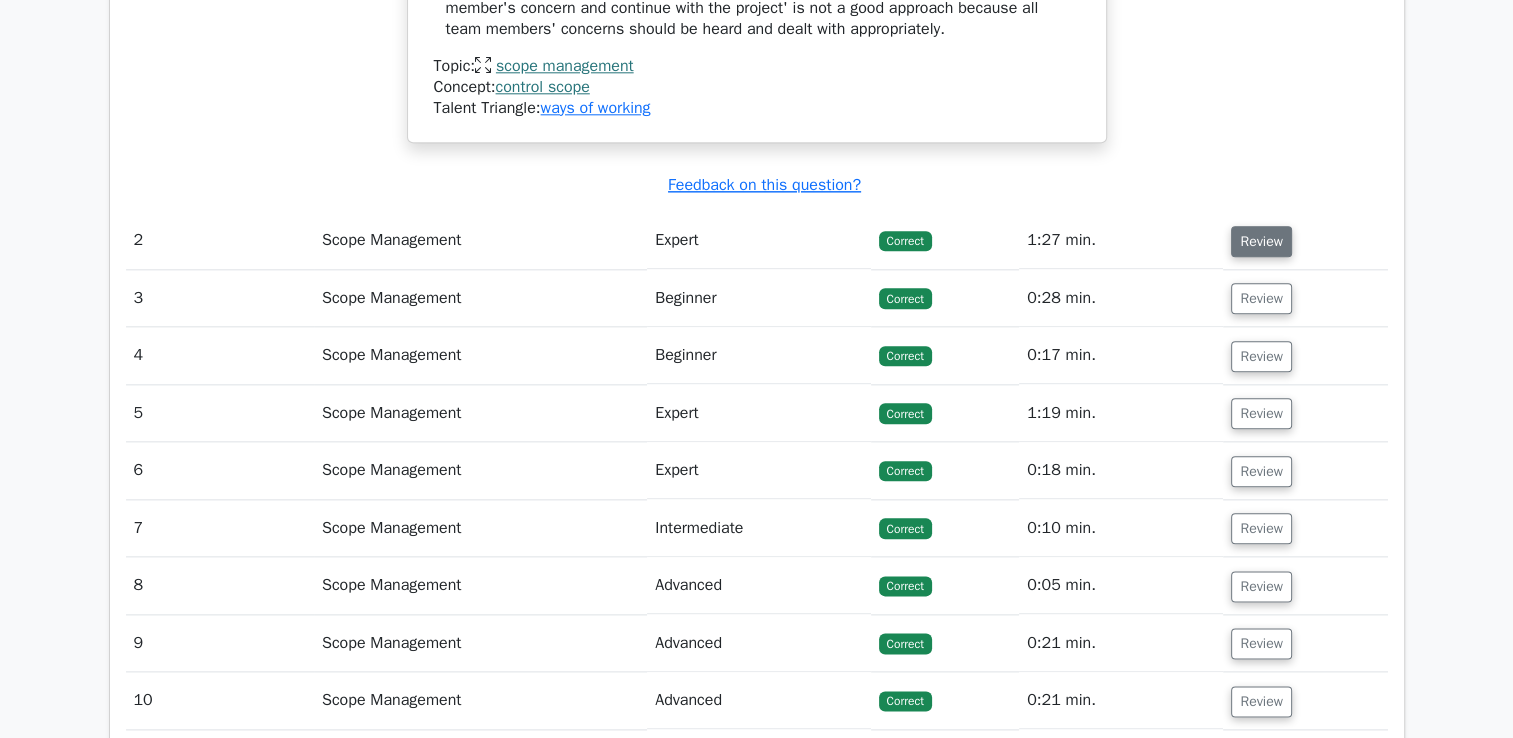 click on "Review" at bounding box center (1261, 241) 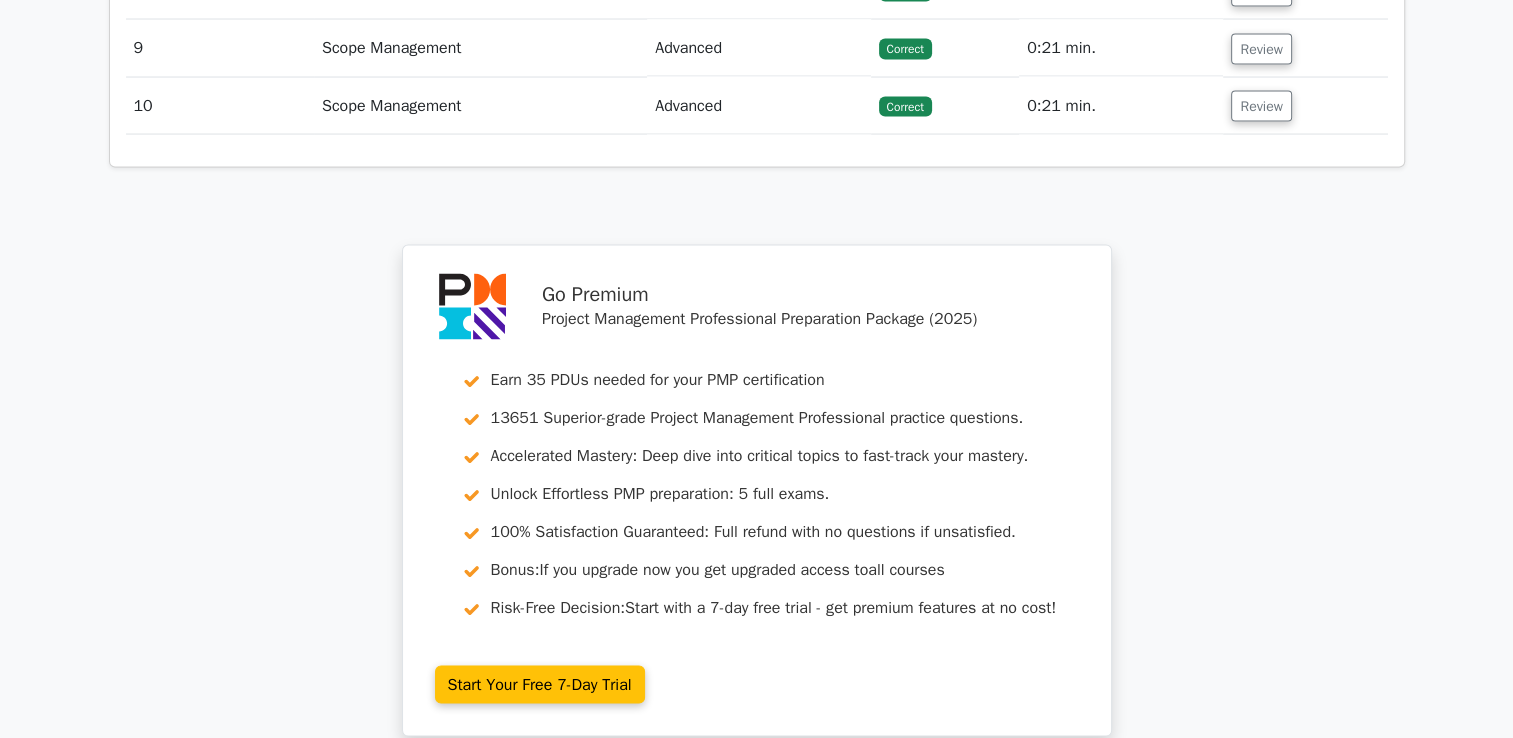 scroll, scrollTop: 4310, scrollLeft: 0, axis: vertical 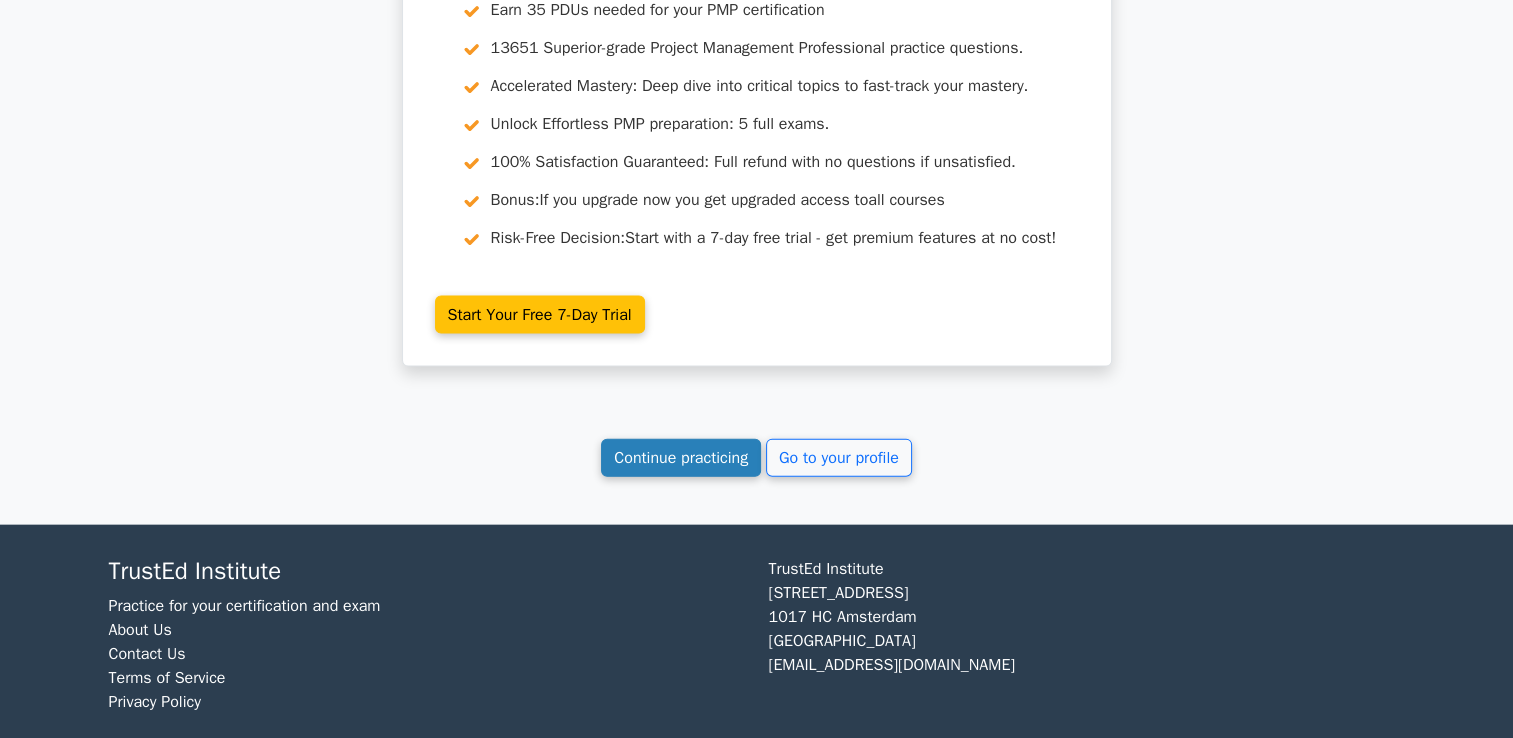 click on "Continue practicing" at bounding box center [681, 458] 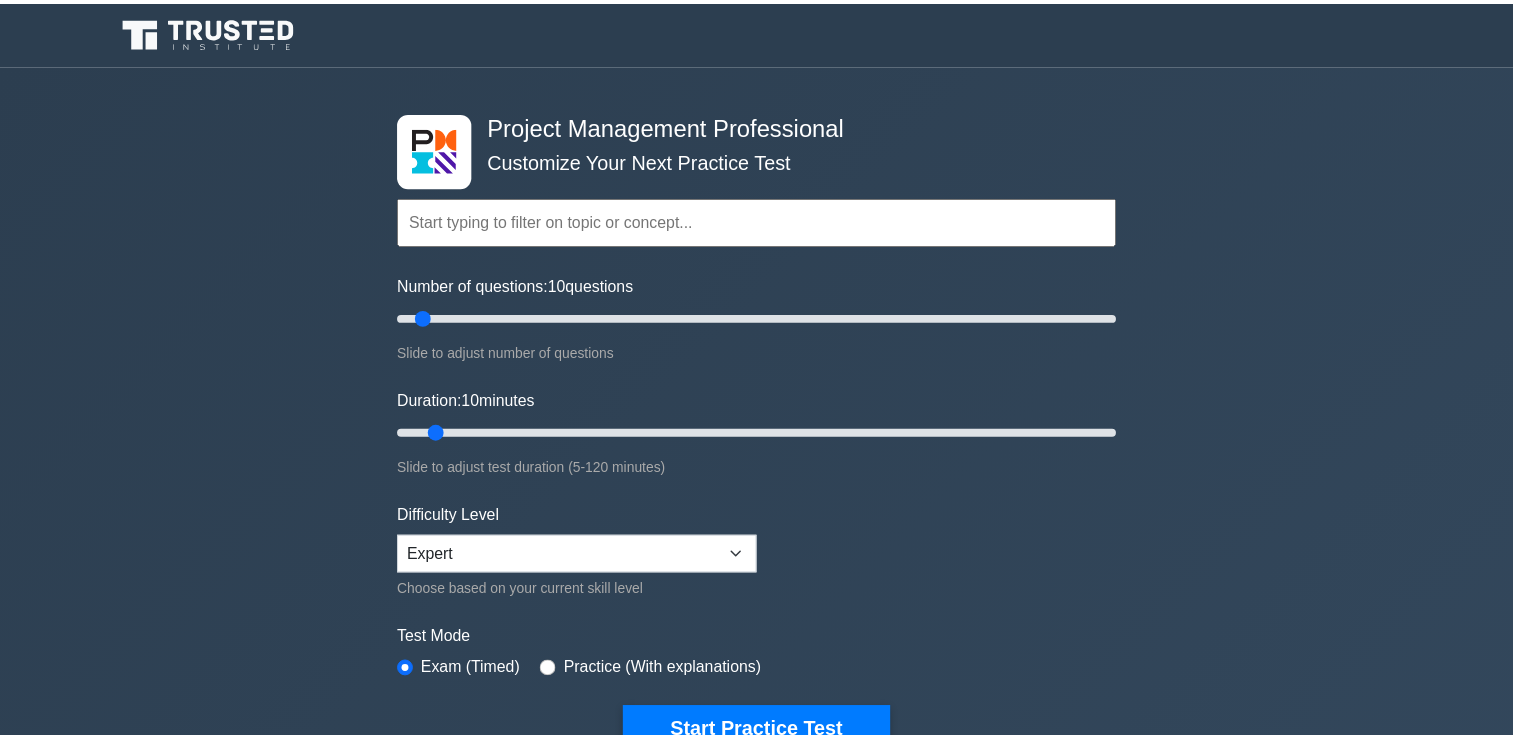 scroll, scrollTop: 0, scrollLeft: 0, axis: both 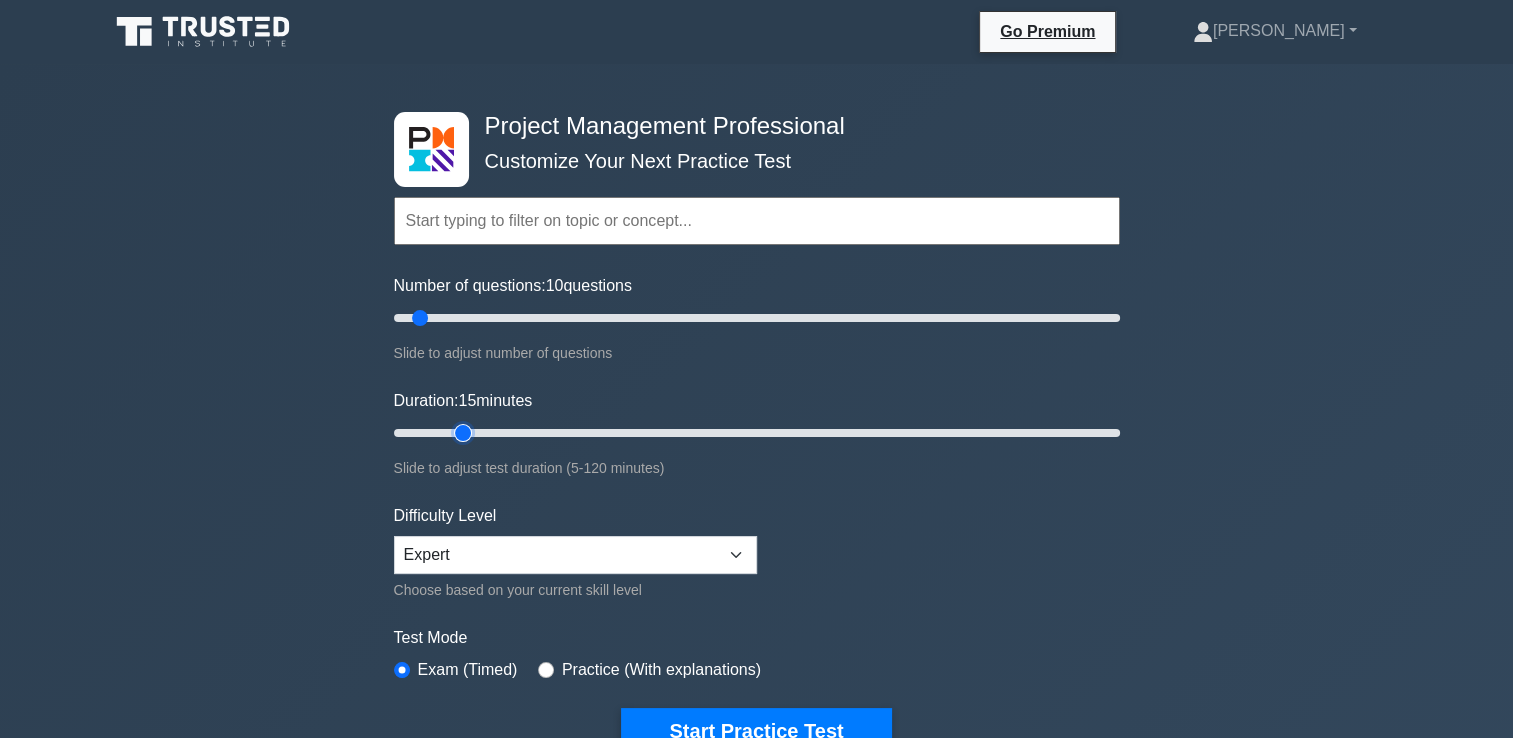 type on "15" 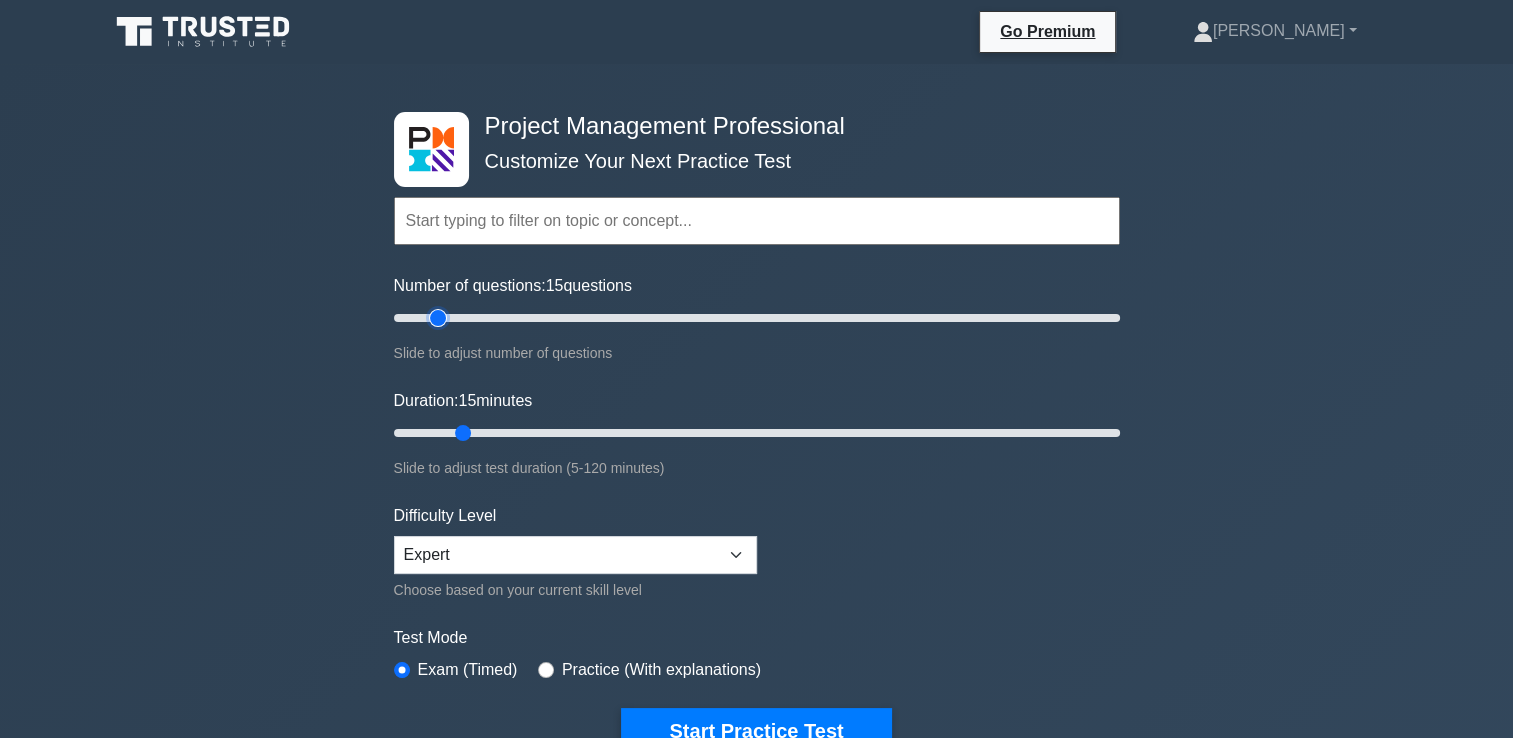 type on "15" 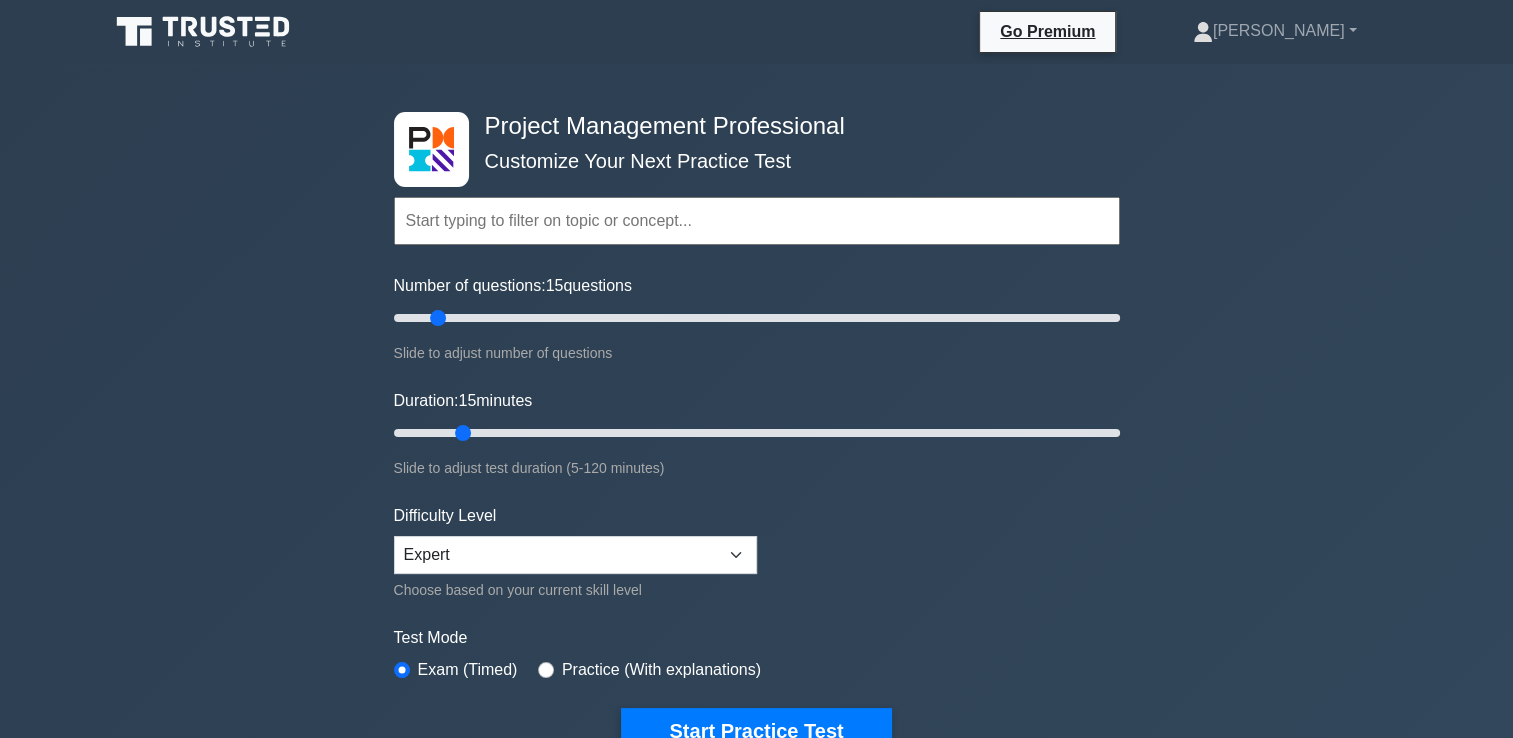 click at bounding box center (757, 221) 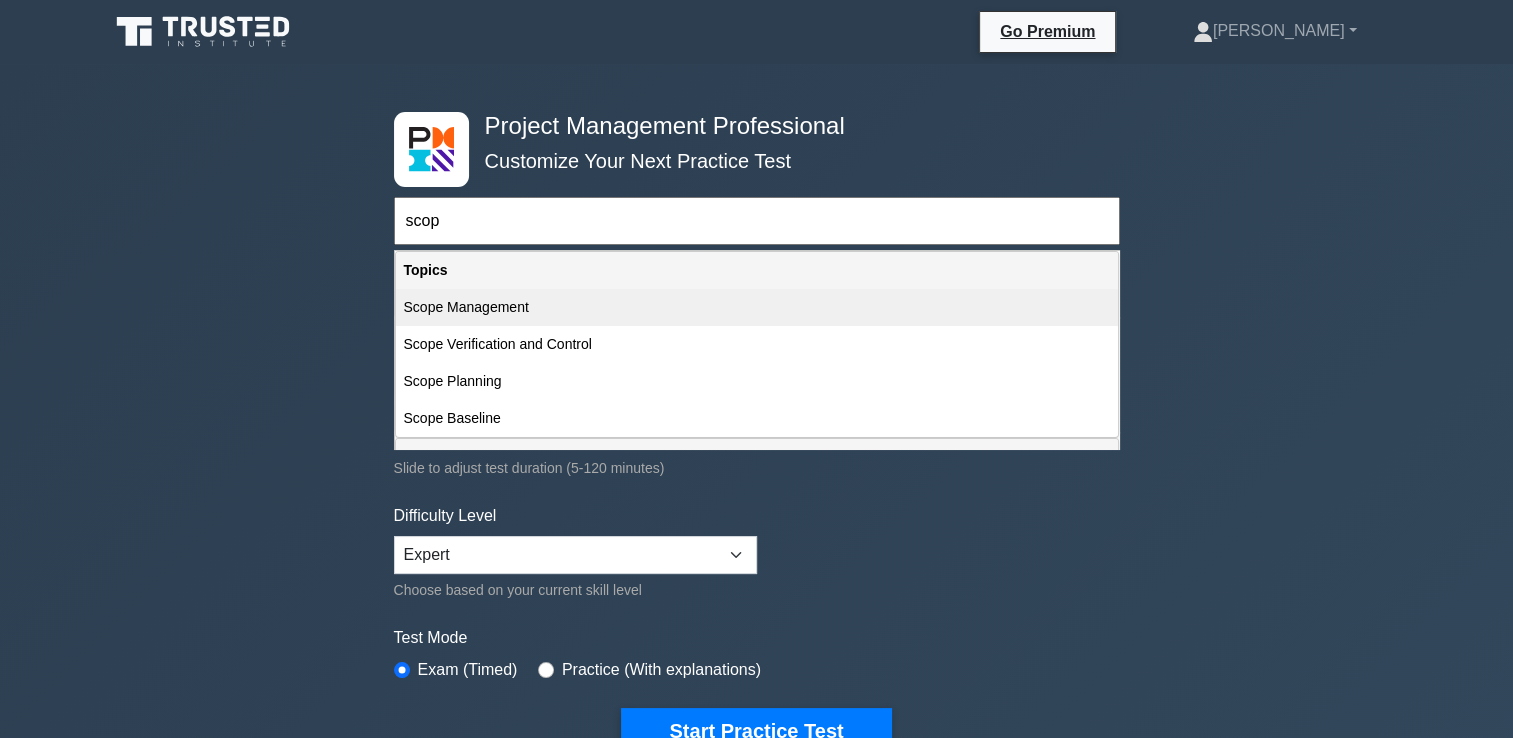 click on "Scope Management" at bounding box center [757, 307] 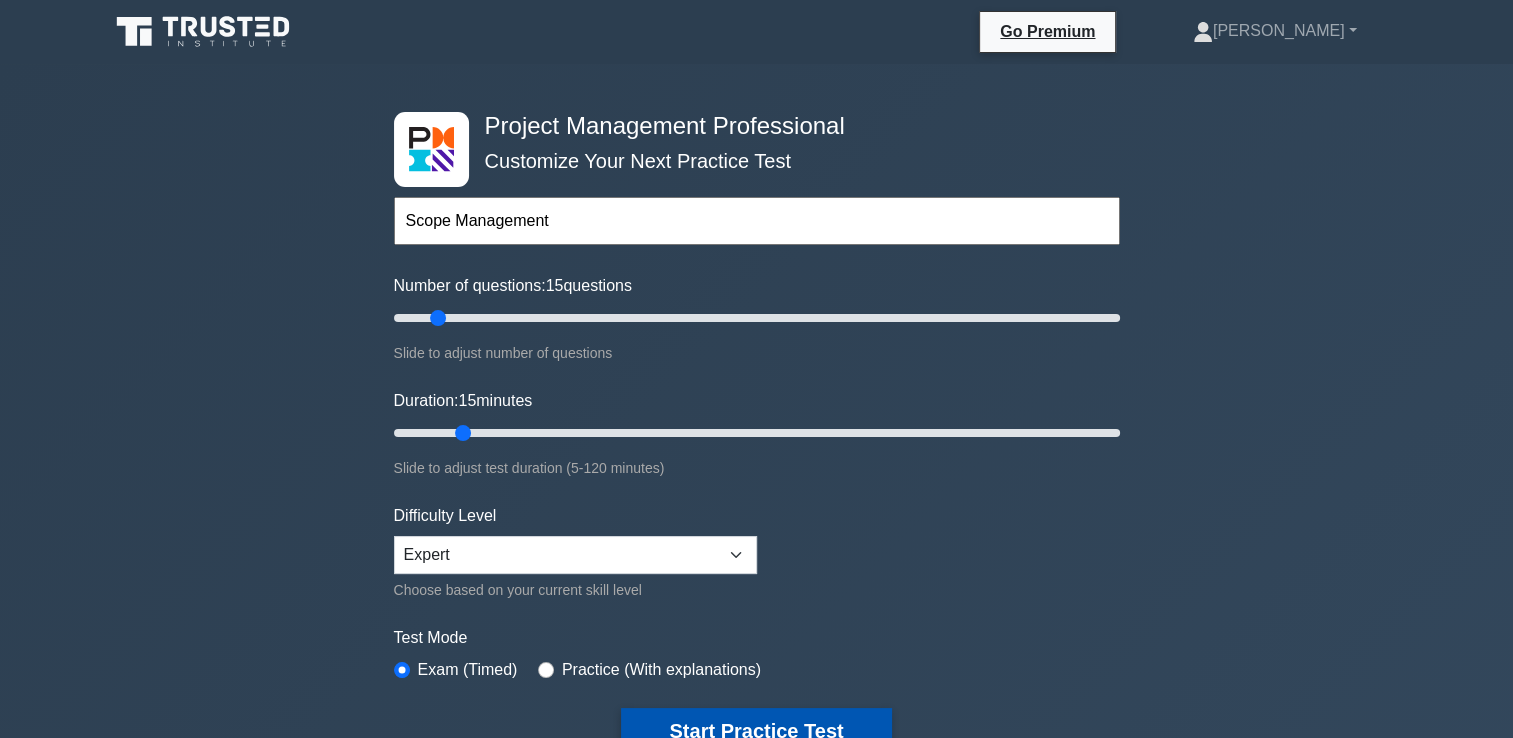 click on "Start Practice Test" at bounding box center [756, 731] 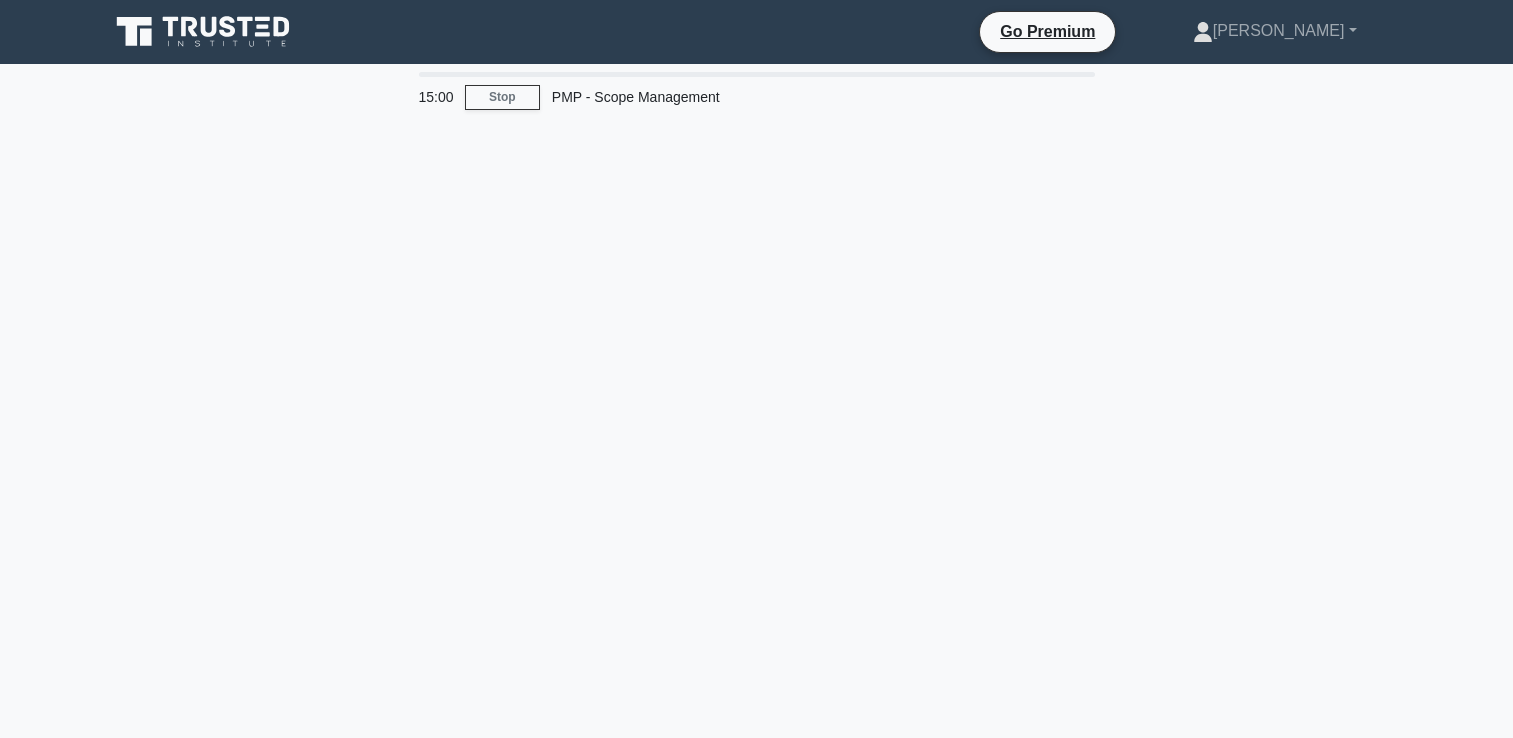 scroll, scrollTop: 0, scrollLeft: 0, axis: both 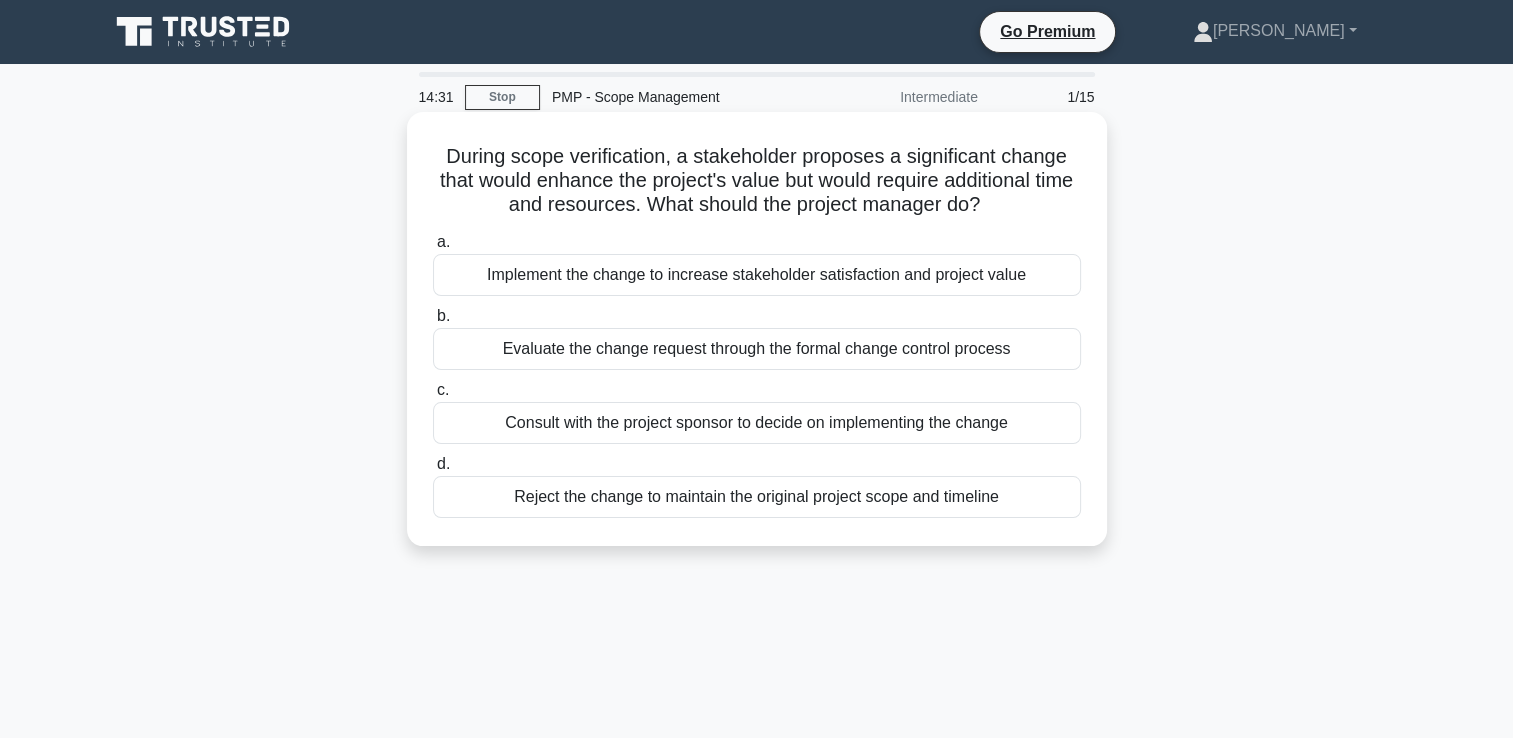 click on "Evaluate the change request through the formal change control process" at bounding box center (757, 349) 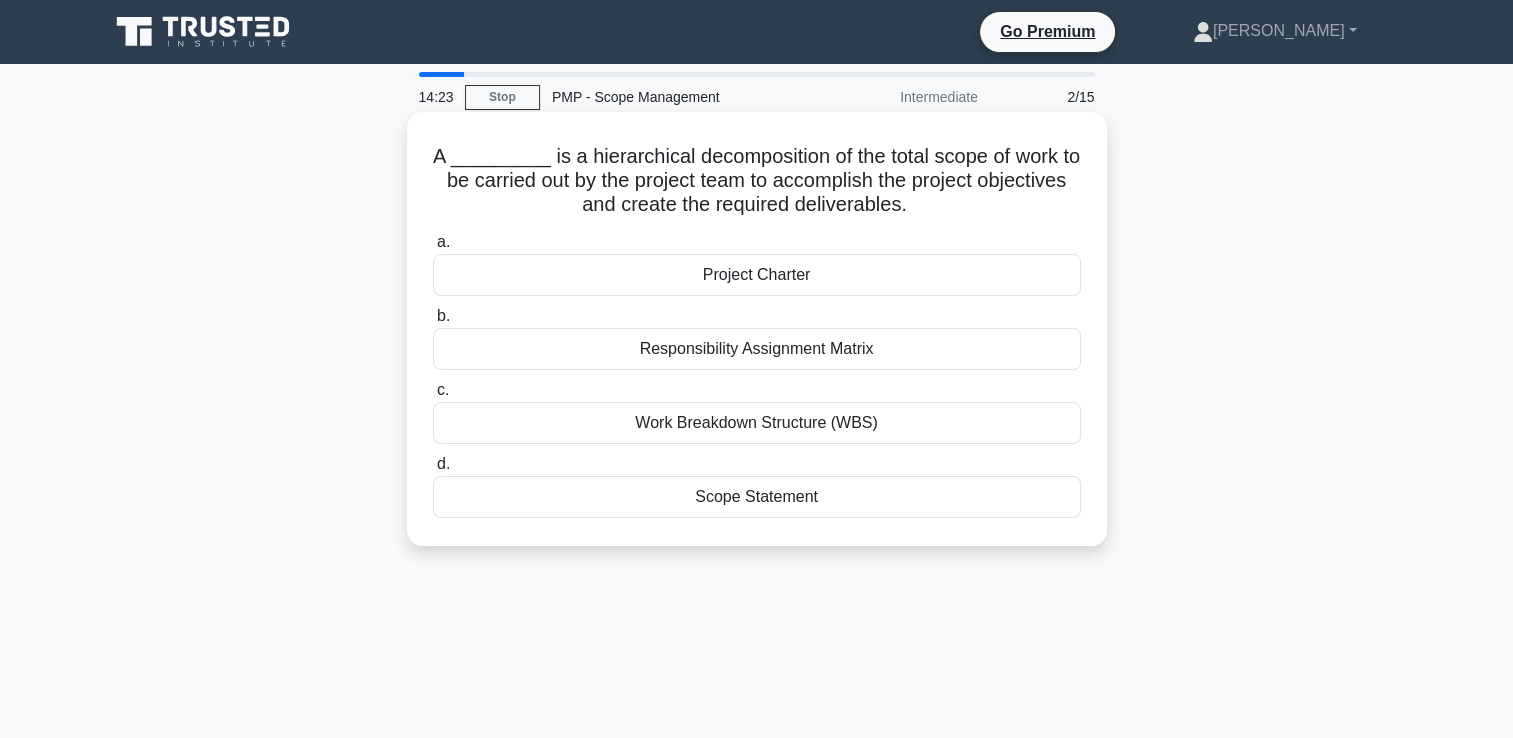 click on "Work Breakdown Structure (WBS)" at bounding box center [757, 423] 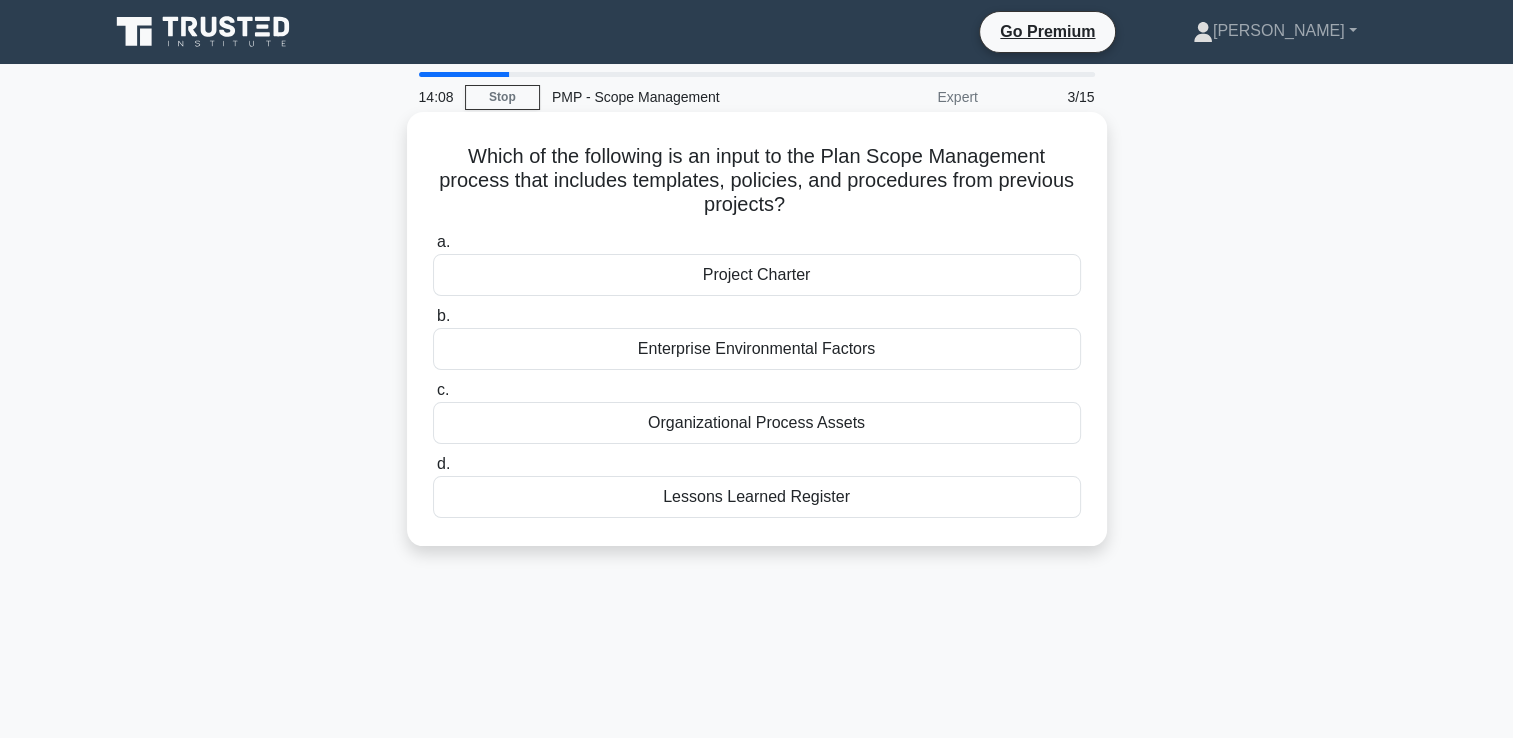 click on "Organizational Process Assets" at bounding box center [757, 423] 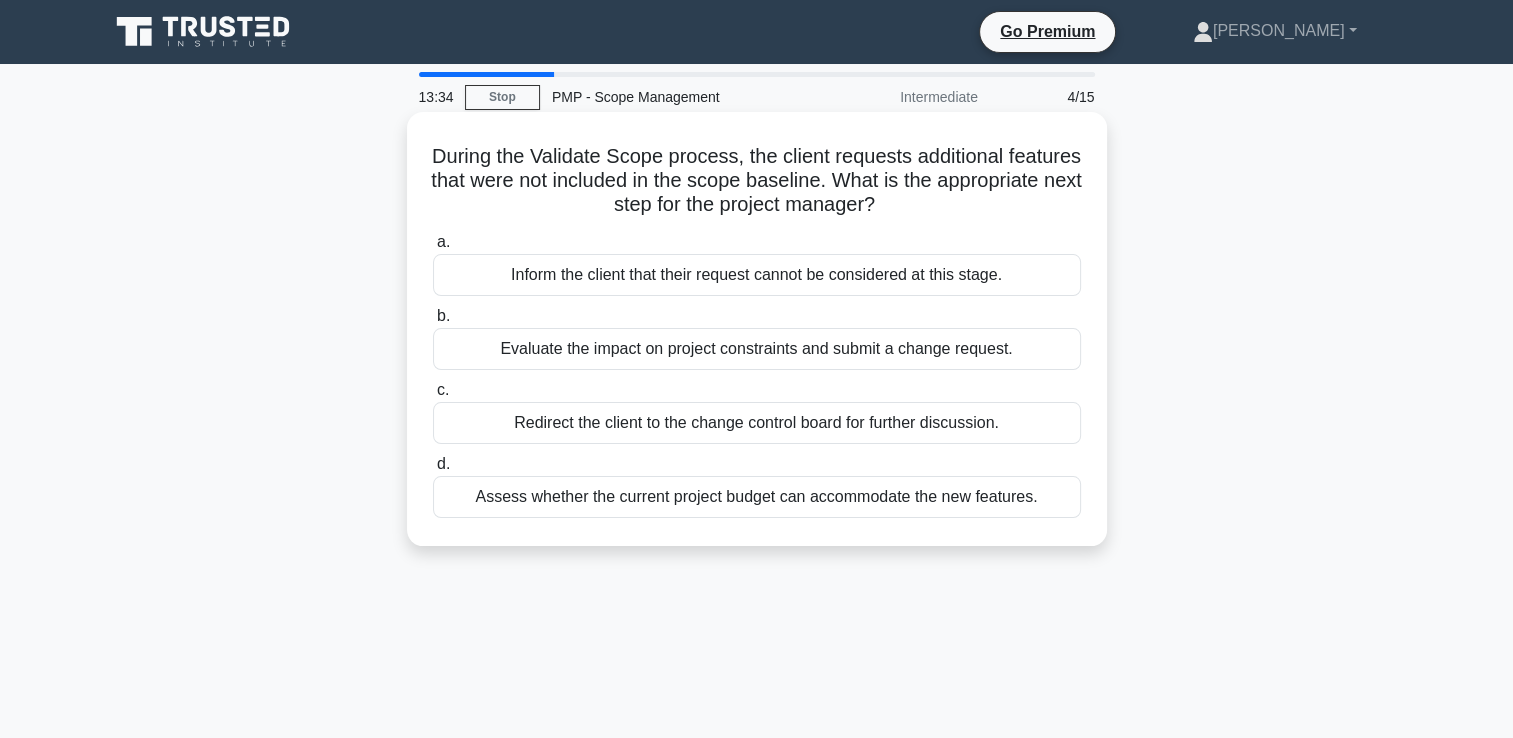 click on "Evaluate the impact on project constraints and submit a change request." at bounding box center (757, 349) 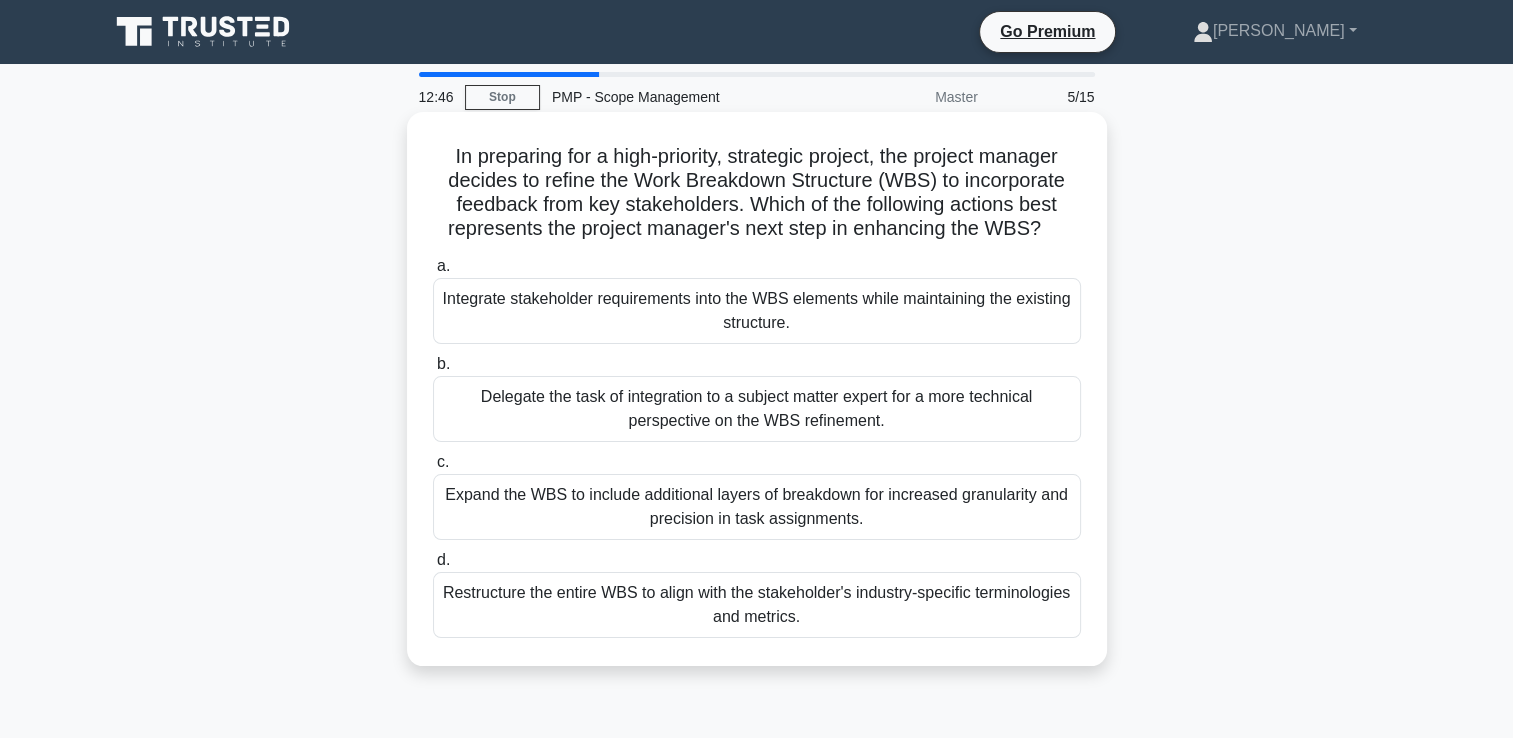 click on "Integrate stakeholder requirements into the WBS elements while maintaining the existing structure." at bounding box center [757, 311] 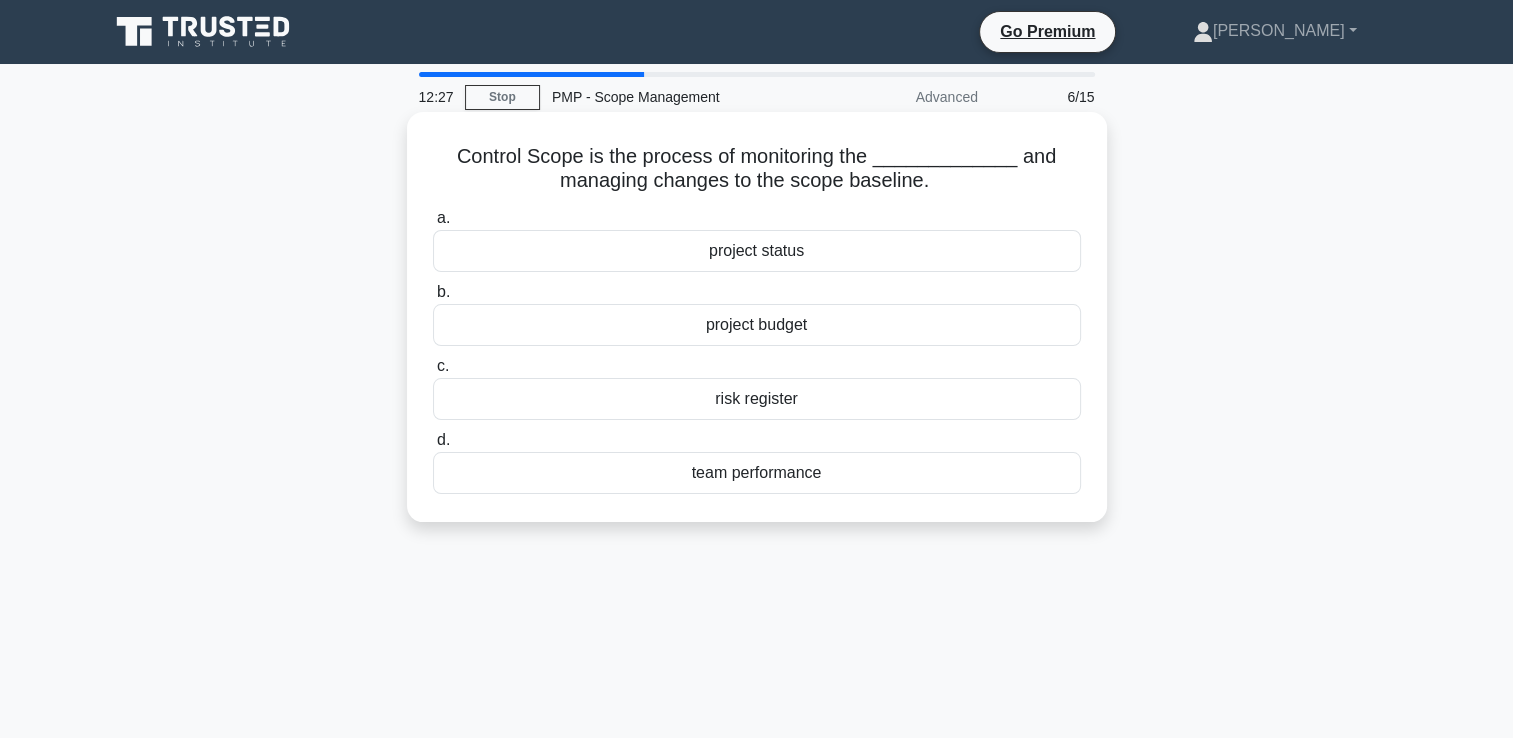 click on "project status" at bounding box center (757, 251) 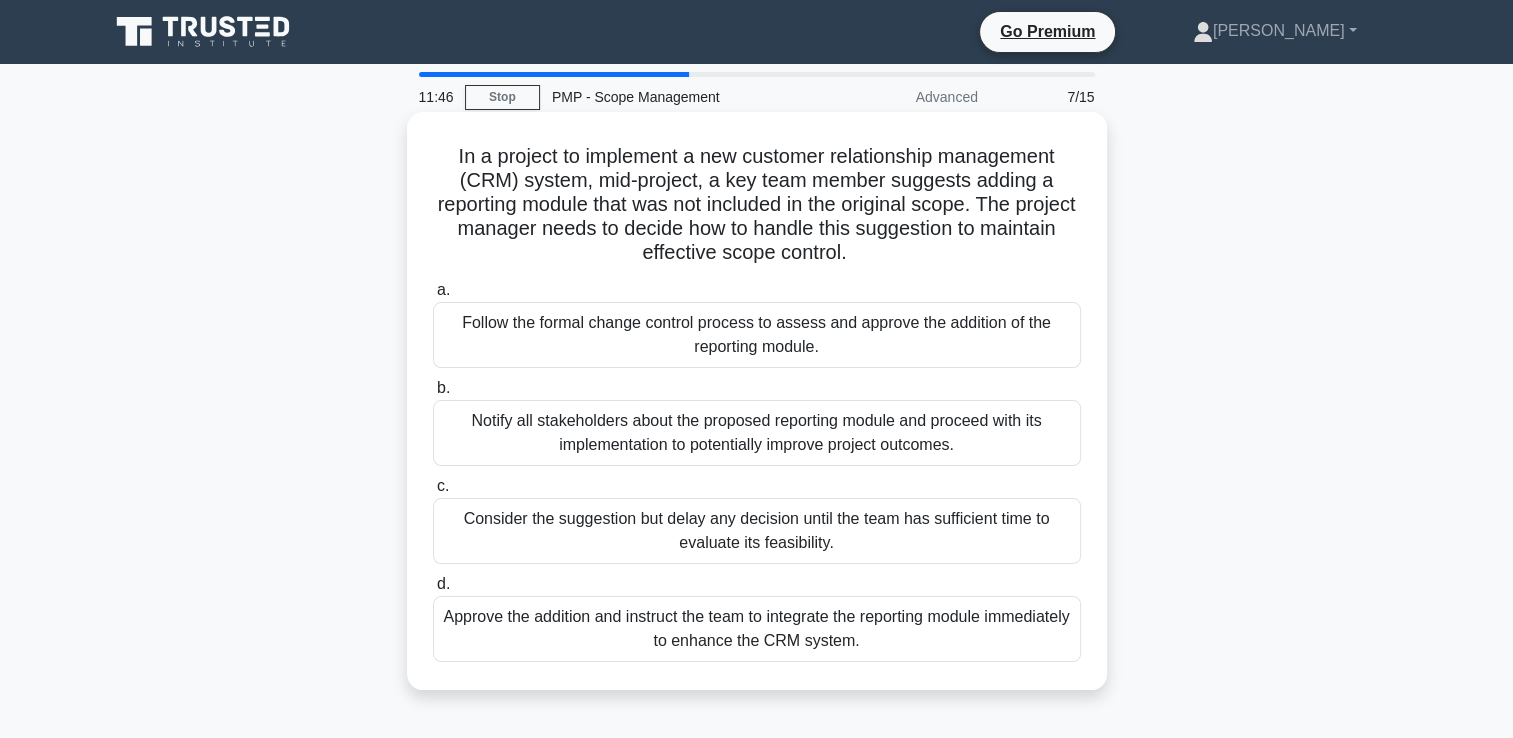 click on "Follow the formal change control process to assess and approve the addition of the reporting module." at bounding box center (757, 335) 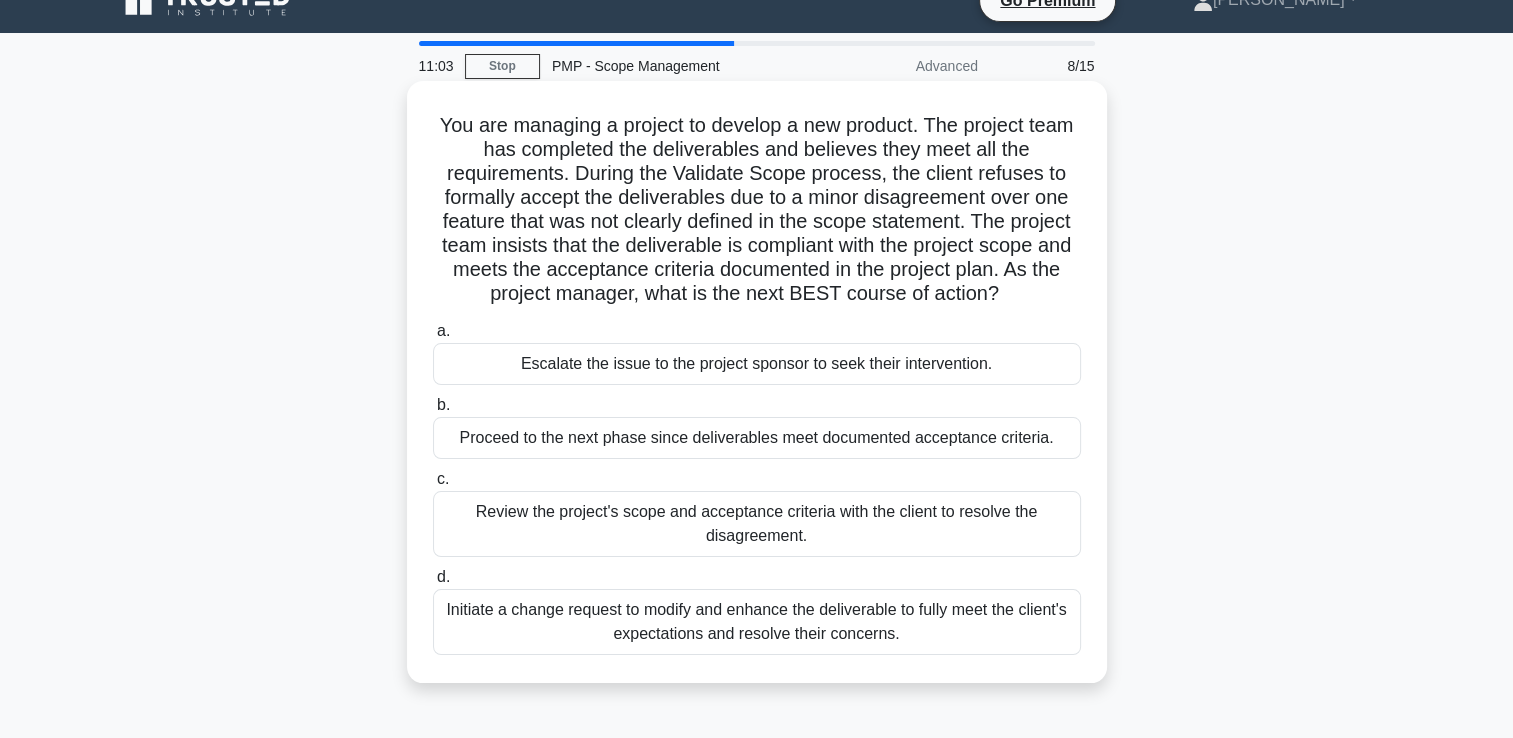 scroll, scrollTop: 30, scrollLeft: 0, axis: vertical 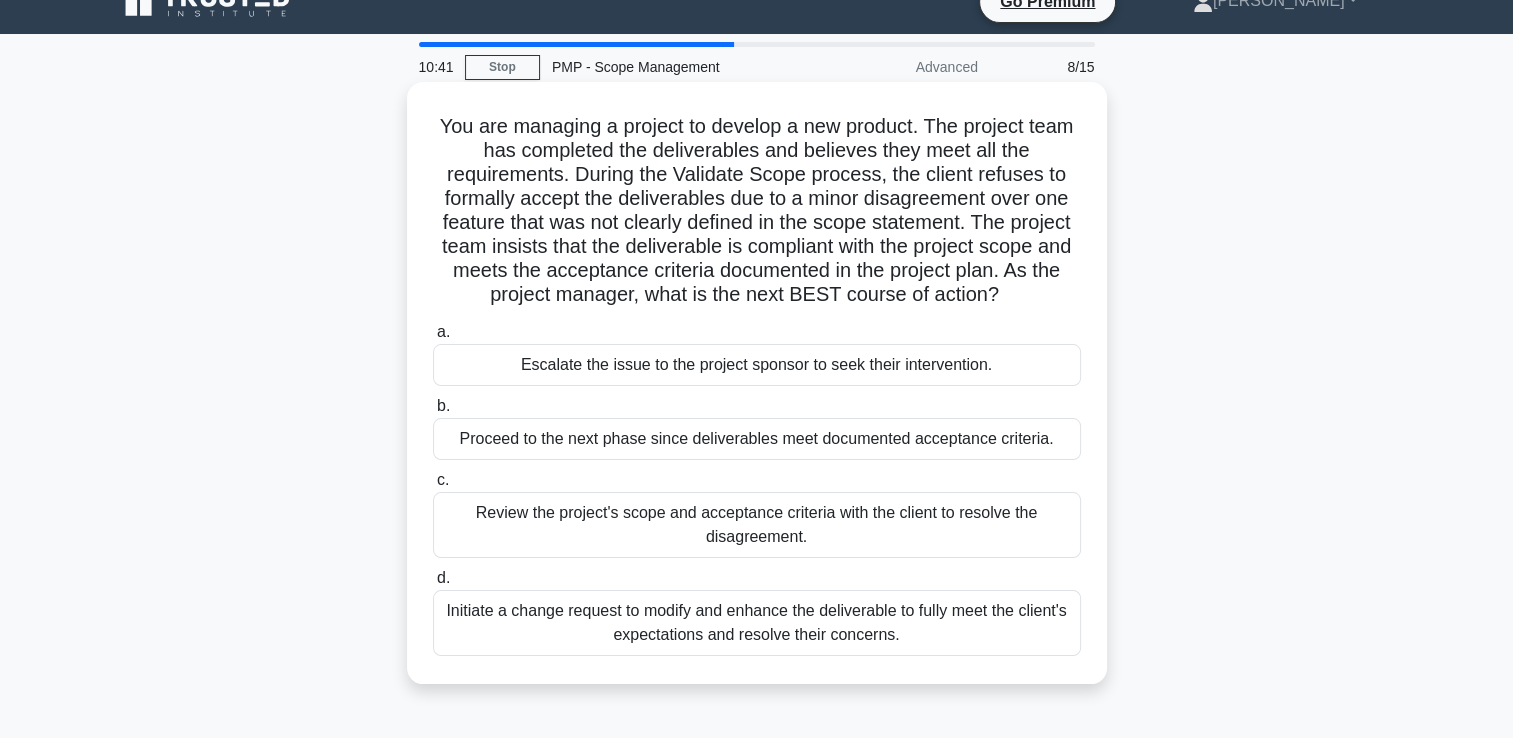 click on "Review the project's scope and acceptance criteria with the client to resolve the disagreement." at bounding box center (757, 525) 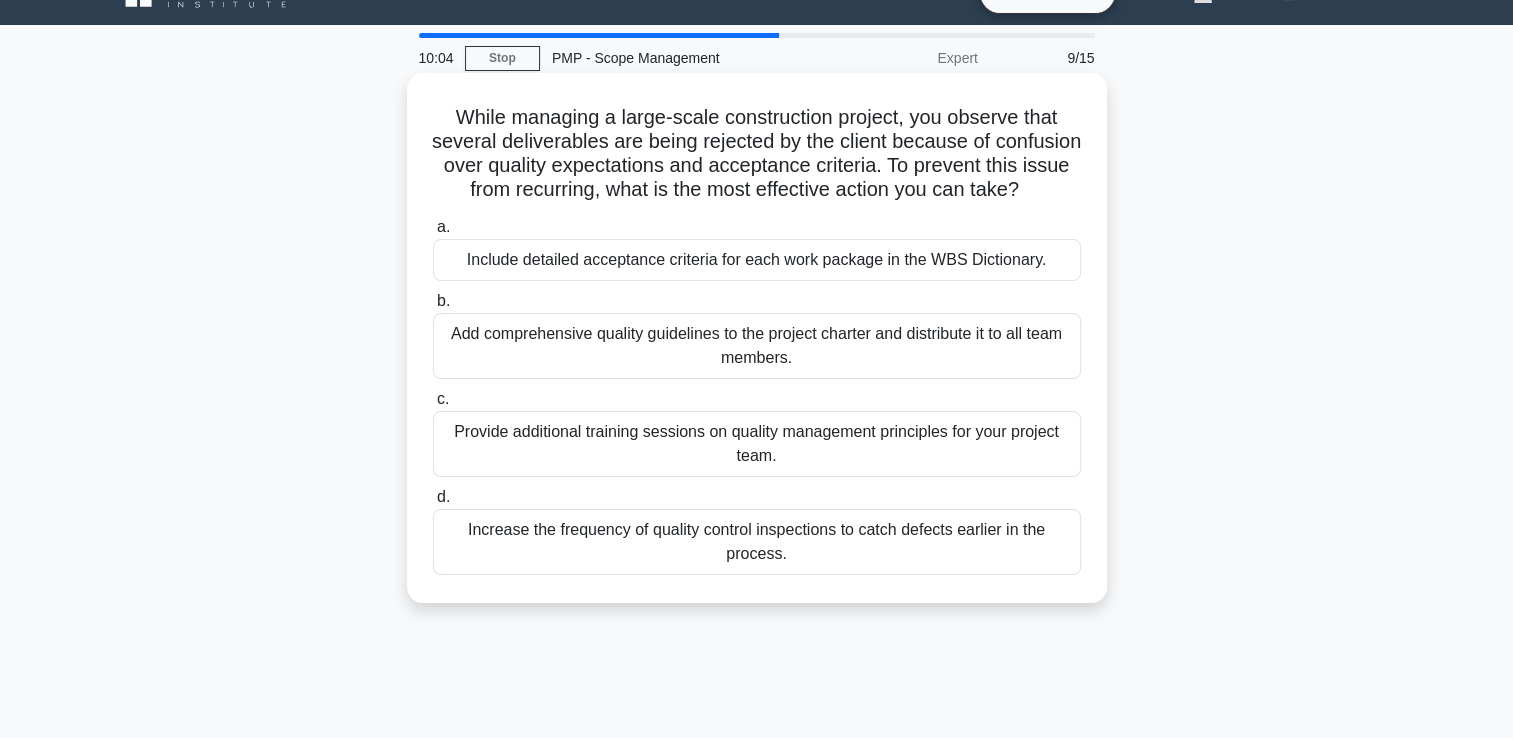 scroll, scrollTop: 36, scrollLeft: 0, axis: vertical 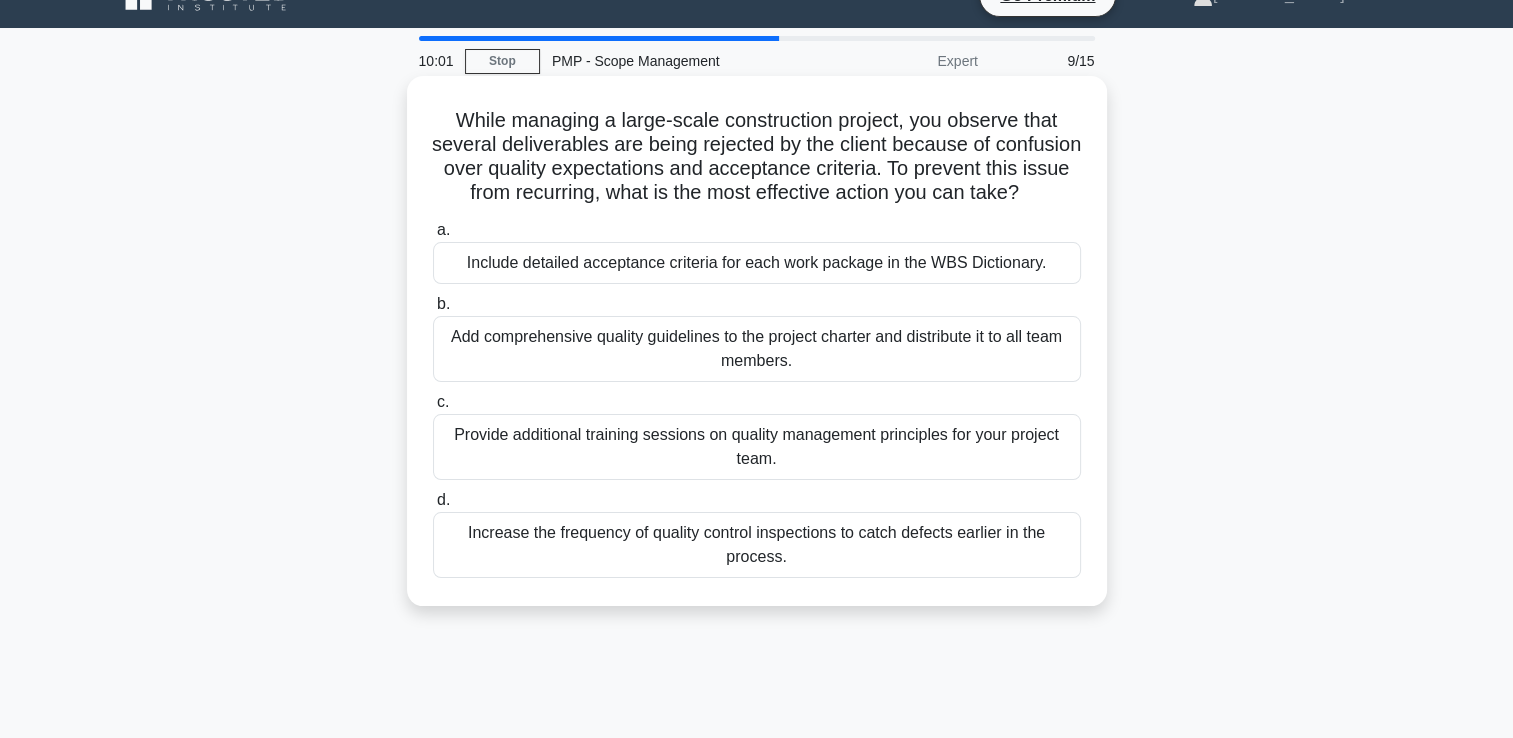 click on "Include detailed acceptance criteria for each work package in the WBS Dictionary." at bounding box center (757, 263) 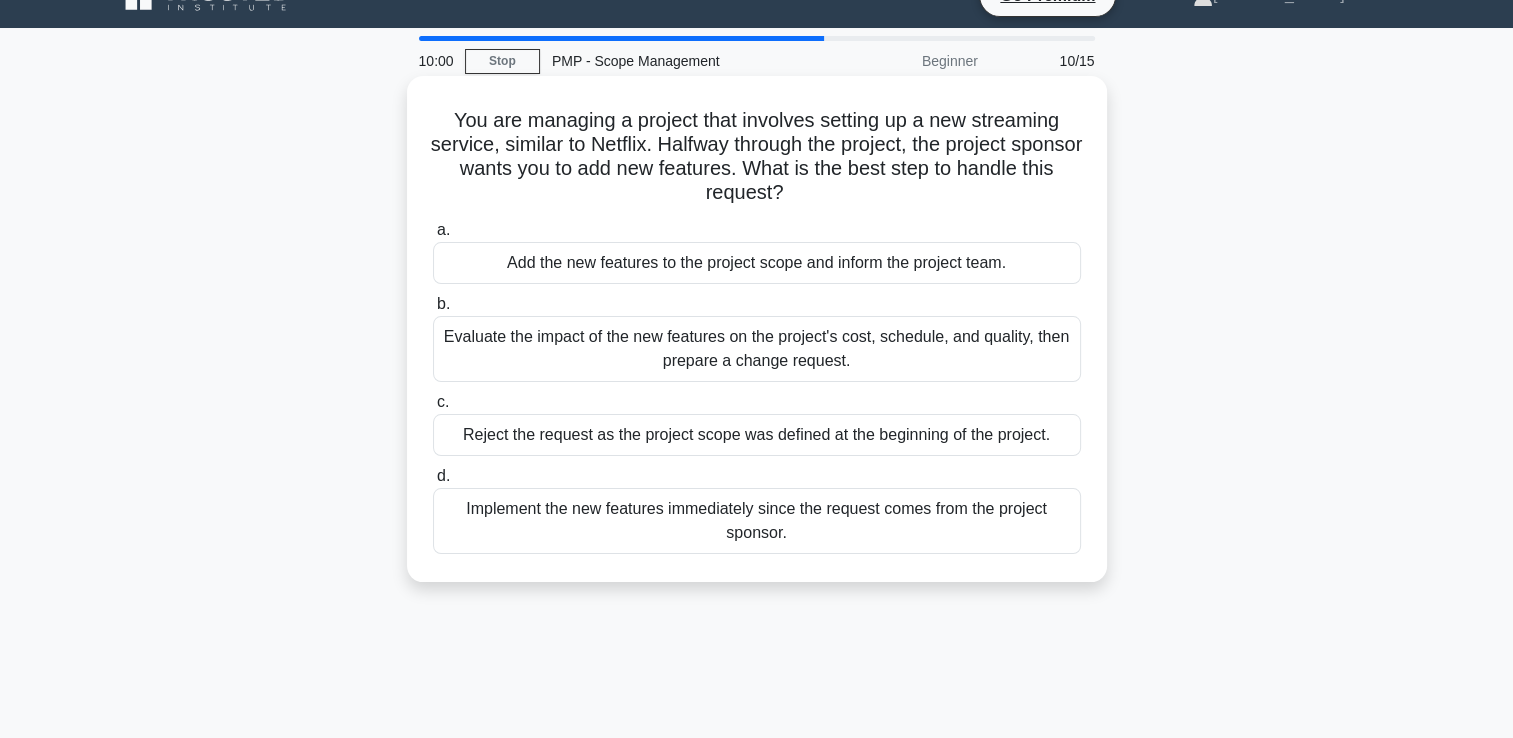 scroll, scrollTop: 0, scrollLeft: 0, axis: both 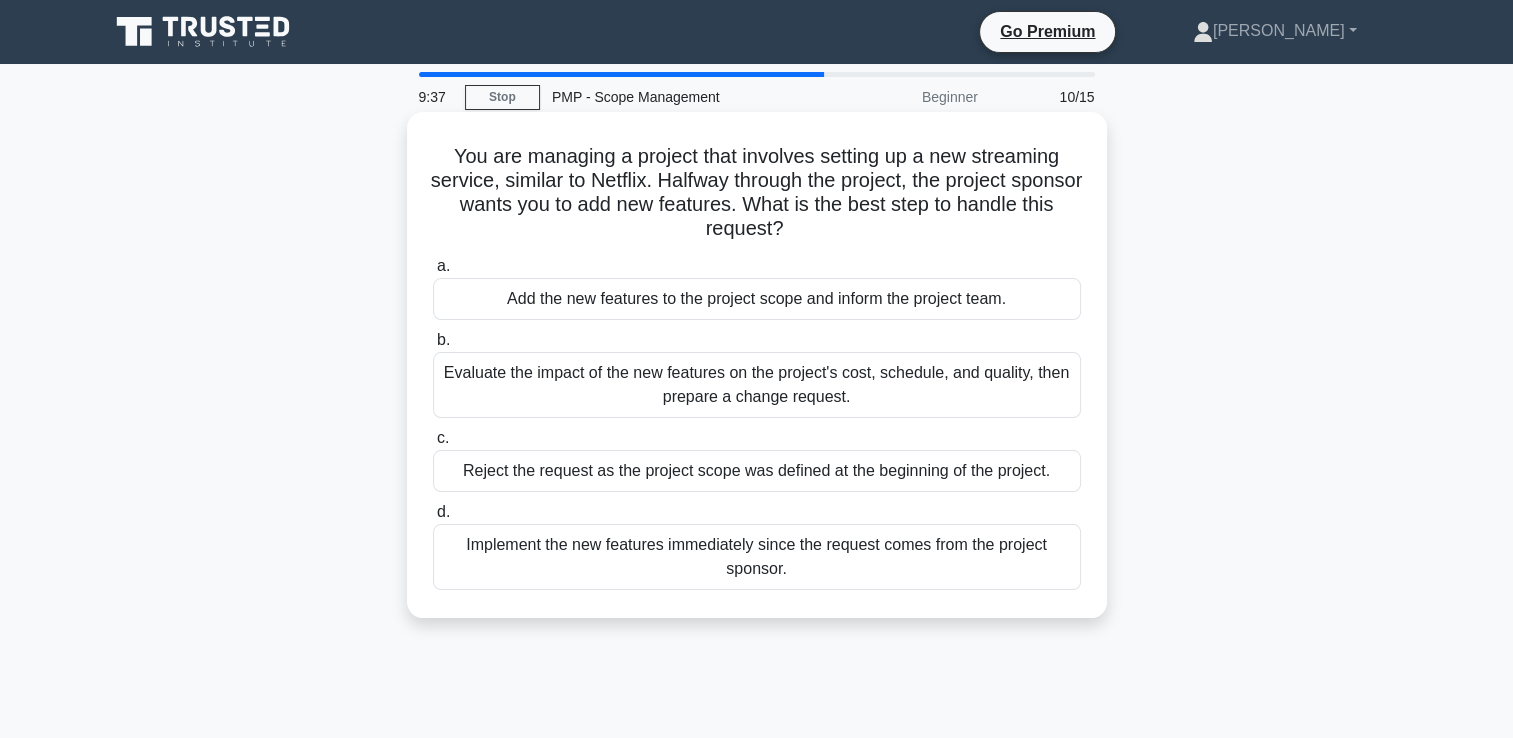click on "Evaluate the impact of the new features on the project's cost, schedule, and quality, then prepare a change request." at bounding box center [757, 385] 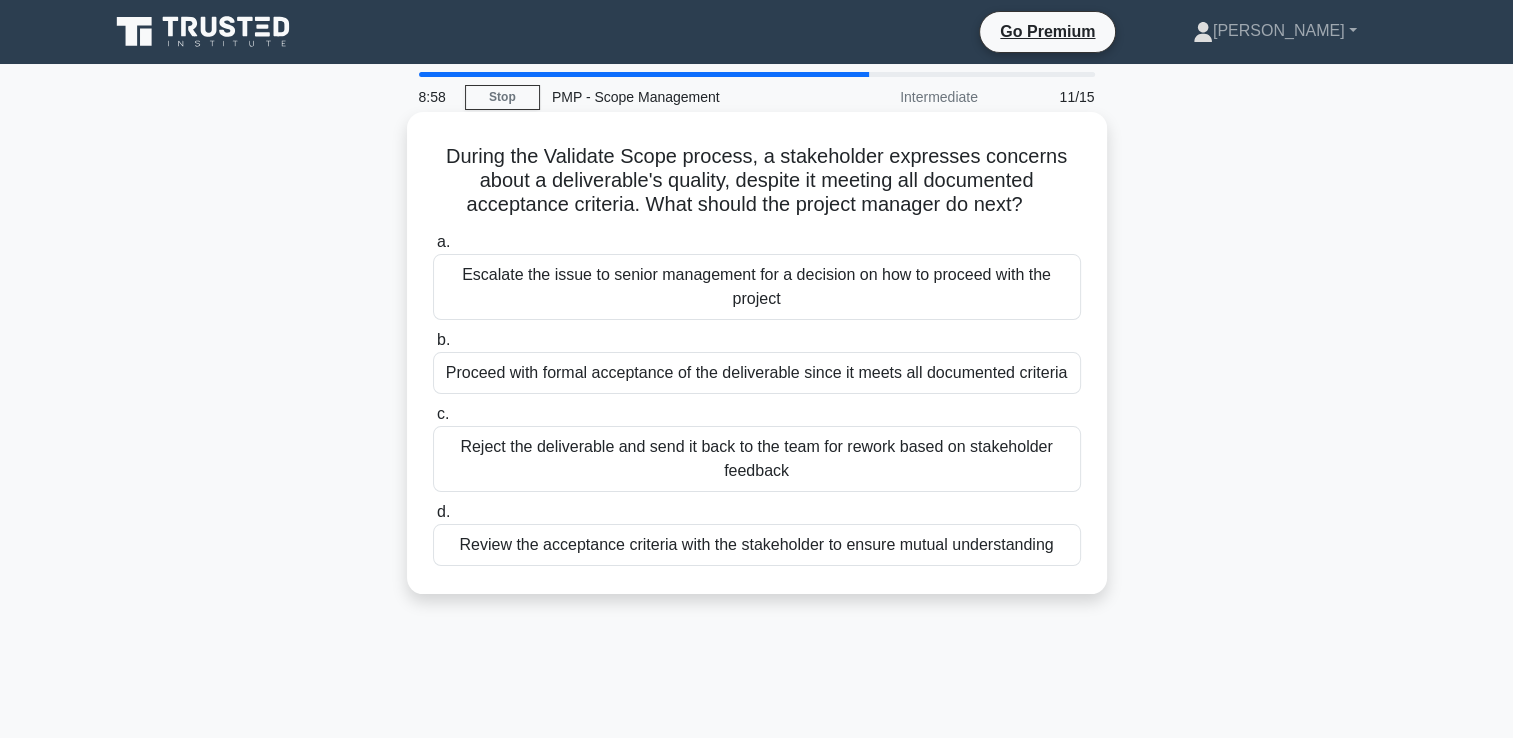click on "Proceed with formal acceptance of the deliverable since it meets all documented criteria" at bounding box center (757, 373) 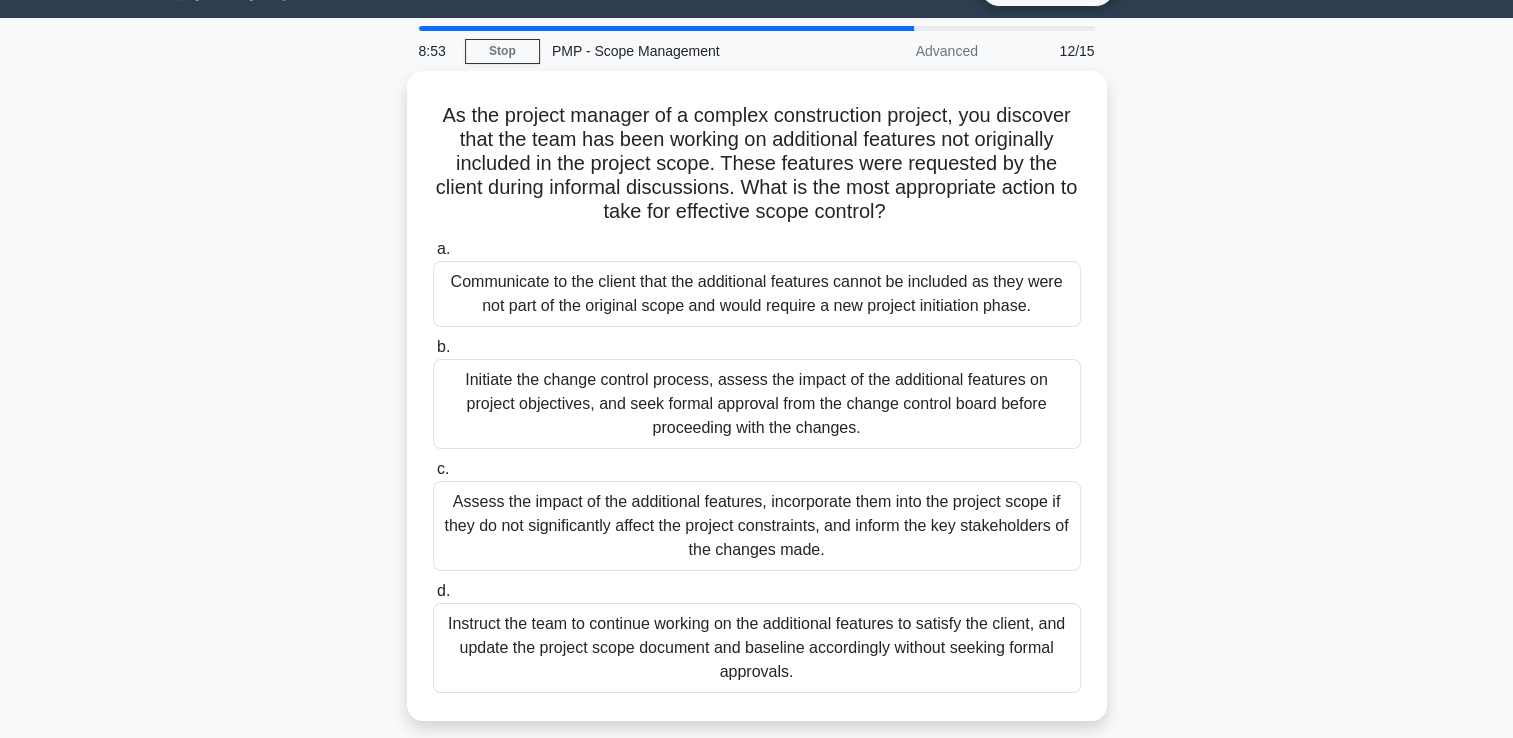 scroll, scrollTop: 42, scrollLeft: 0, axis: vertical 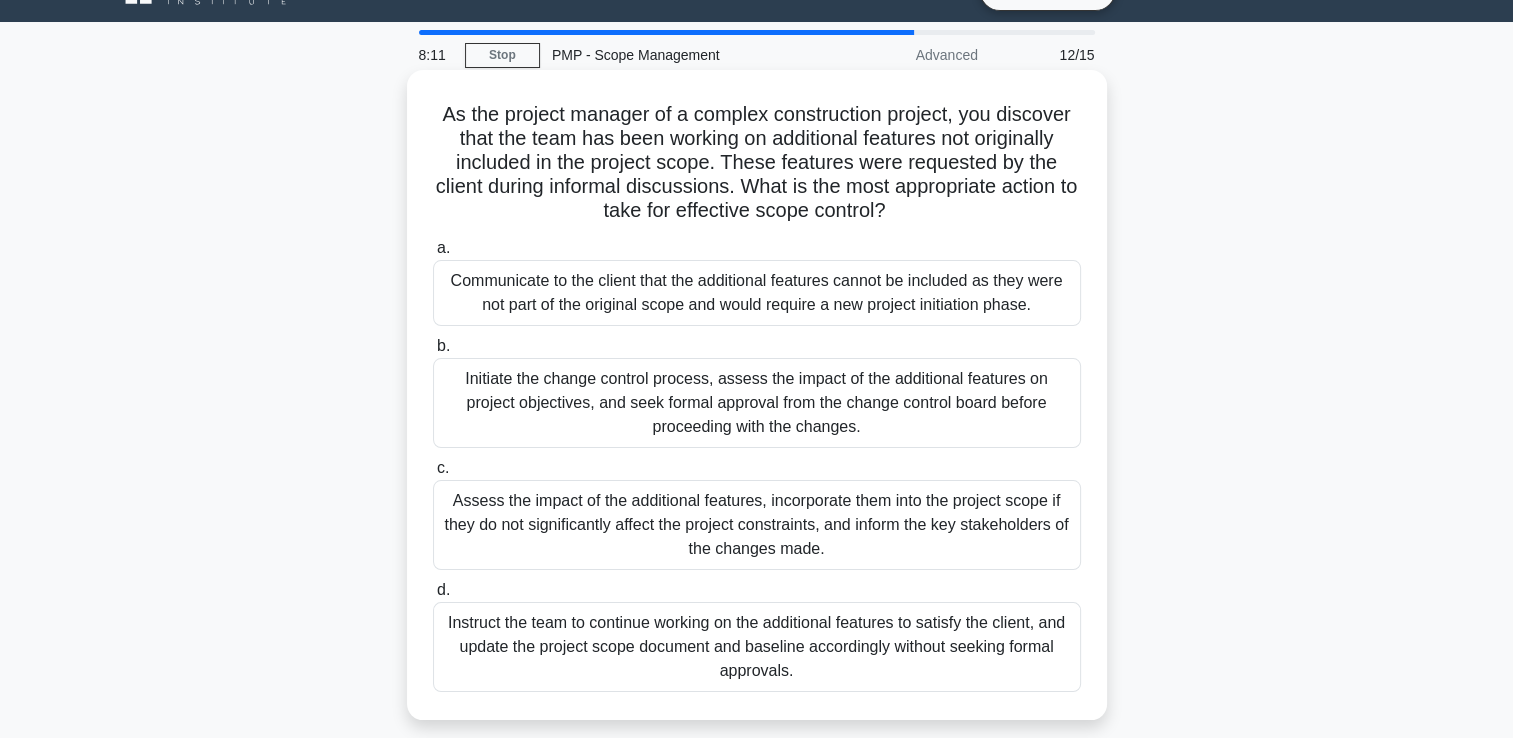click on "Initiate the change control process, assess the impact of the additional features on project objectives, and seek formal approval from the change control board before proceeding with the changes." at bounding box center (757, 403) 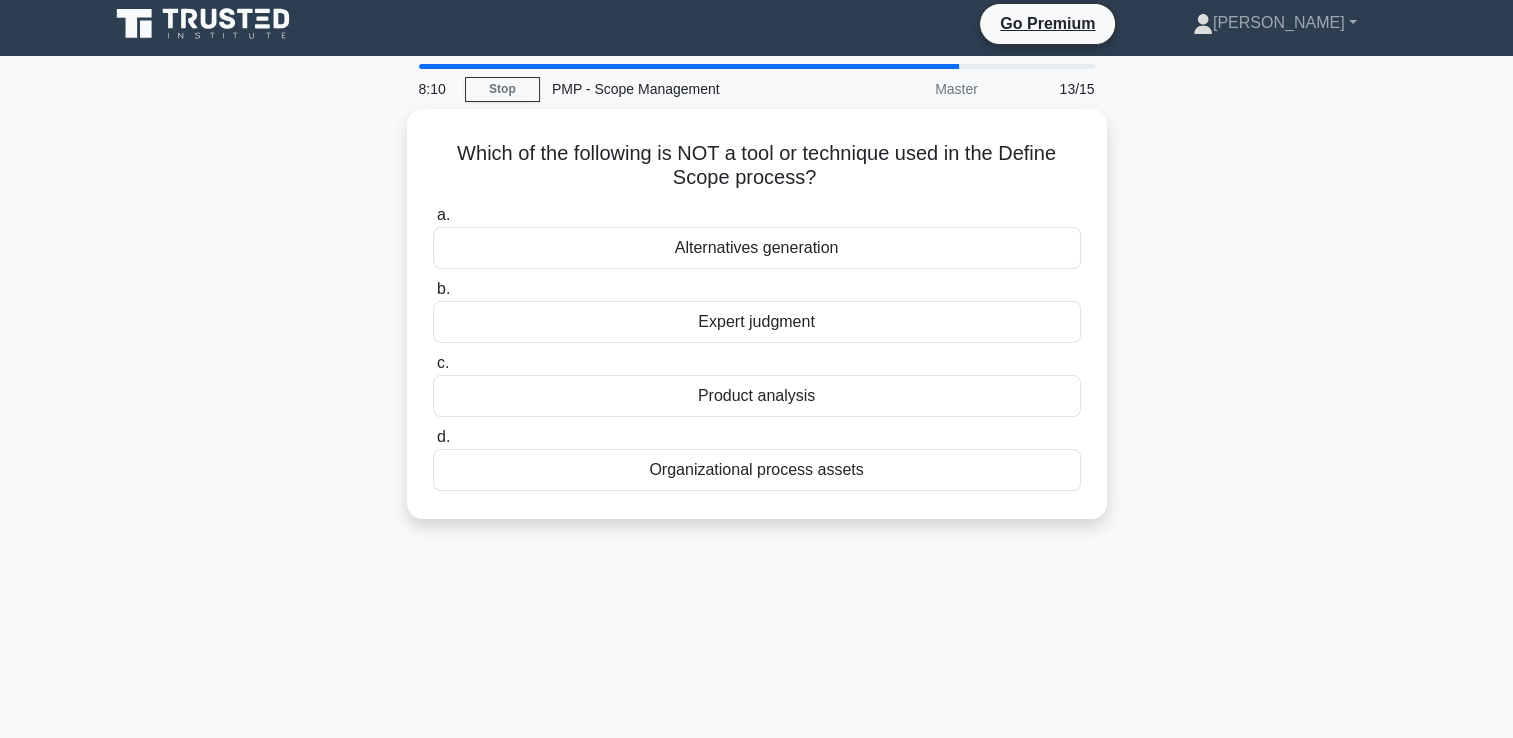 scroll, scrollTop: 0, scrollLeft: 0, axis: both 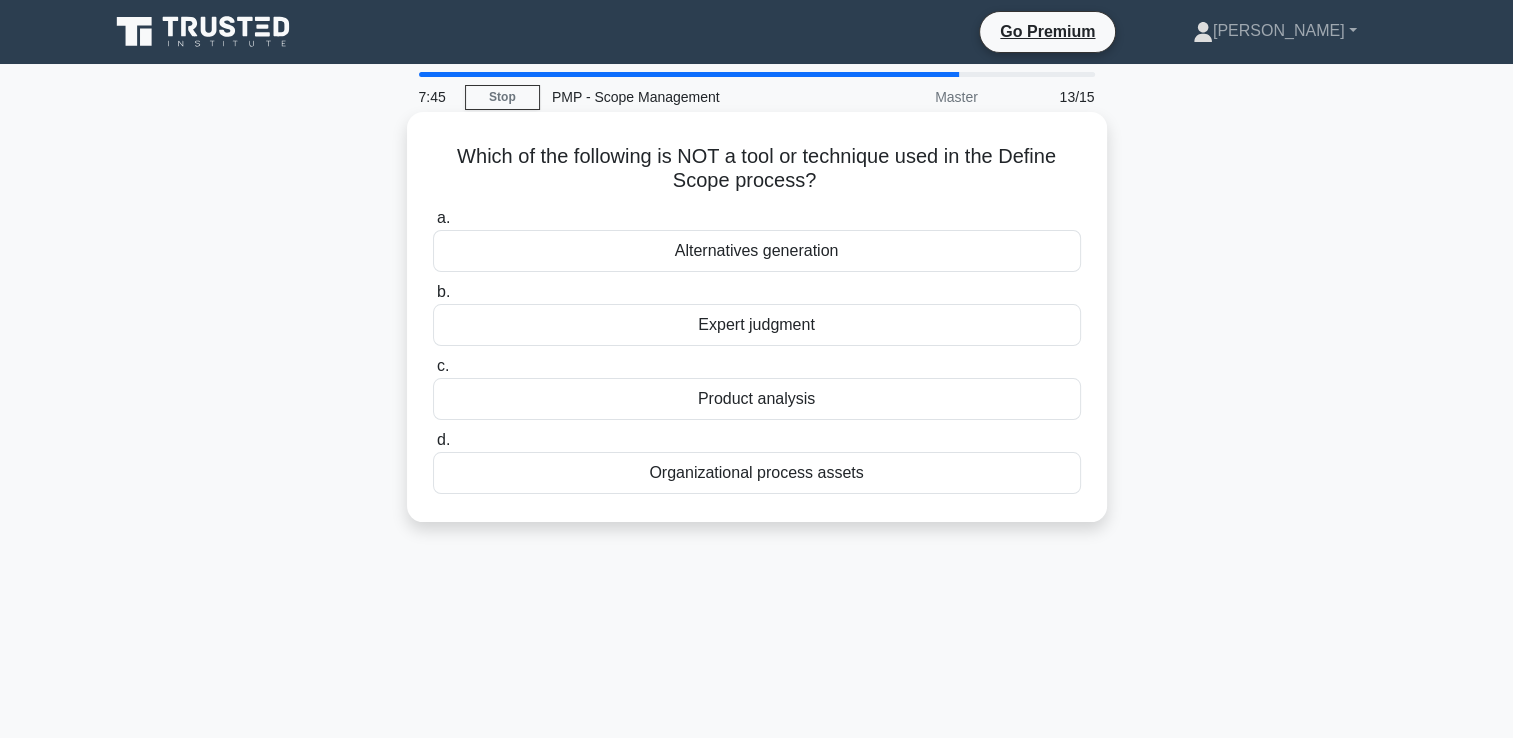 click on "Alternatives generation" at bounding box center [757, 251] 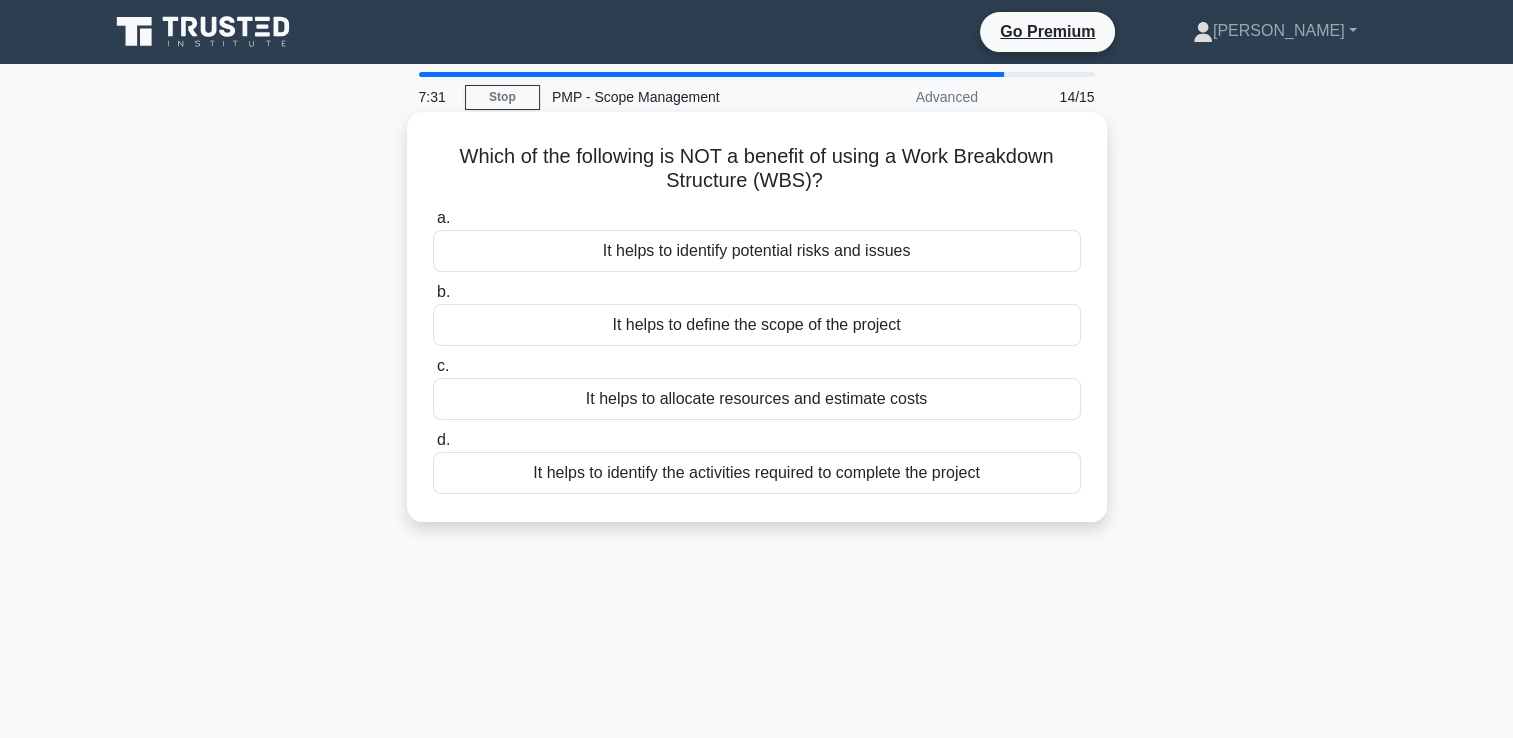 click on "It helps to identify potential risks and issues" at bounding box center (757, 251) 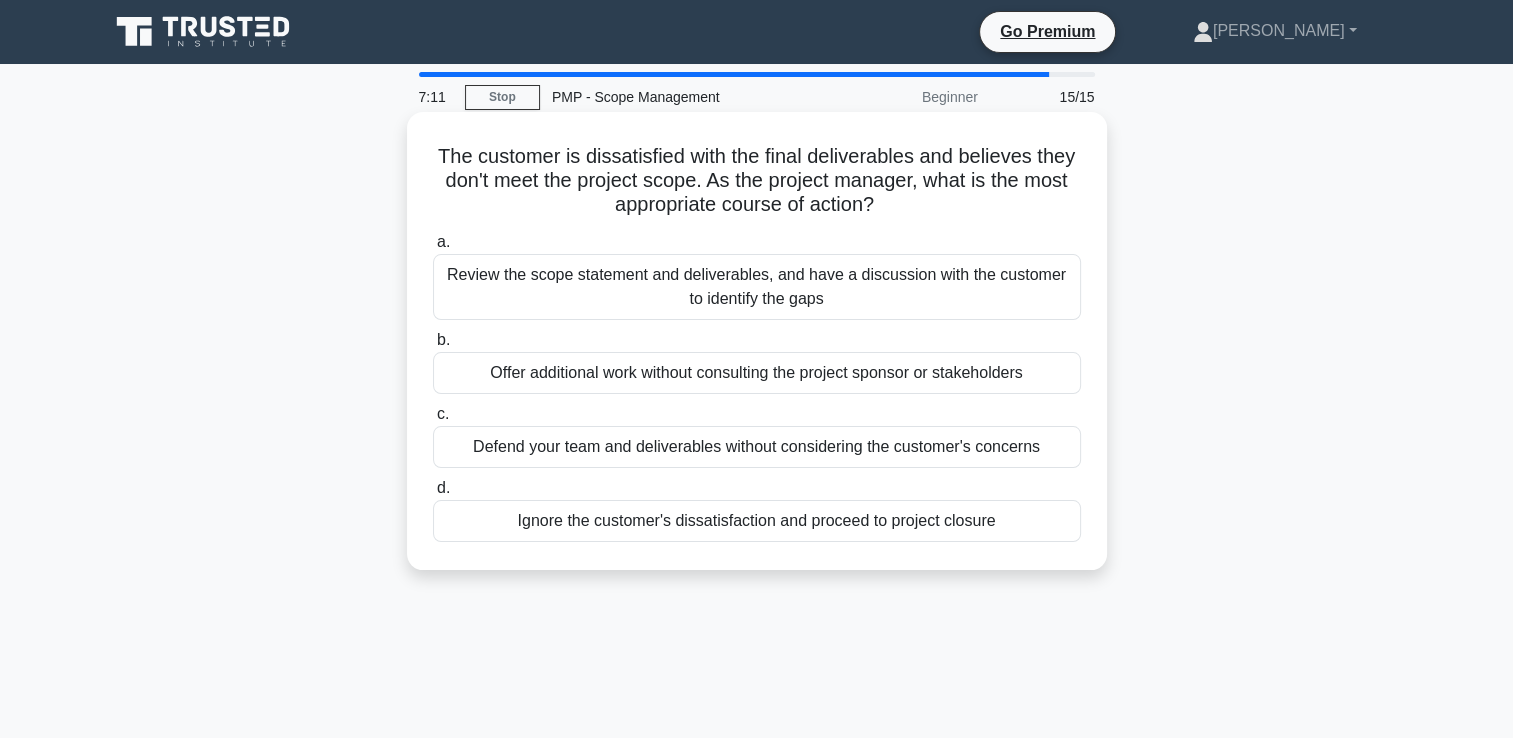 click on "Review the scope statement and deliverables, and have a discussion with the customer to identify the gaps" at bounding box center (757, 287) 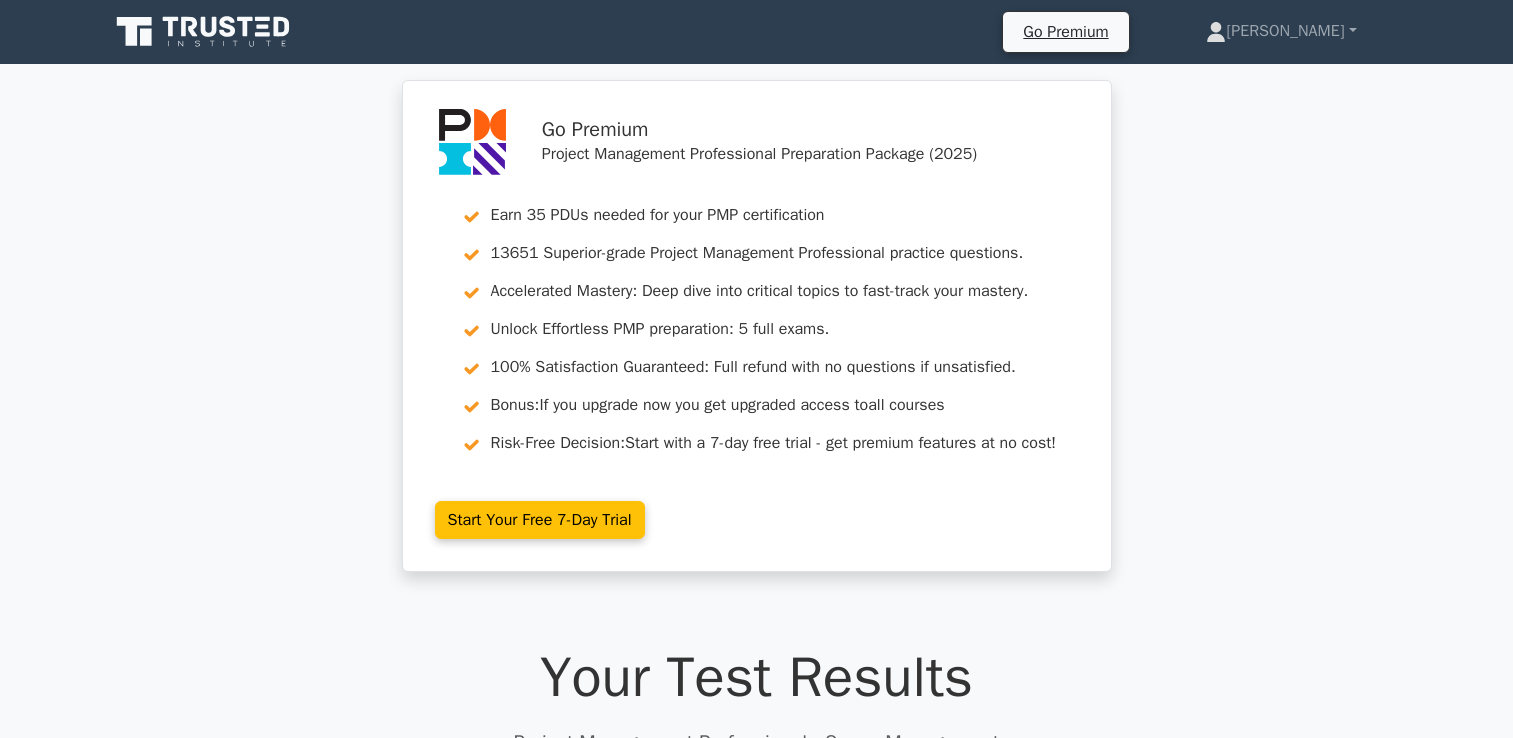 scroll, scrollTop: 0, scrollLeft: 0, axis: both 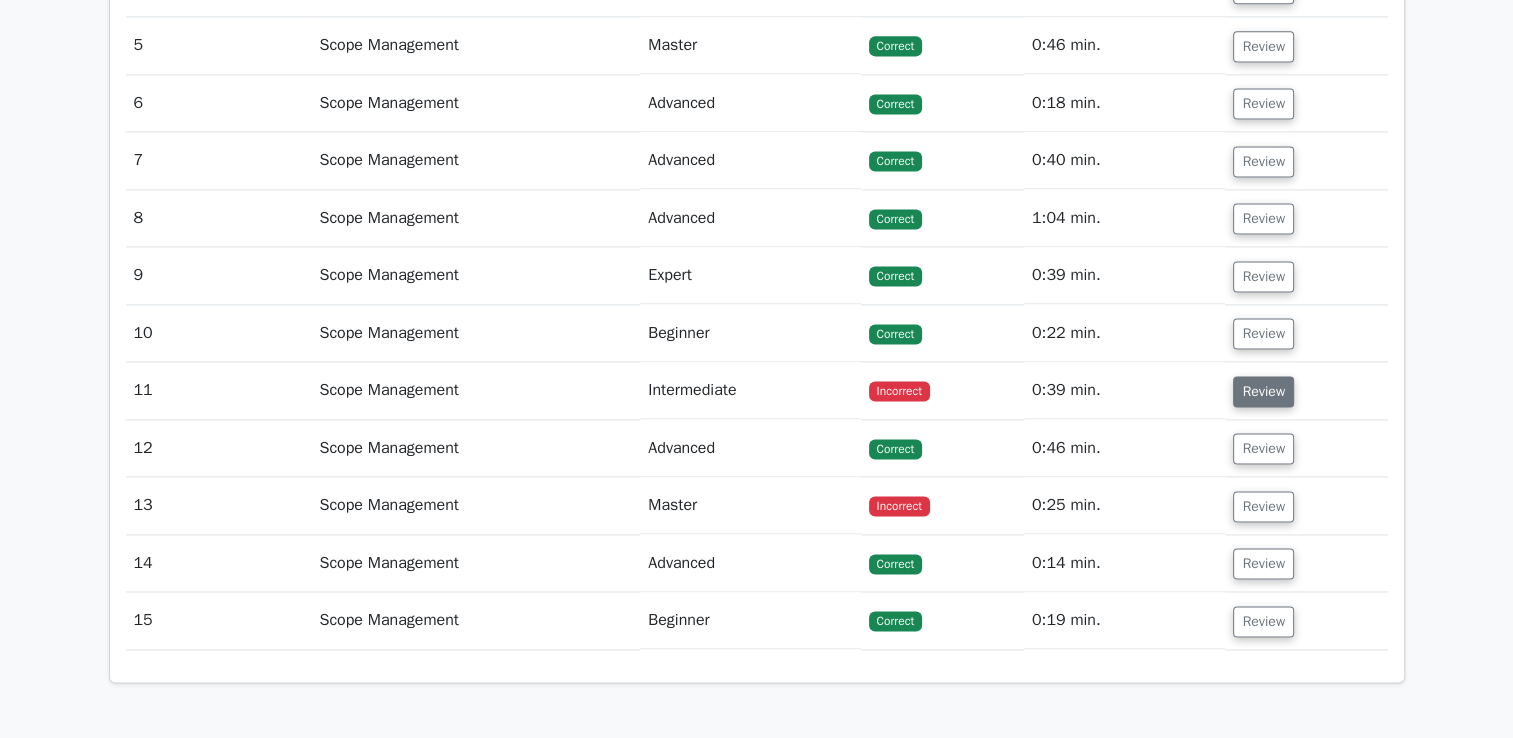 click on "Review" at bounding box center (1263, 391) 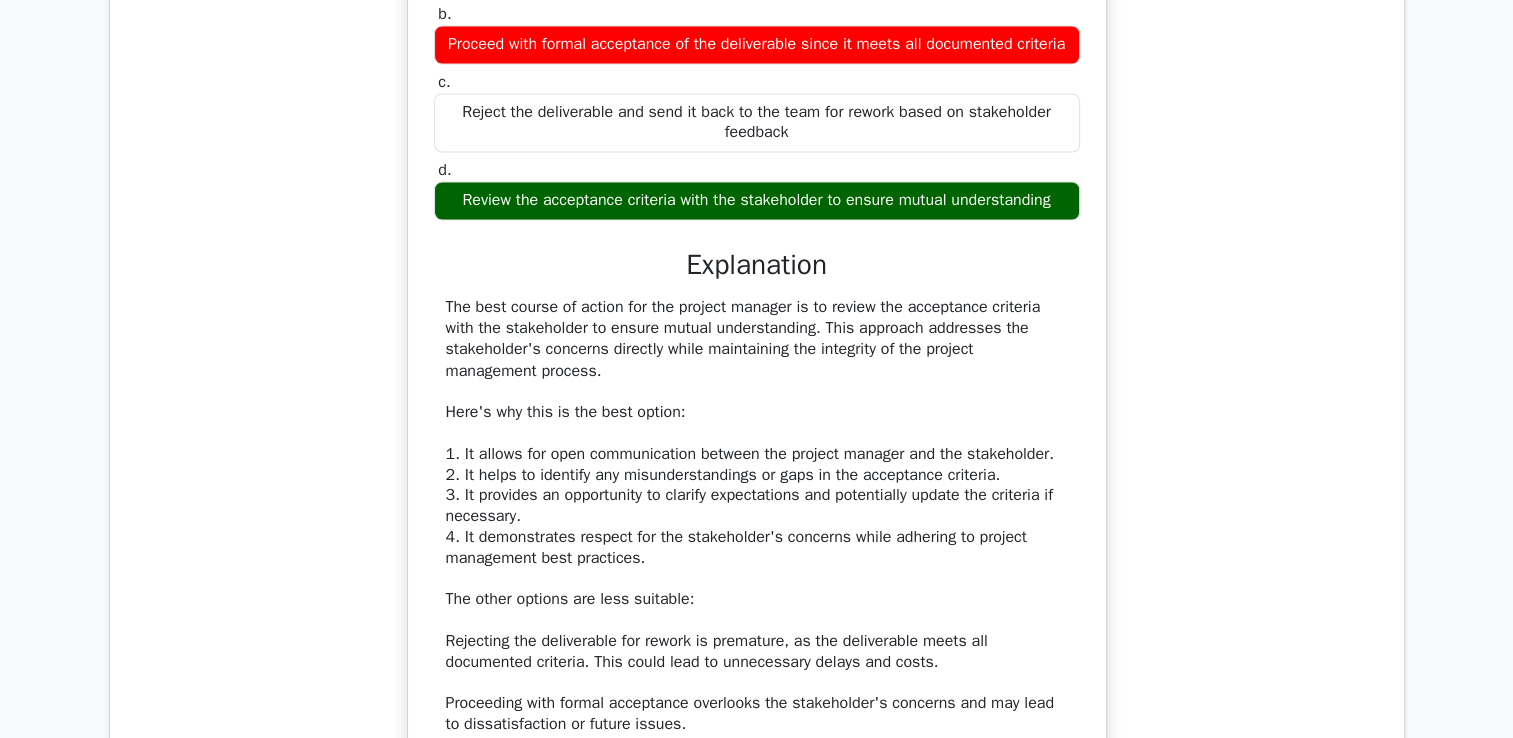 scroll, scrollTop: 3416, scrollLeft: 0, axis: vertical 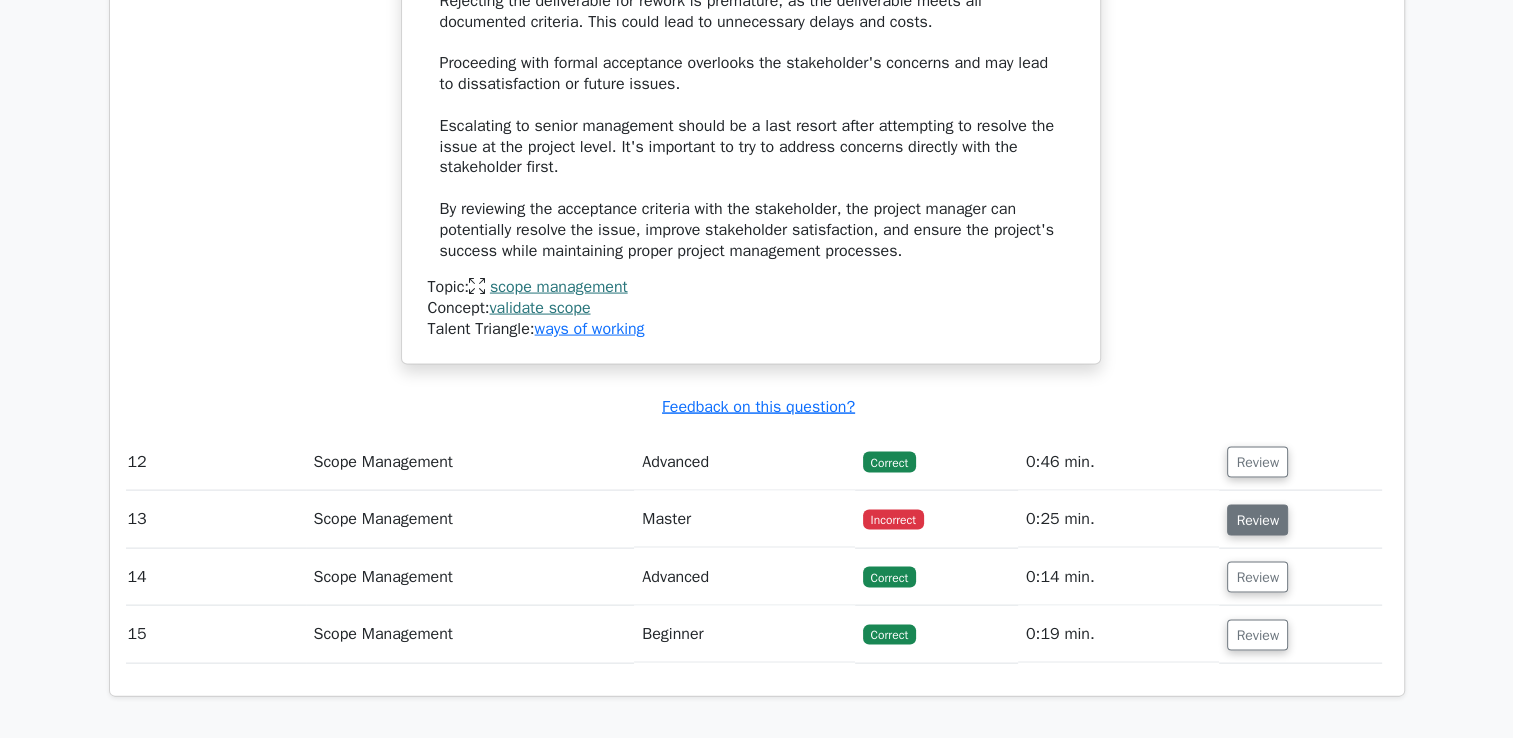 click on "Review" at bounding box center (1257, 520) 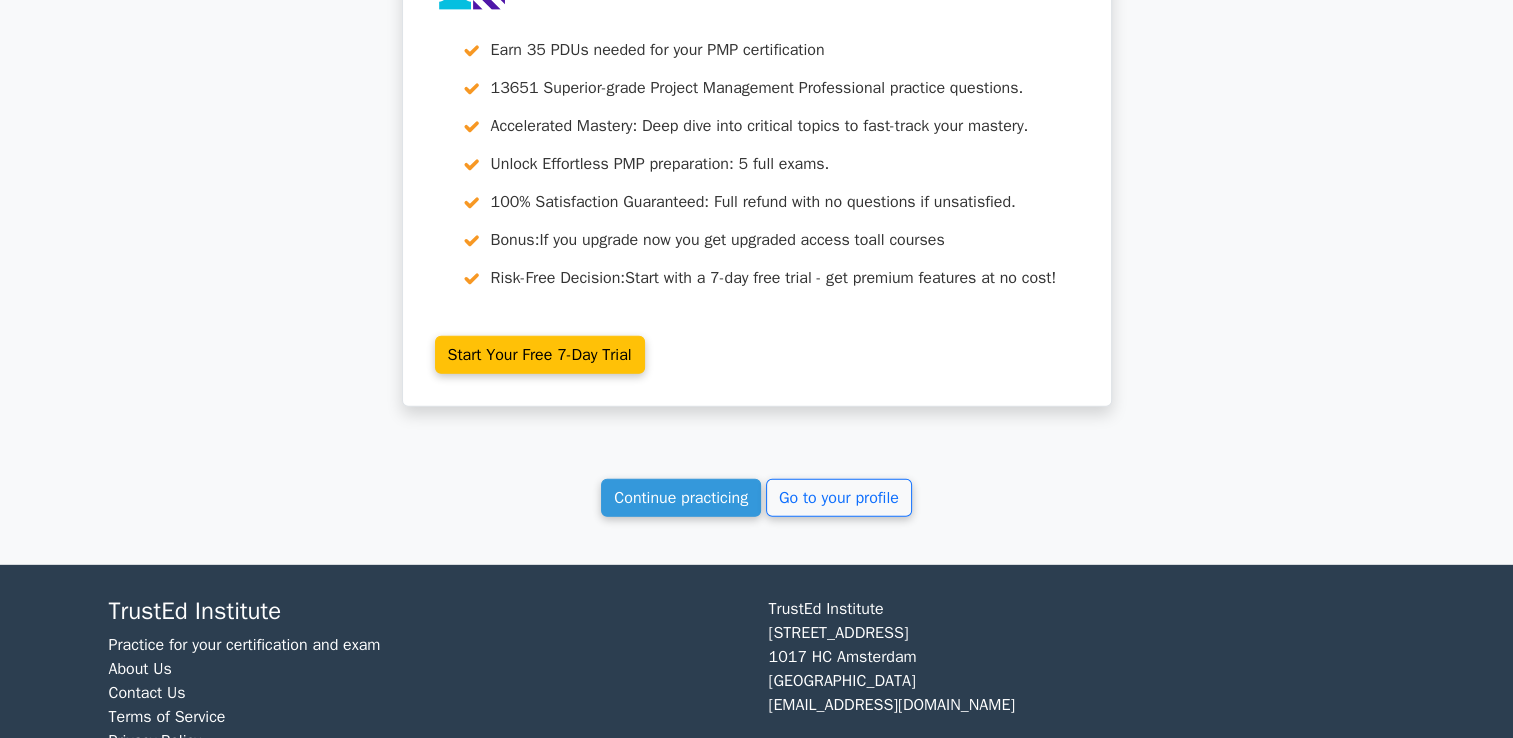 scroll, scrollTop: 5730, scrollLeft: 0, axis: vertical 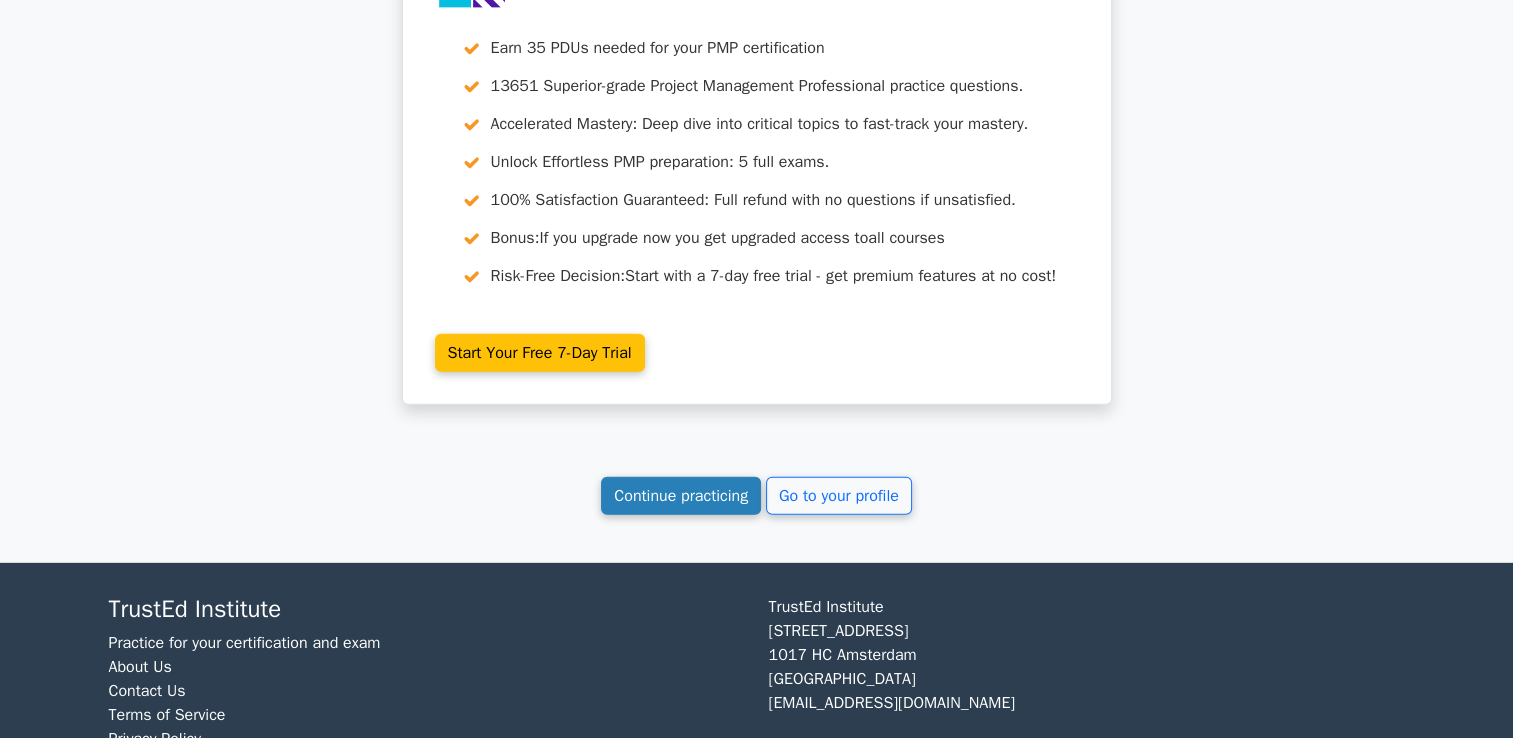 click on "Continue practicing" at bounding box center [681, 496] 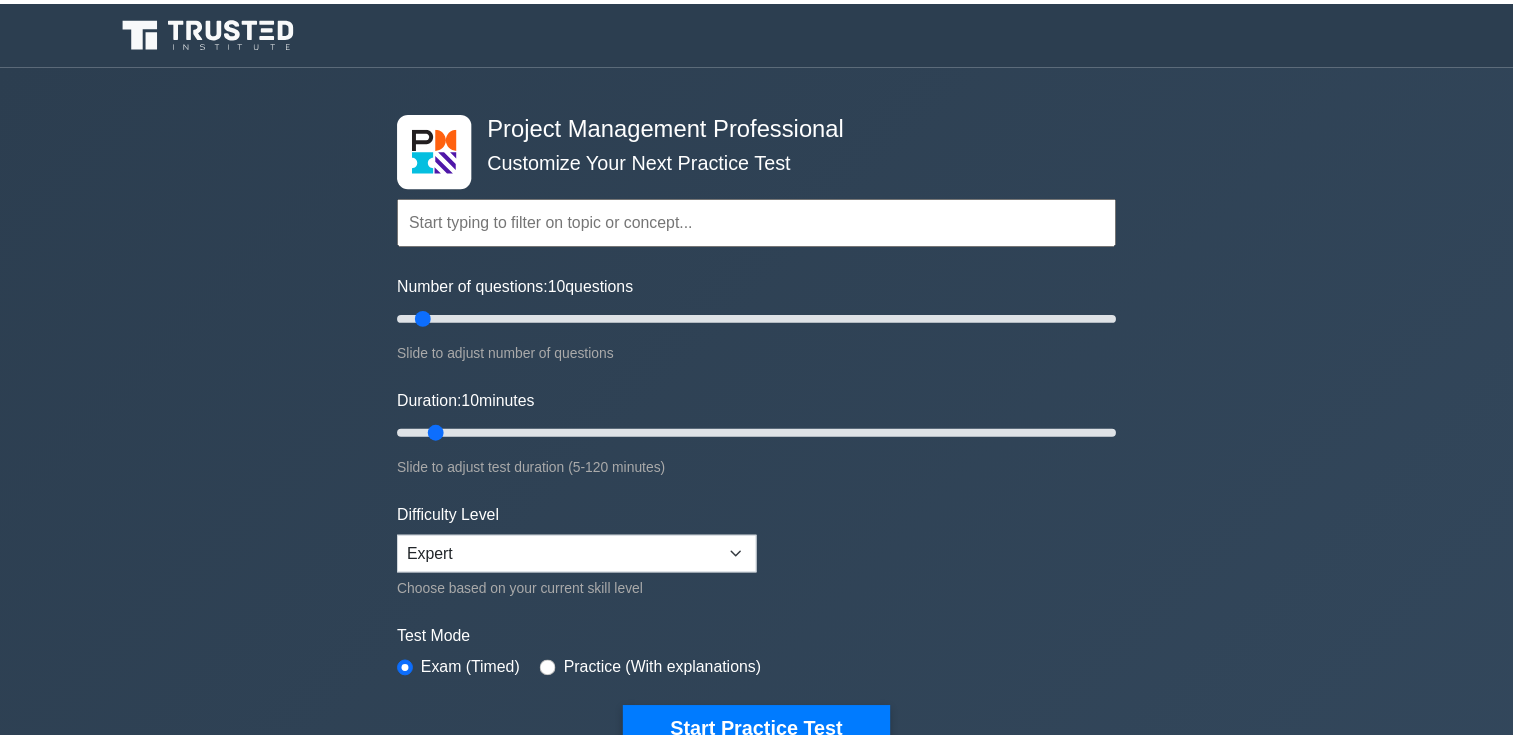 scroll, scrollTop: 579, scrollLeft: 0, axis: vertical 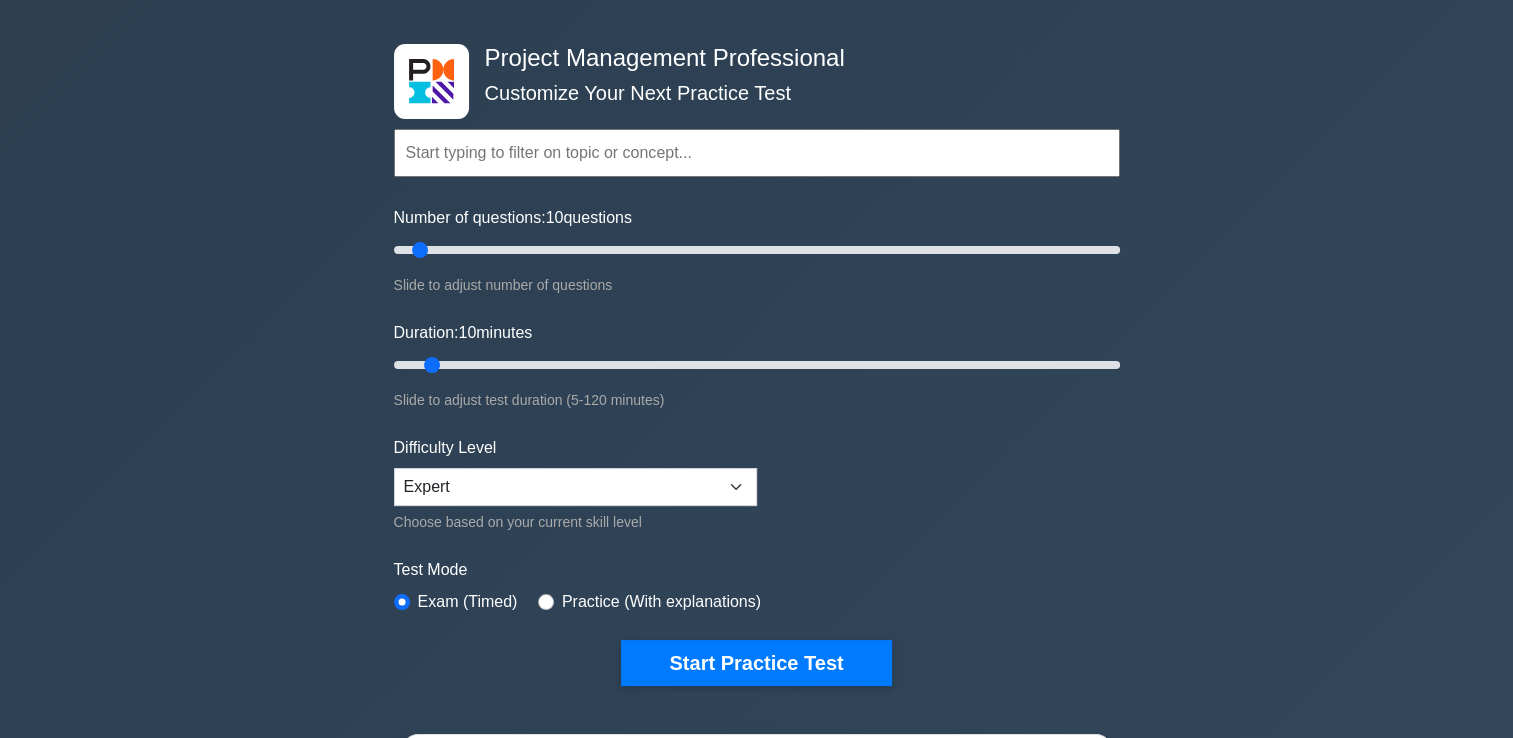 click at bounding box center [757, 153] 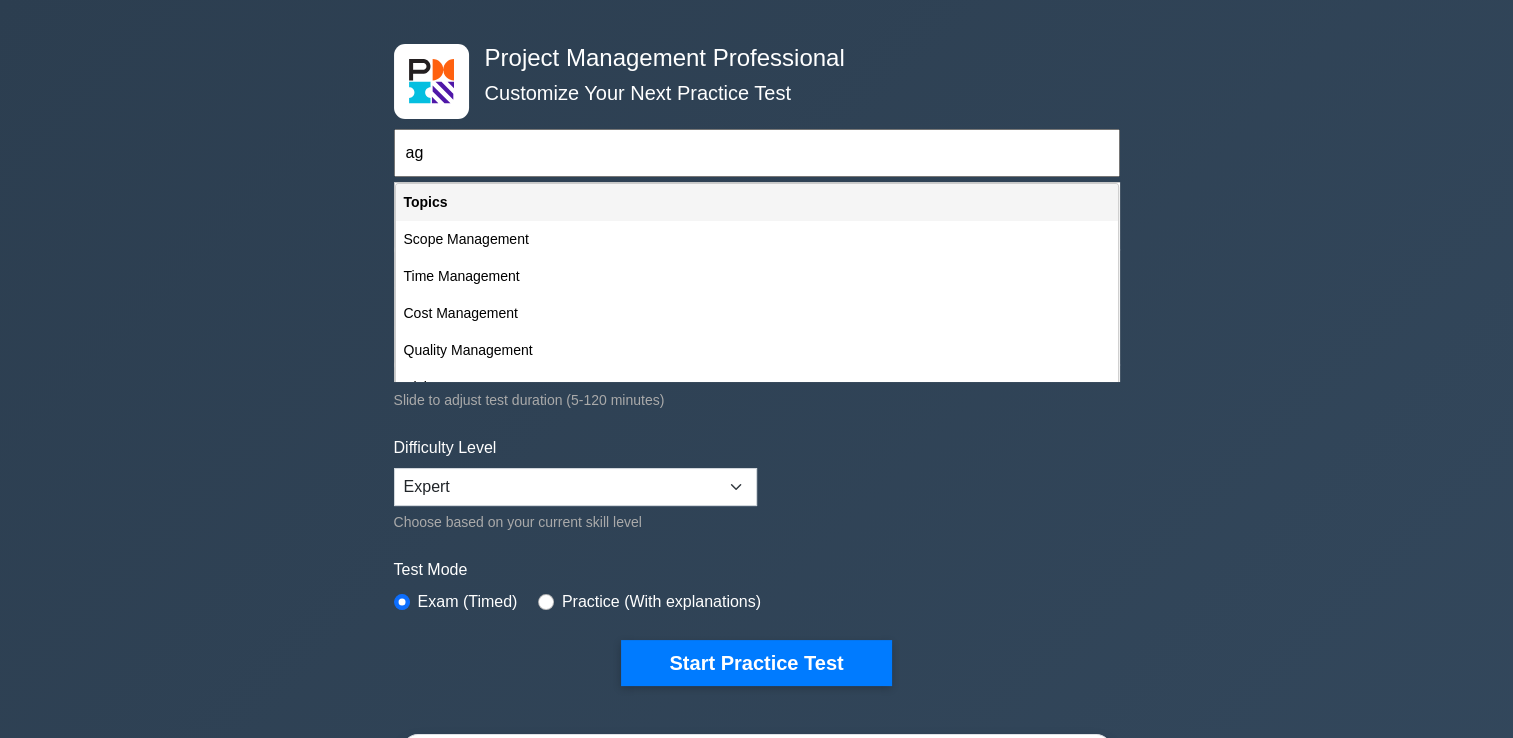 type on "a" 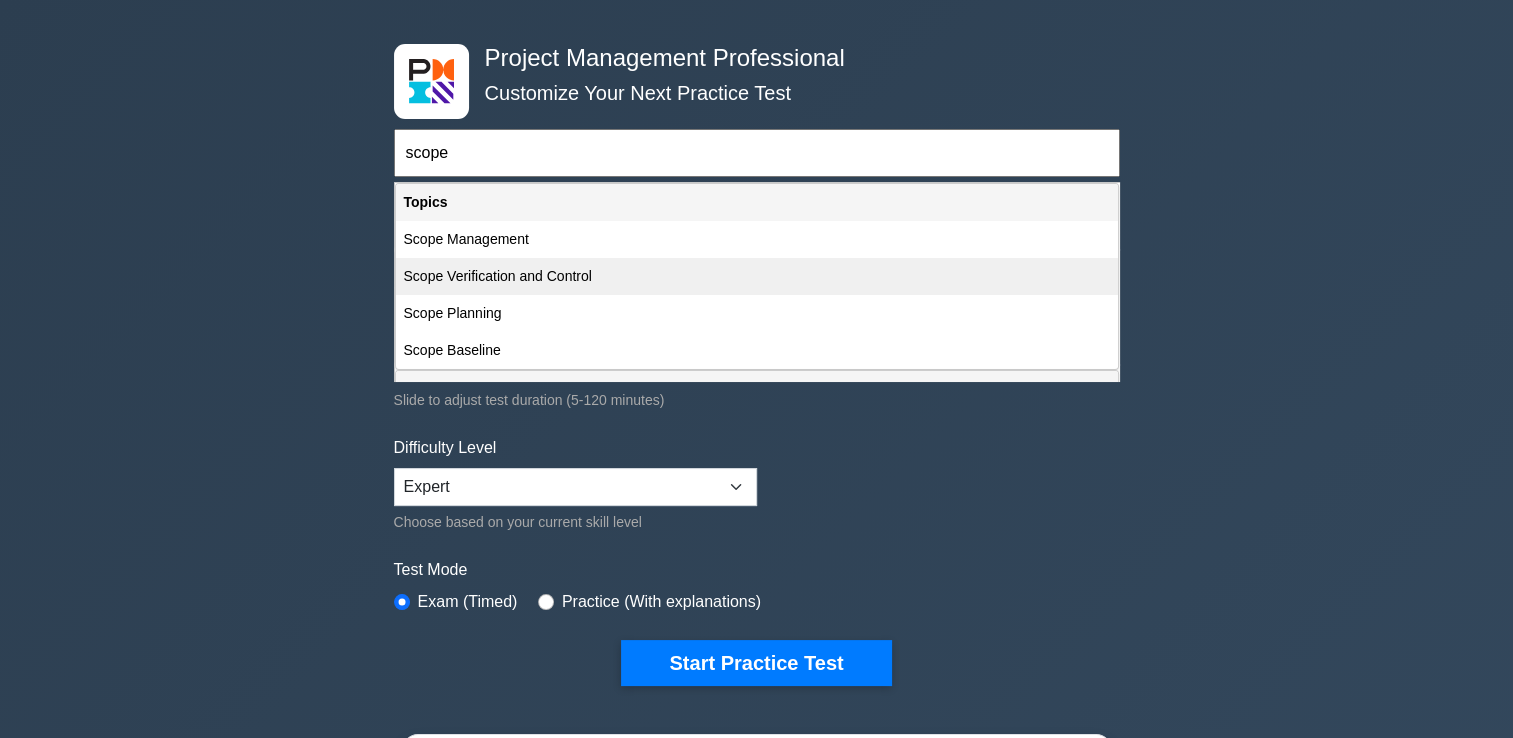 click on "Scope Verification and Control" at bounding box center (757, 276) 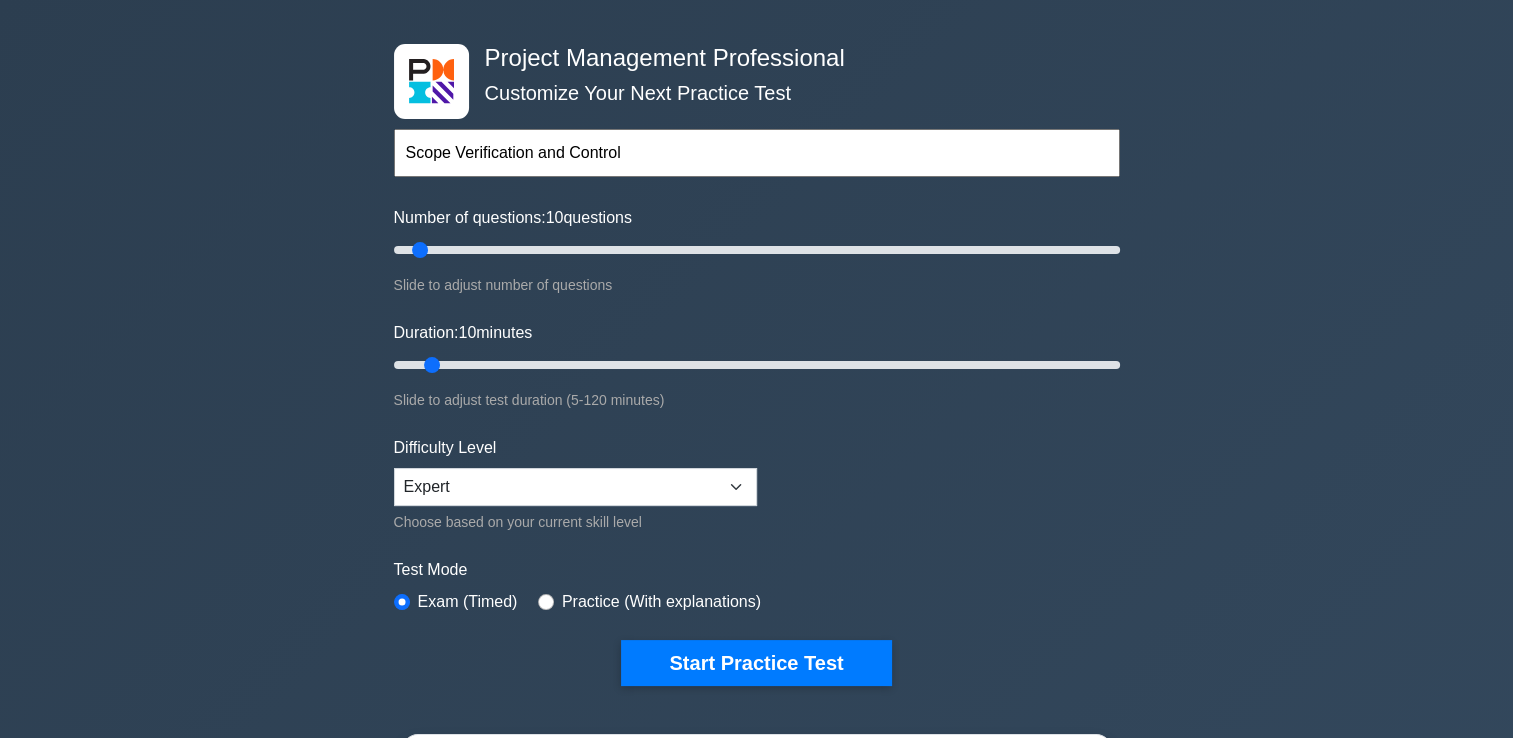 click on "Scope Verification and Control" at bounding box center [757, 153] 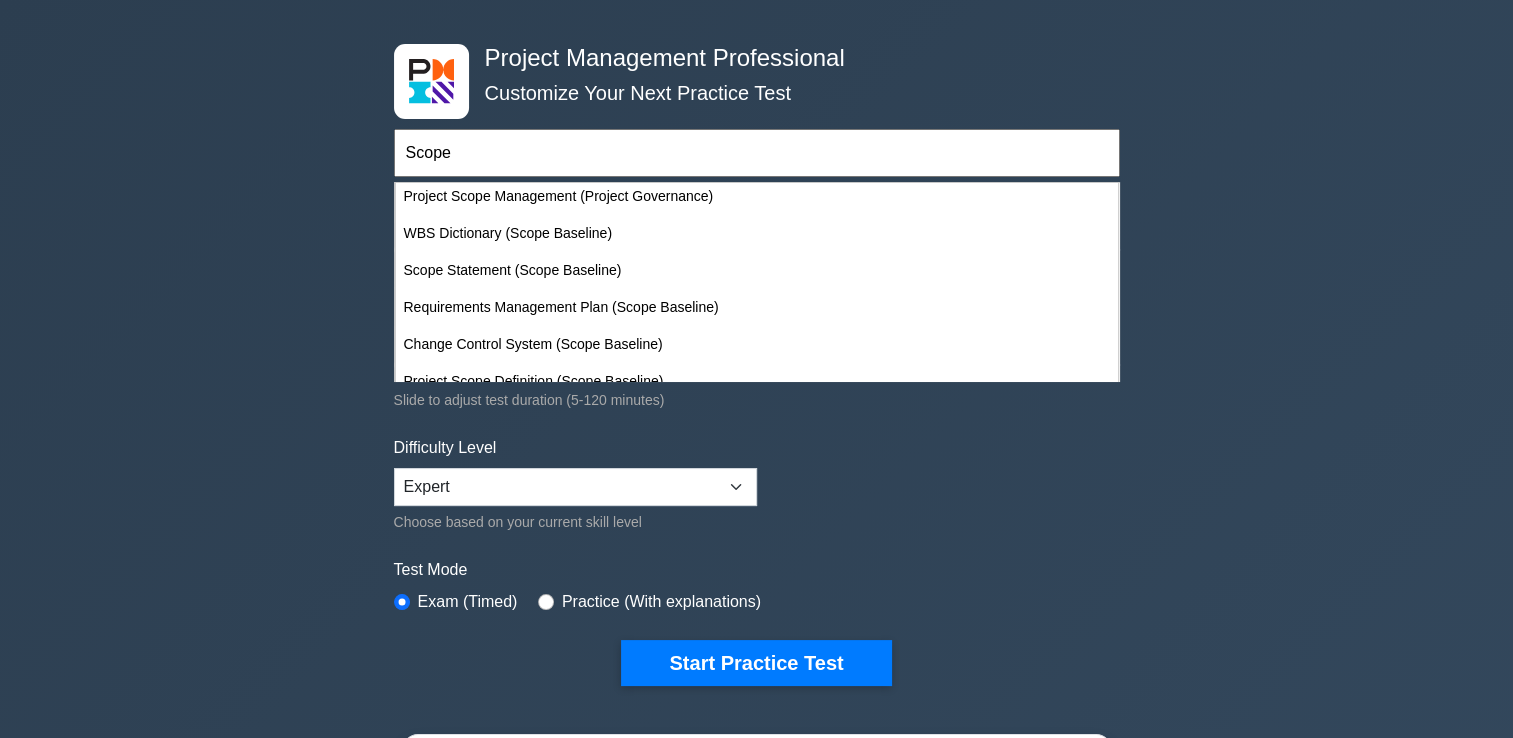 scroll, scrollTop: 1692, scrollLeft: 0, axis: vertical 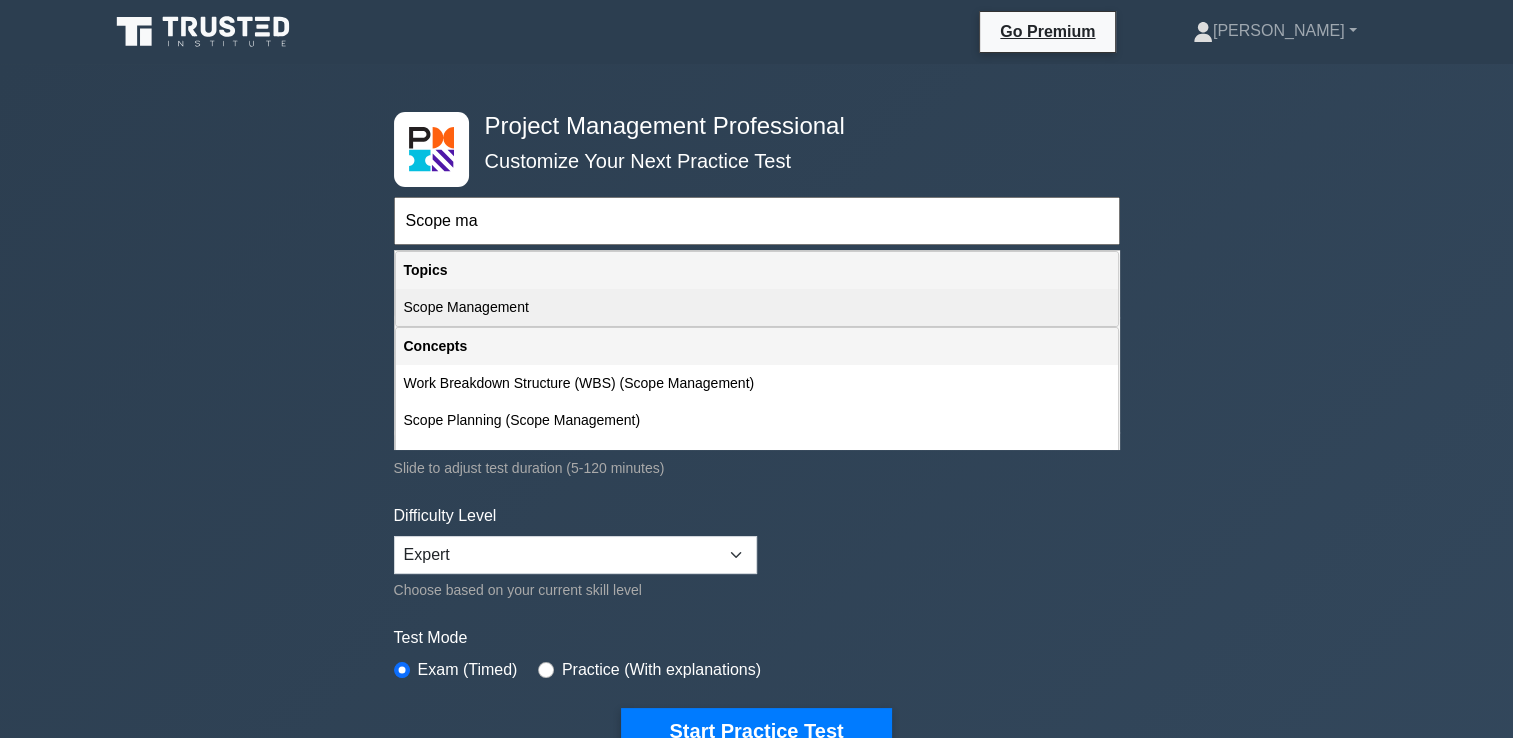 click on "Scope Management" at bounding box center [757, 307] 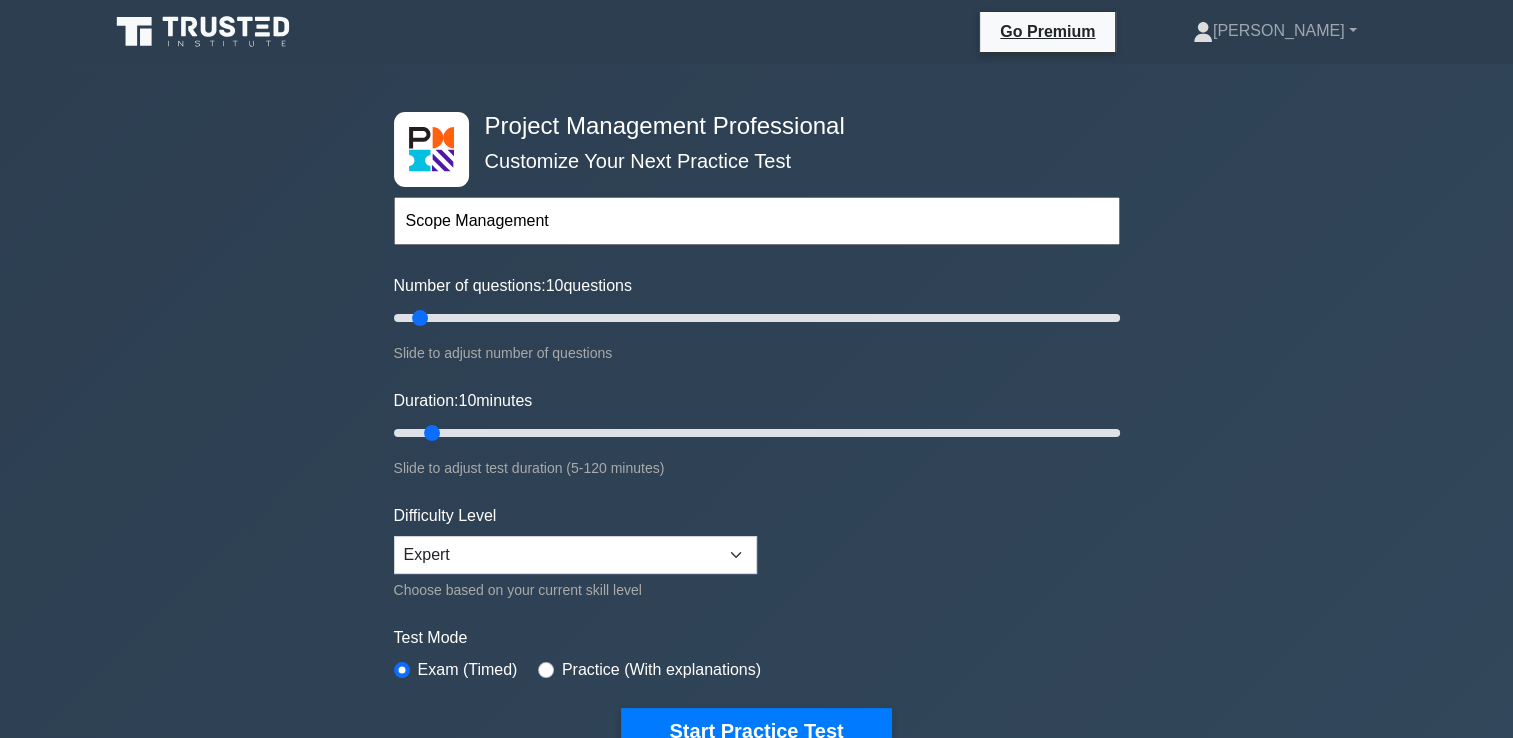 scroll, scrollTop: 48, scrollLeft: 0, axis: vertical 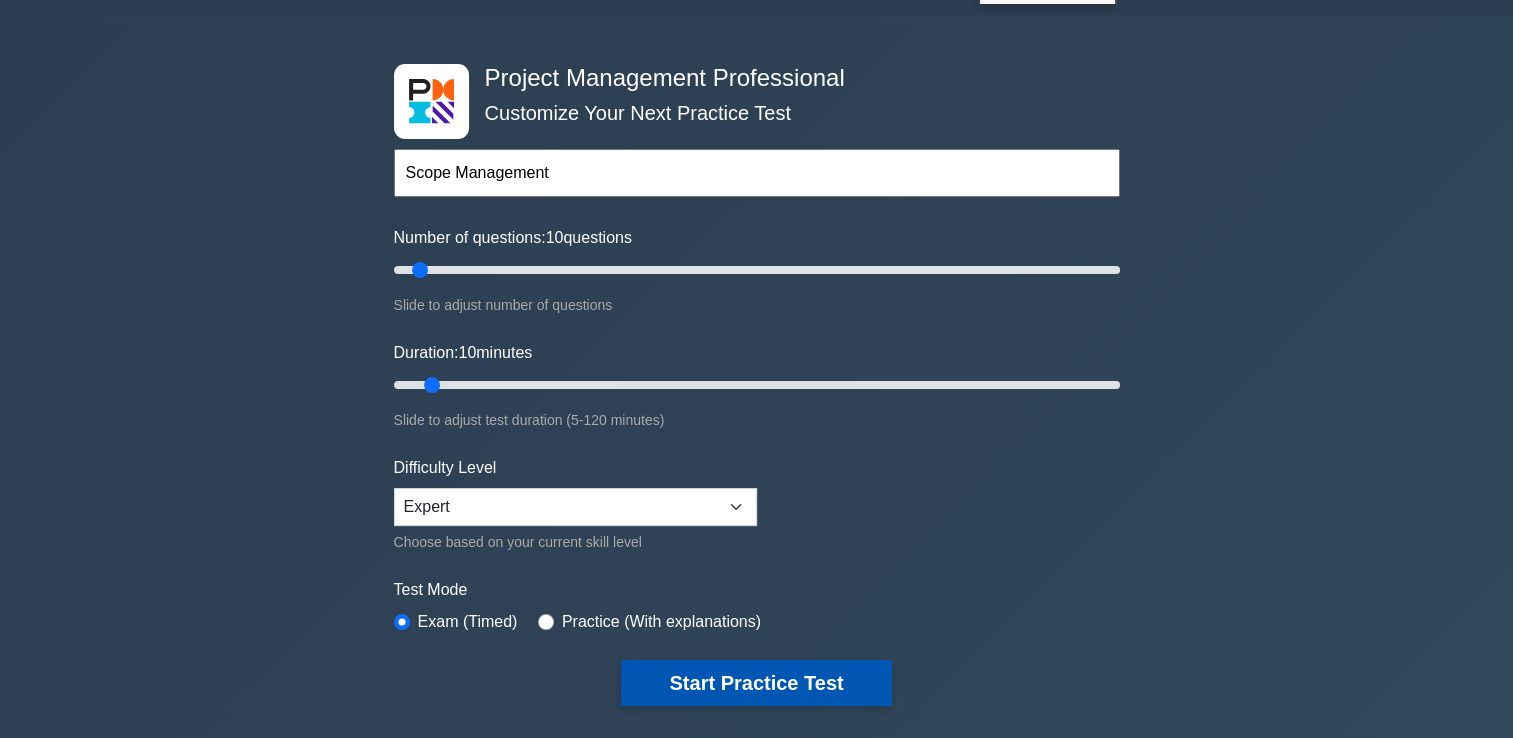 click on "Start Practice Test" at bounding box center [756, 683] 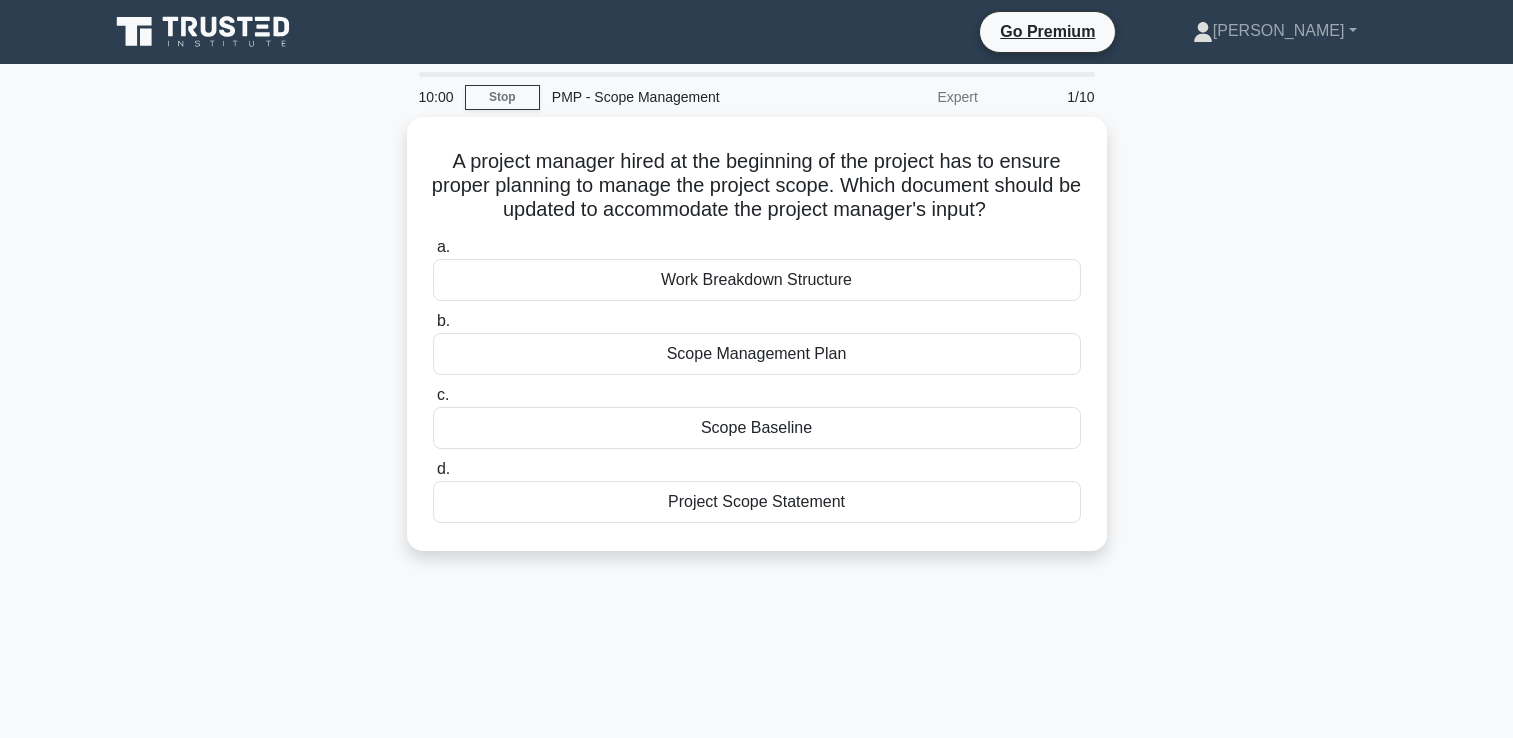 scroll, scrollTop: 0, scrollLeft: 0, axis: both 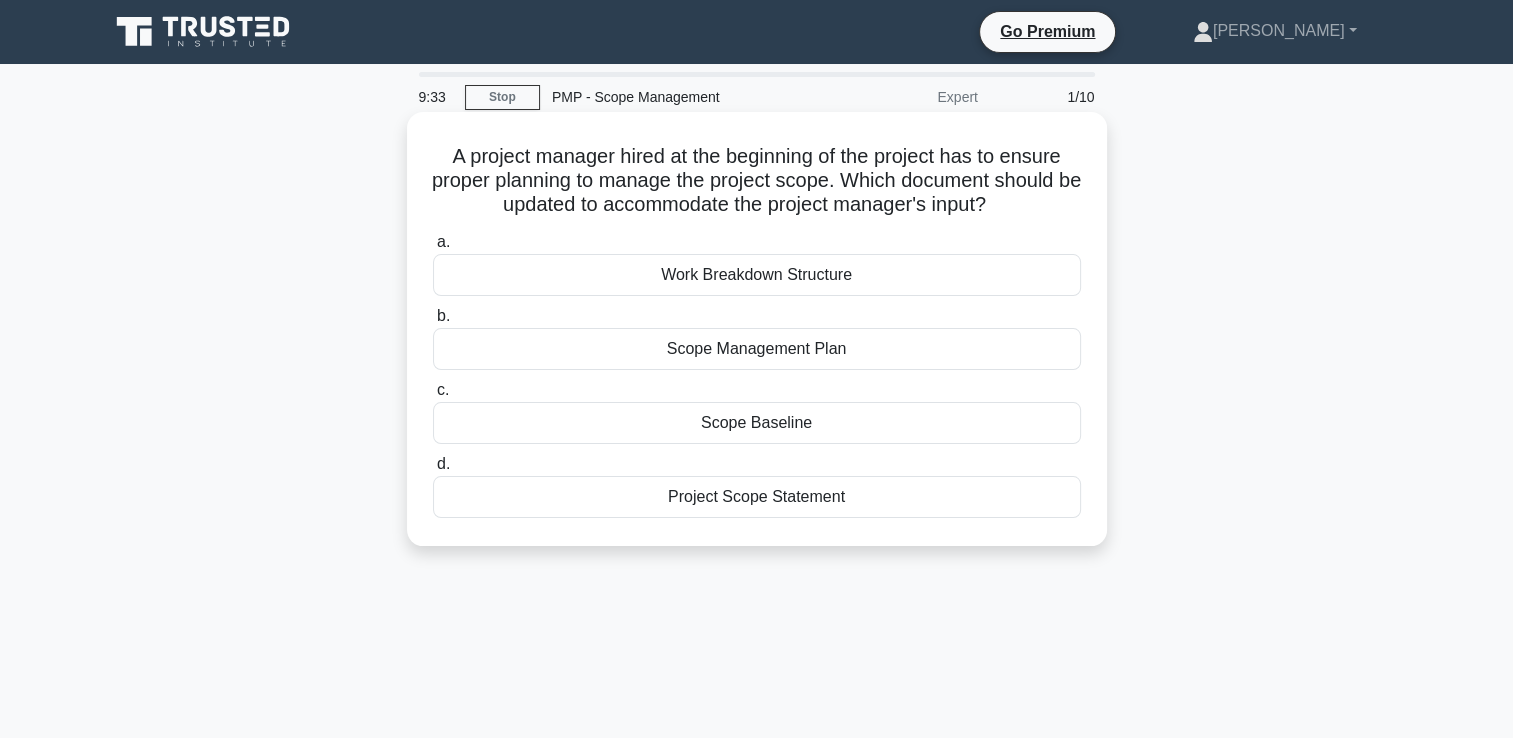 click on "Scope Management Plan" at bounding box center [757, 349] 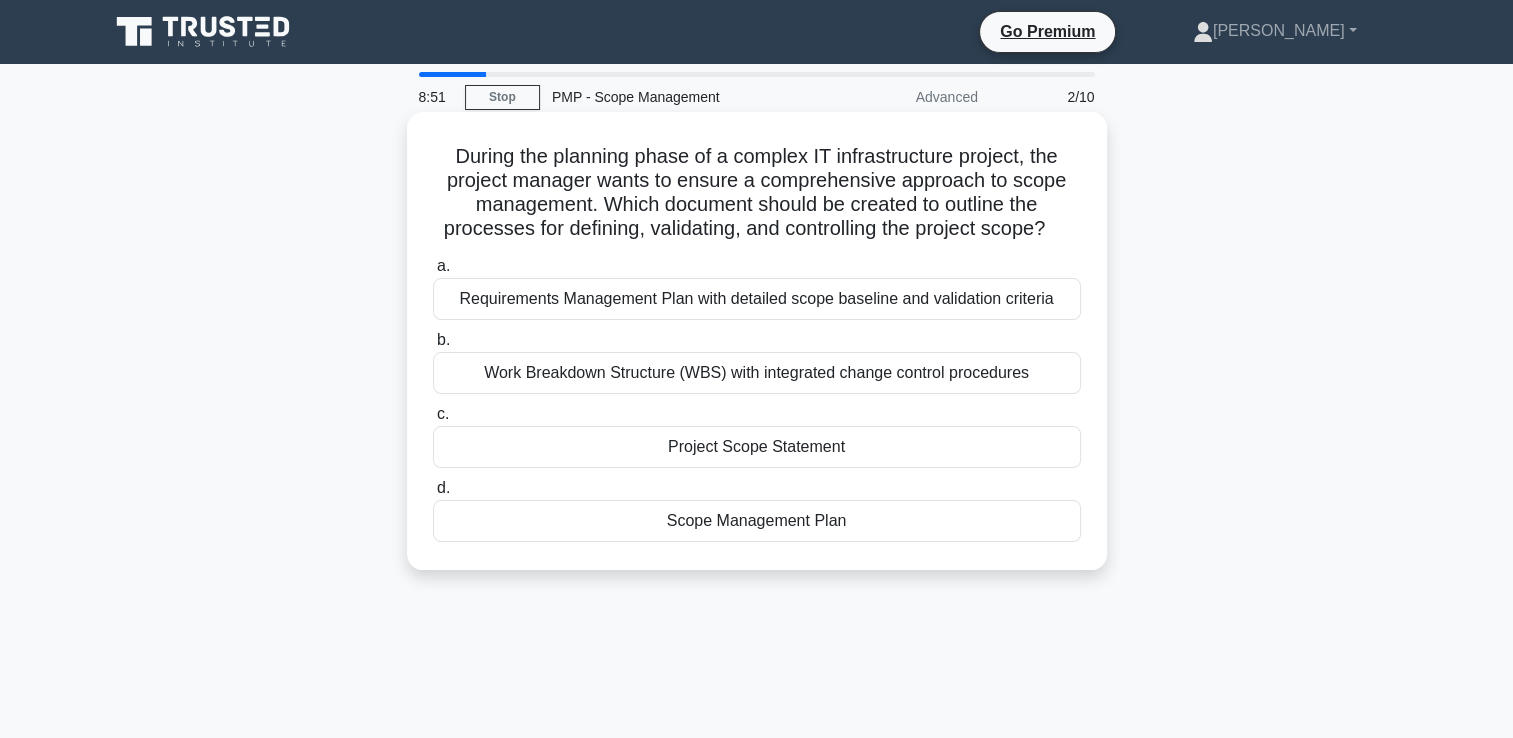 click on "Scope Management Plan" at bounding box center (757, 521) 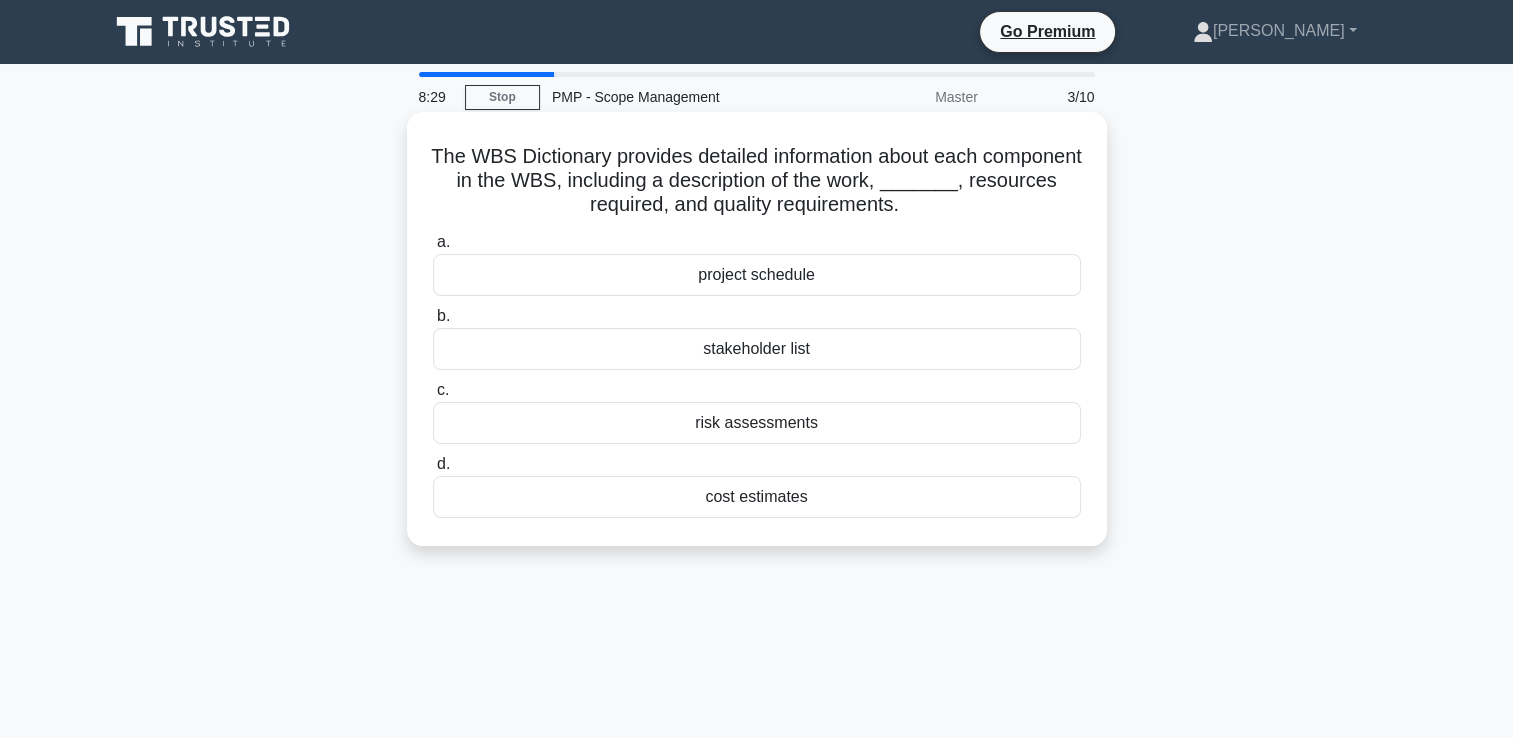 click on "cost estimates" at bounding box center [757, 497] 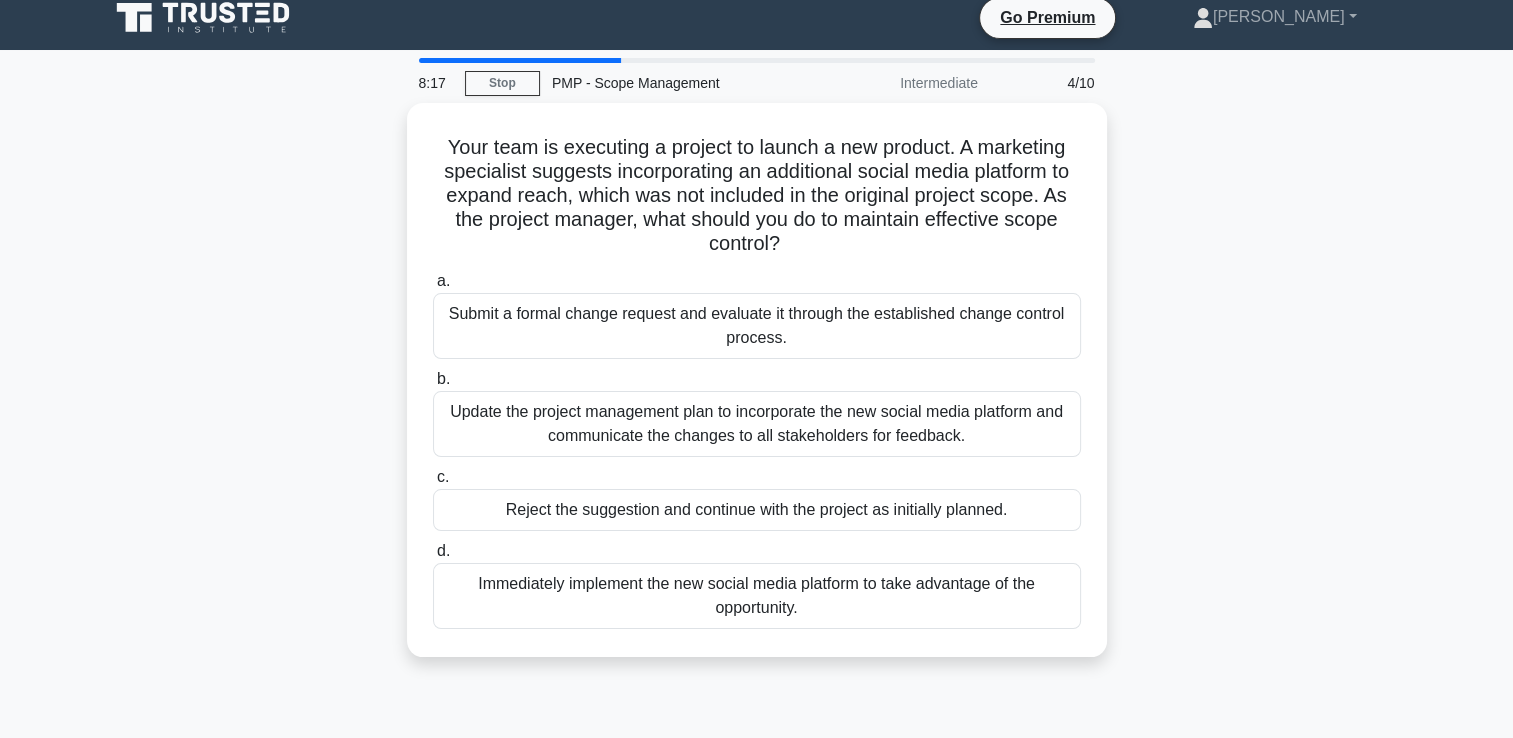 scroll, scrollTop: 15, scrollLeft: 0, axis: vertical 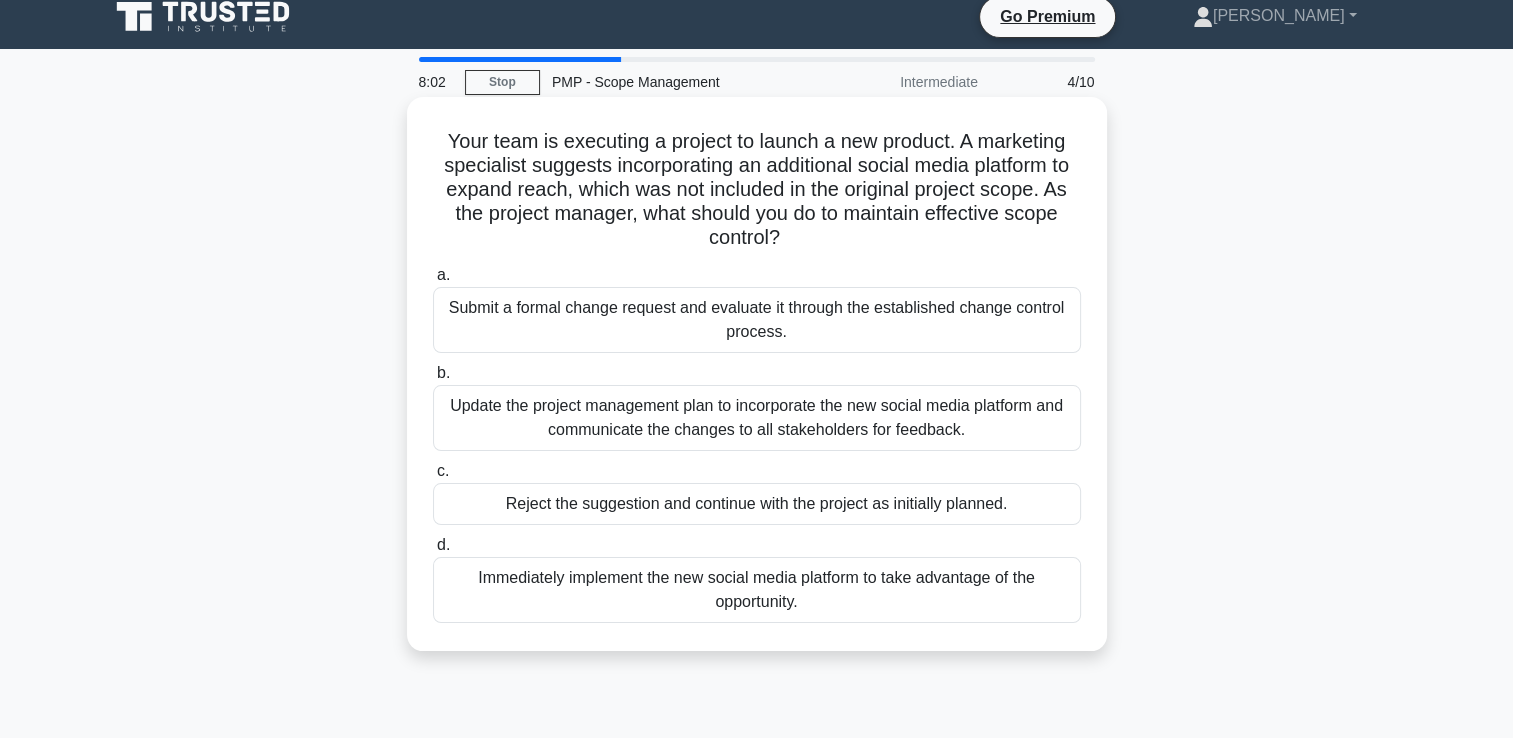 click on "Submit a formal change request and evaluate it through the established change control process." at bounding box center (757, 320) 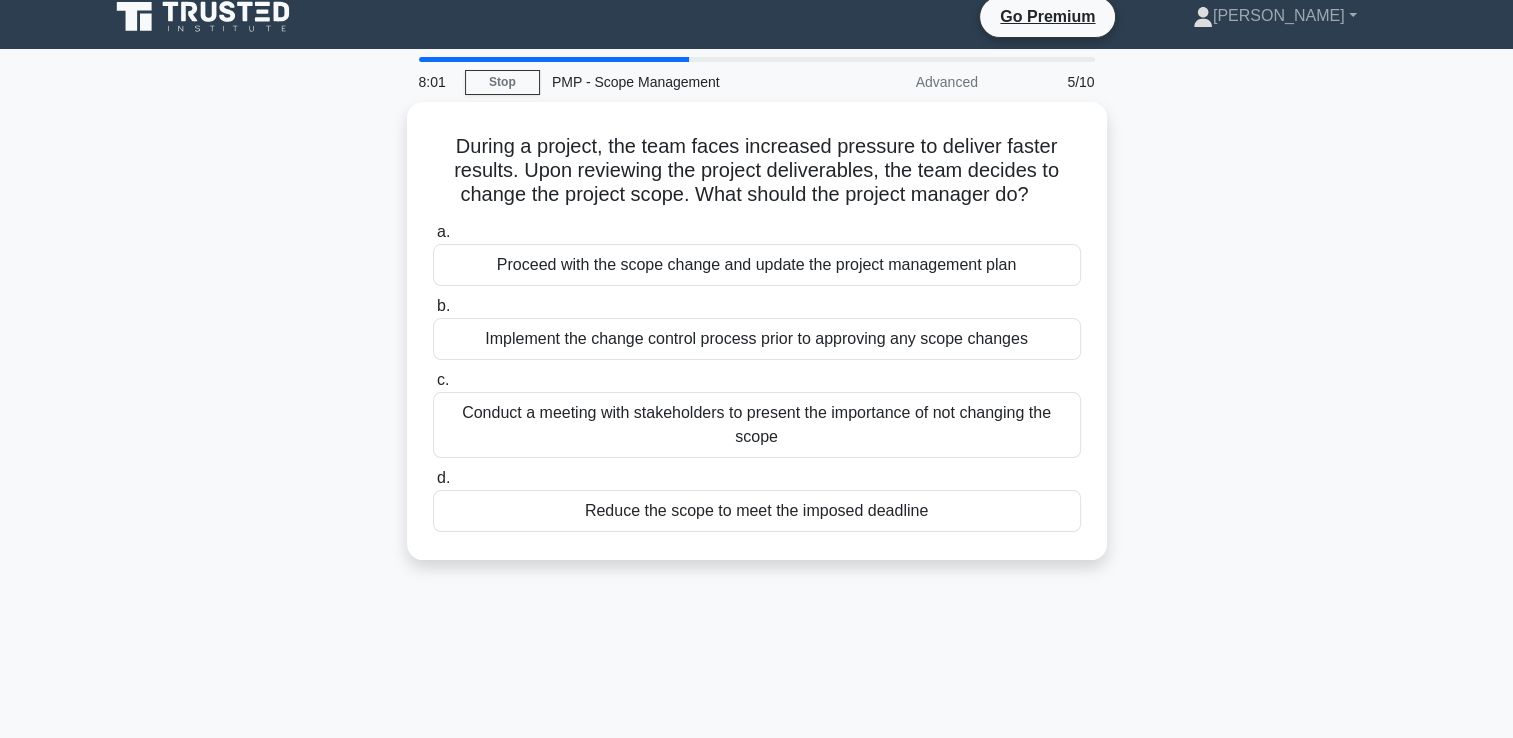 scroll, scrollTop: 0, scrollLeft: 0, axis: both 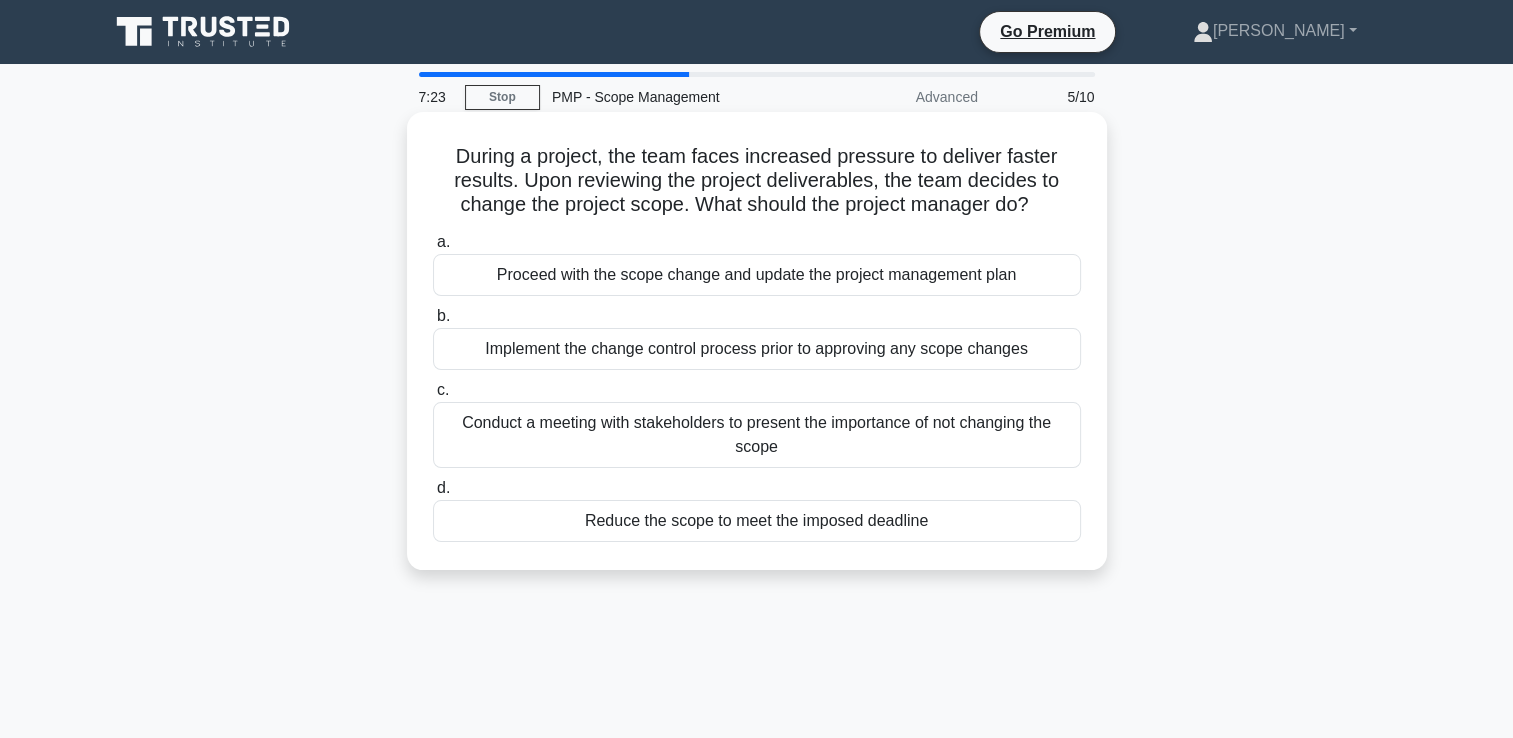 click on "Implement the change control process prior to approving any scope changes" at bounding box center [757, 349] 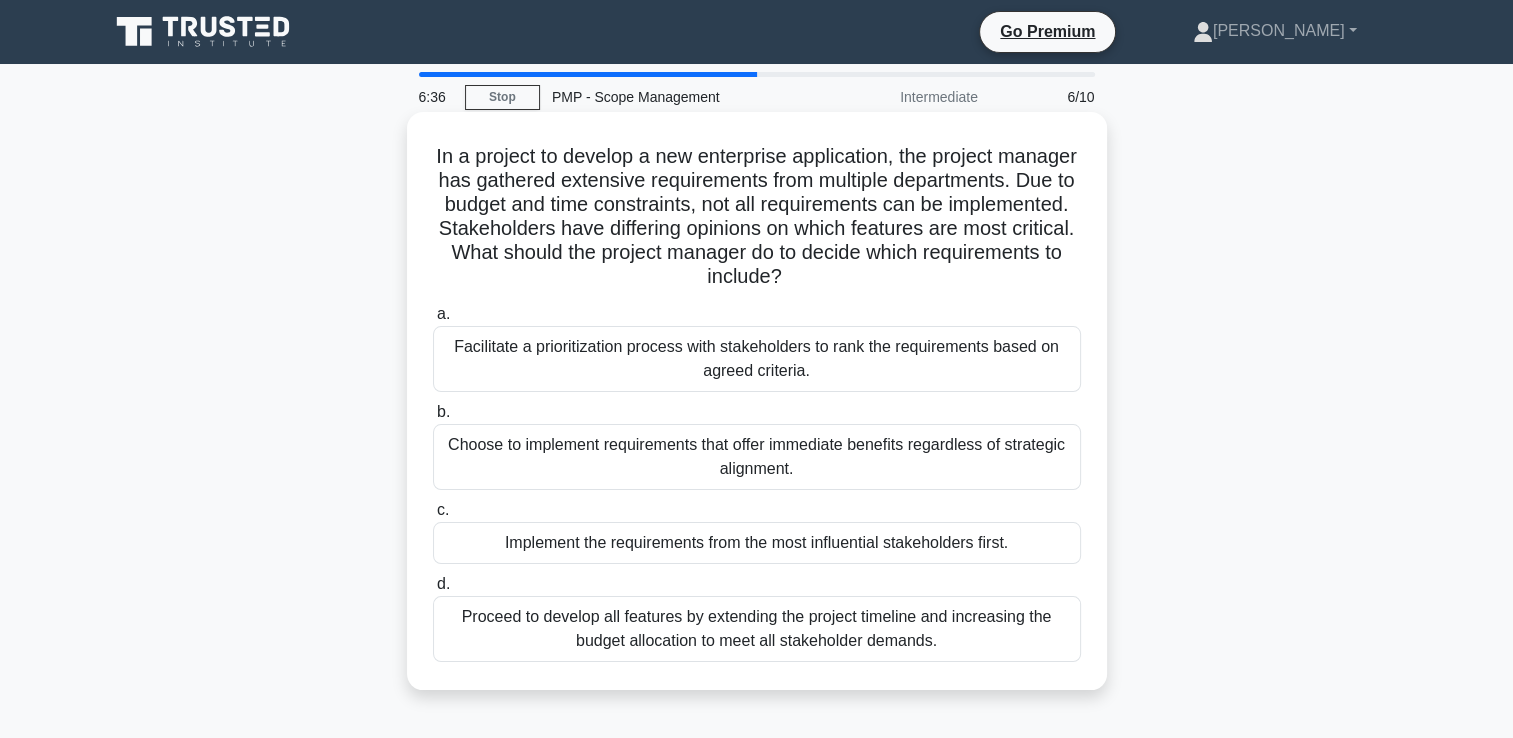 click on "Facilitate a prioritization process with stakeholders to rank the requirements based on agreed criteria." at bounding box center (757, 359) 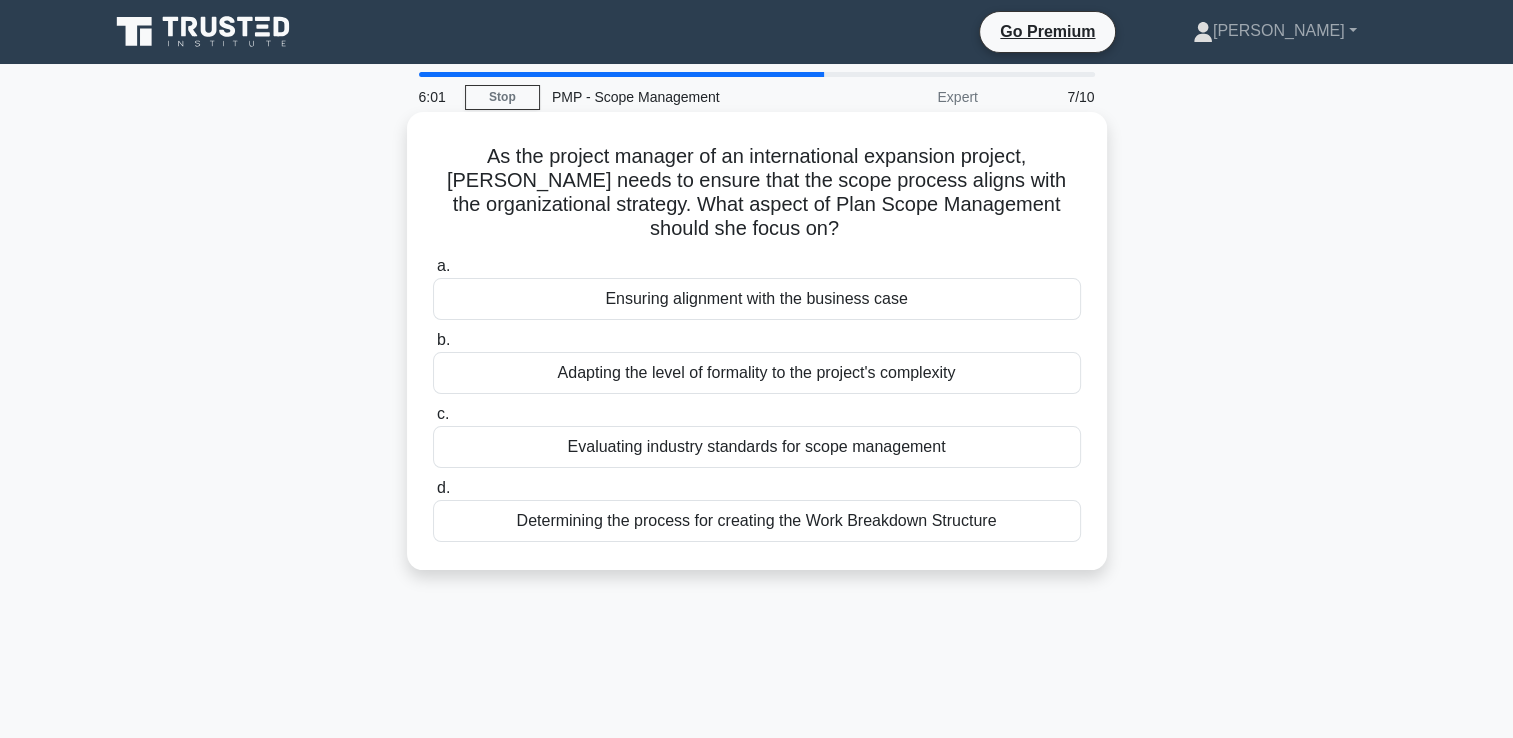 click on "Evaluating industry standards for scope management" at bounding box center [757, 447] 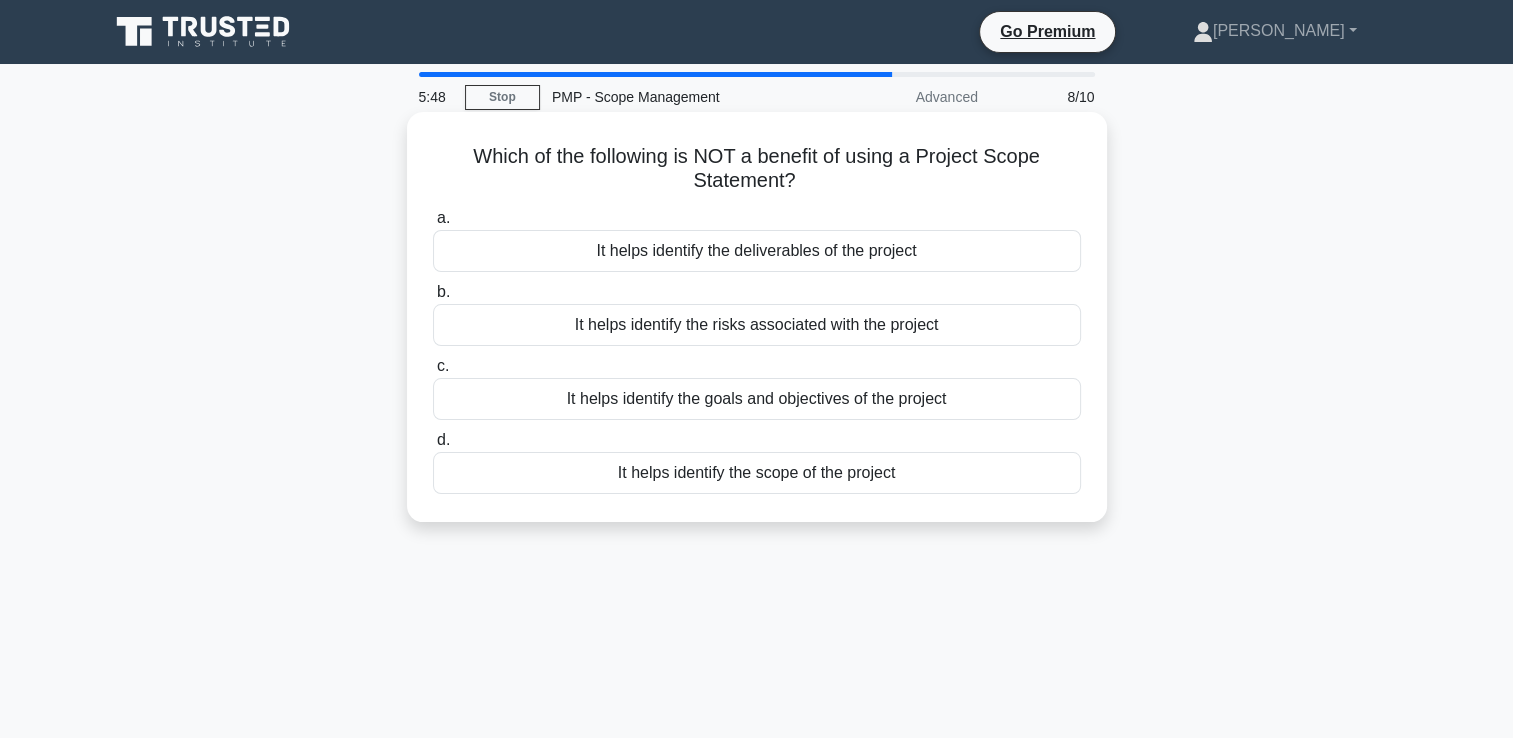 click on "It helps identify the risks associated with the project" at bounding box center (757, 325) 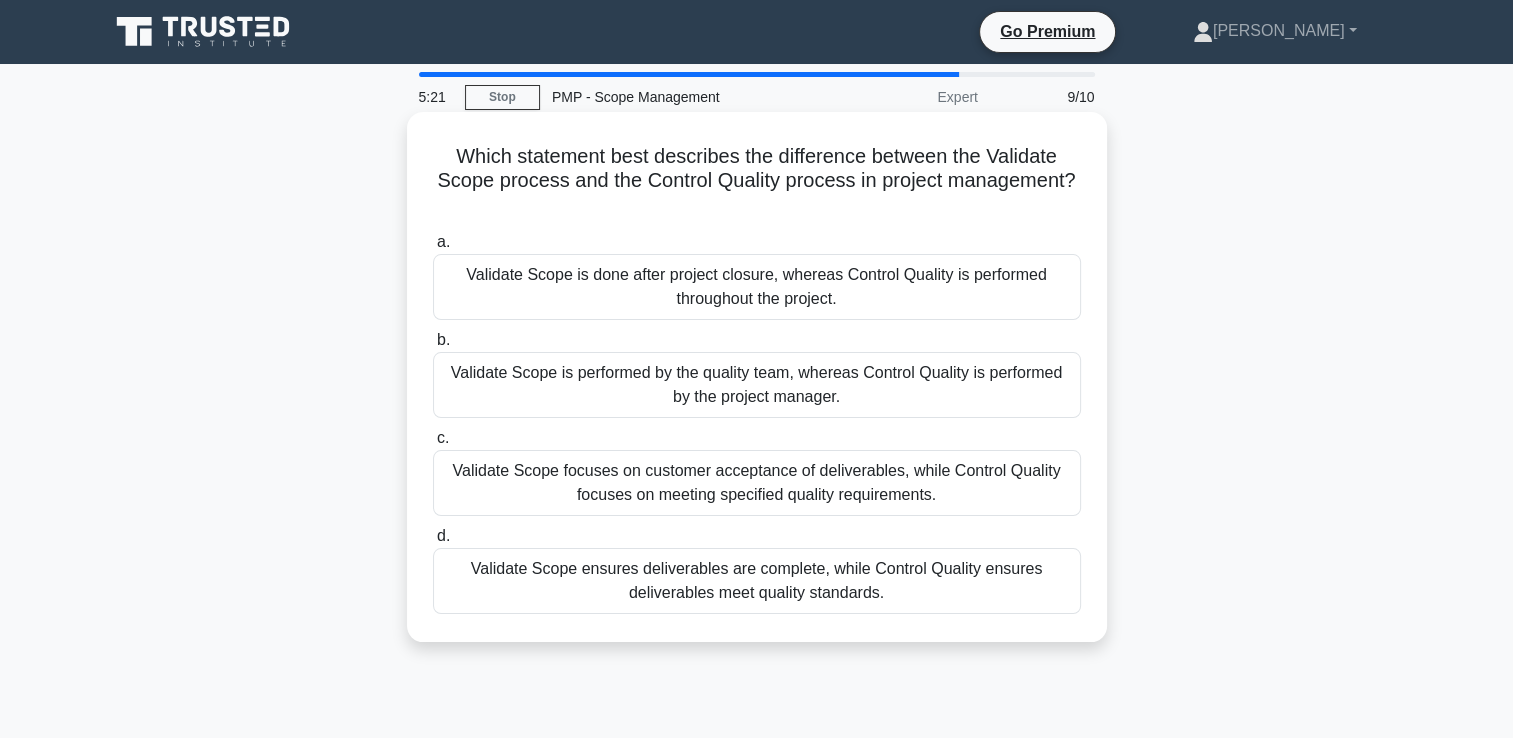 click on "Validate Scope focuses on customer acceptance of deliverables, while Control Quality focuses on meeting specified quality requirements." at bounding box center (757, 483) 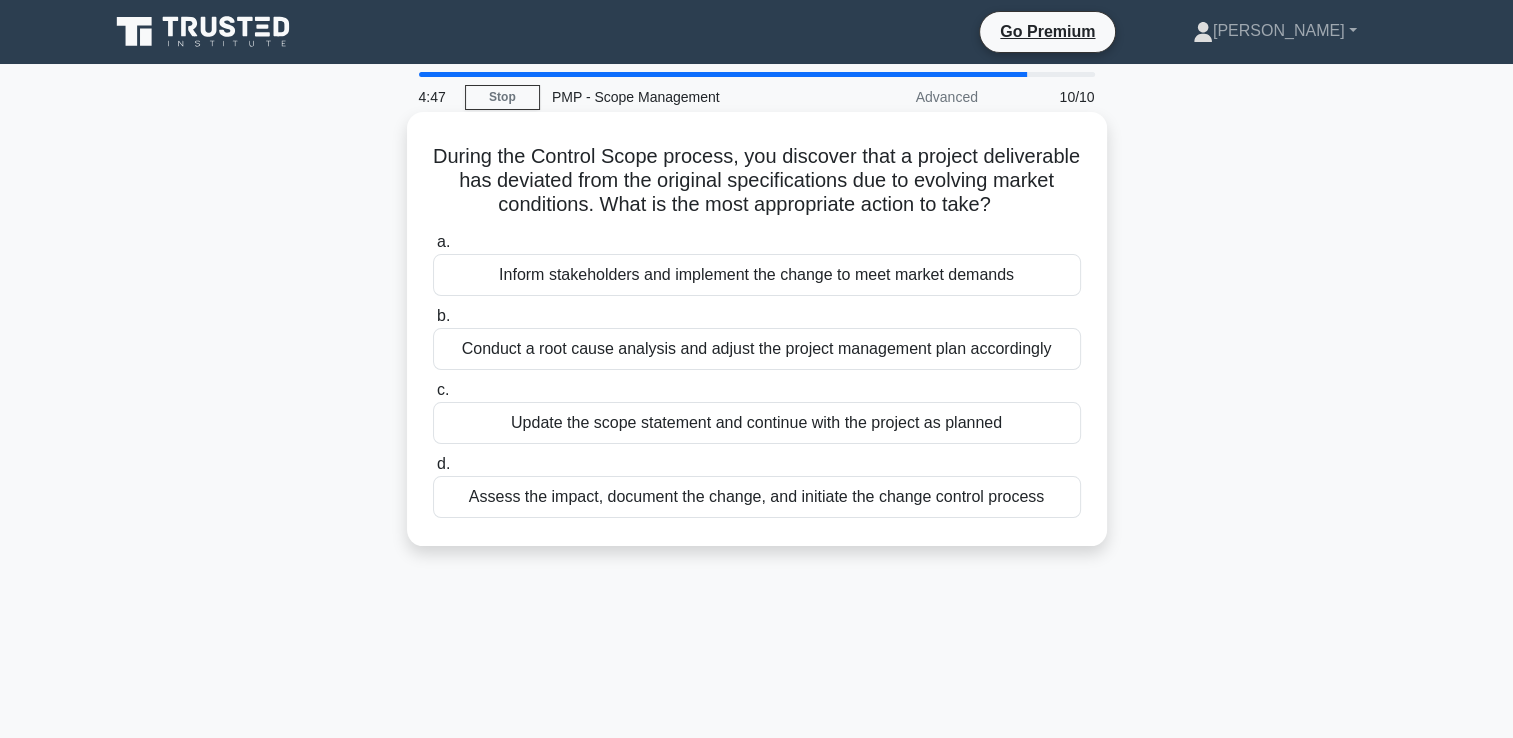 click on "Assess the impact, document the change, and initiate the change control process" at bounding box center (757, 497) 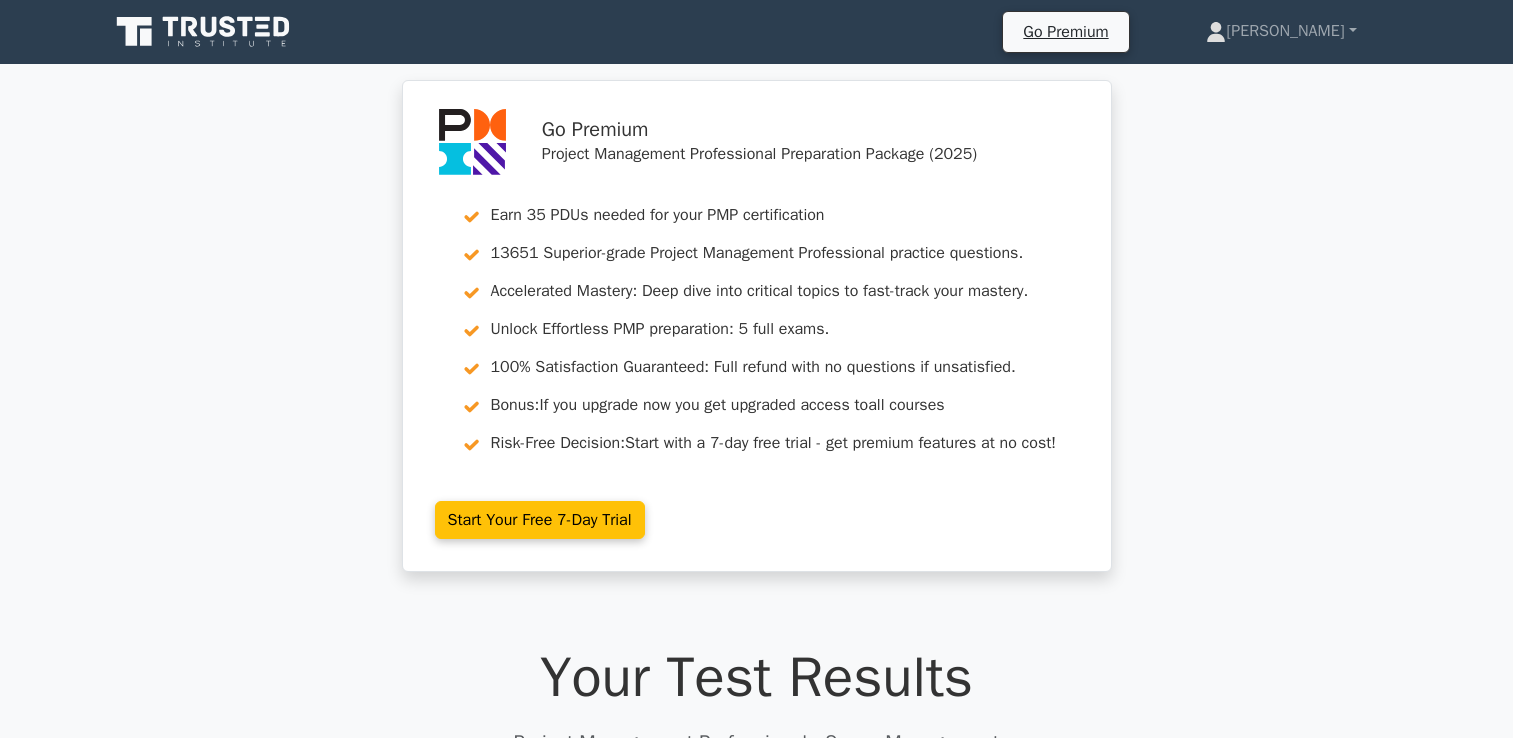 scroll, scrollTop: 0, scrollLeft: 0, axis: both 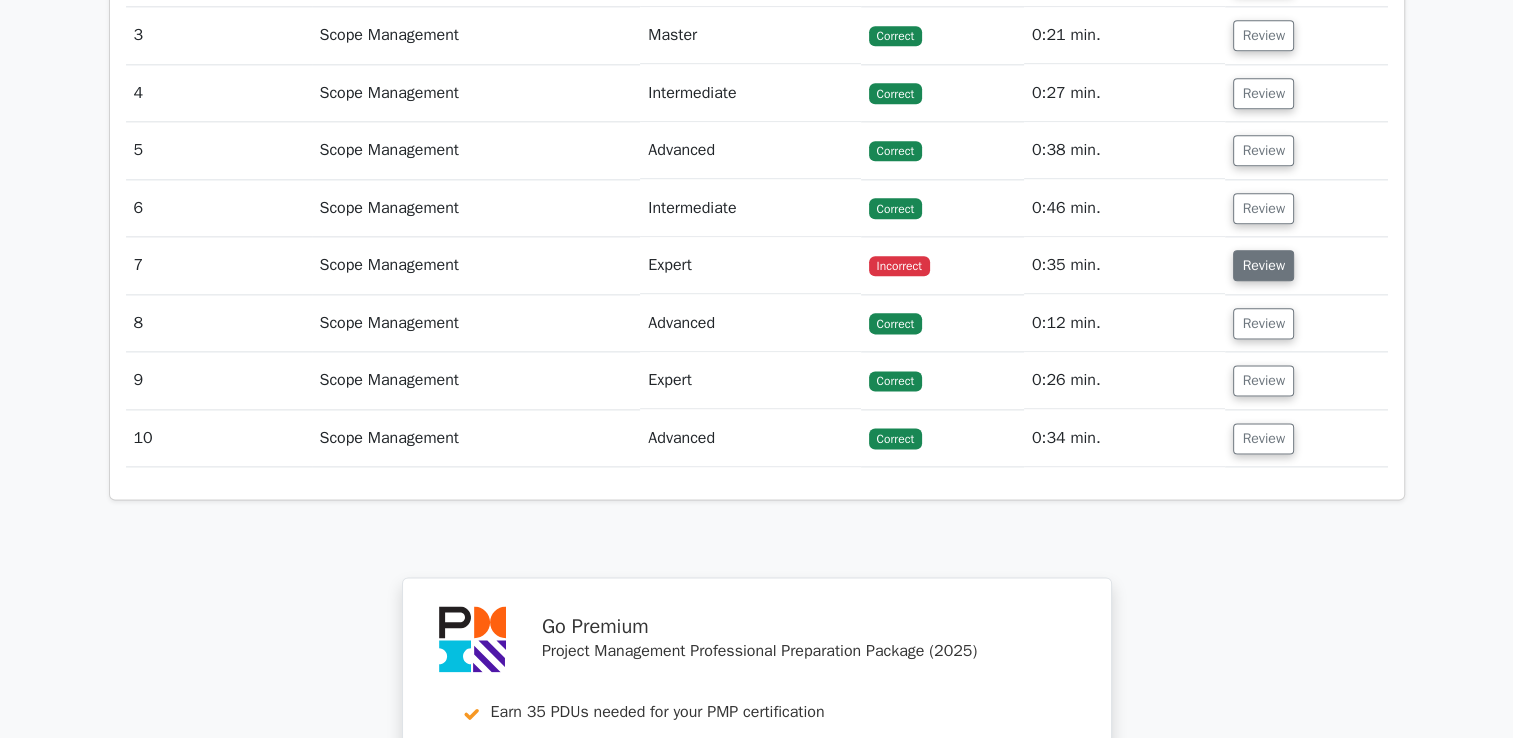click on "Review" at bounding box center [1263, 265] 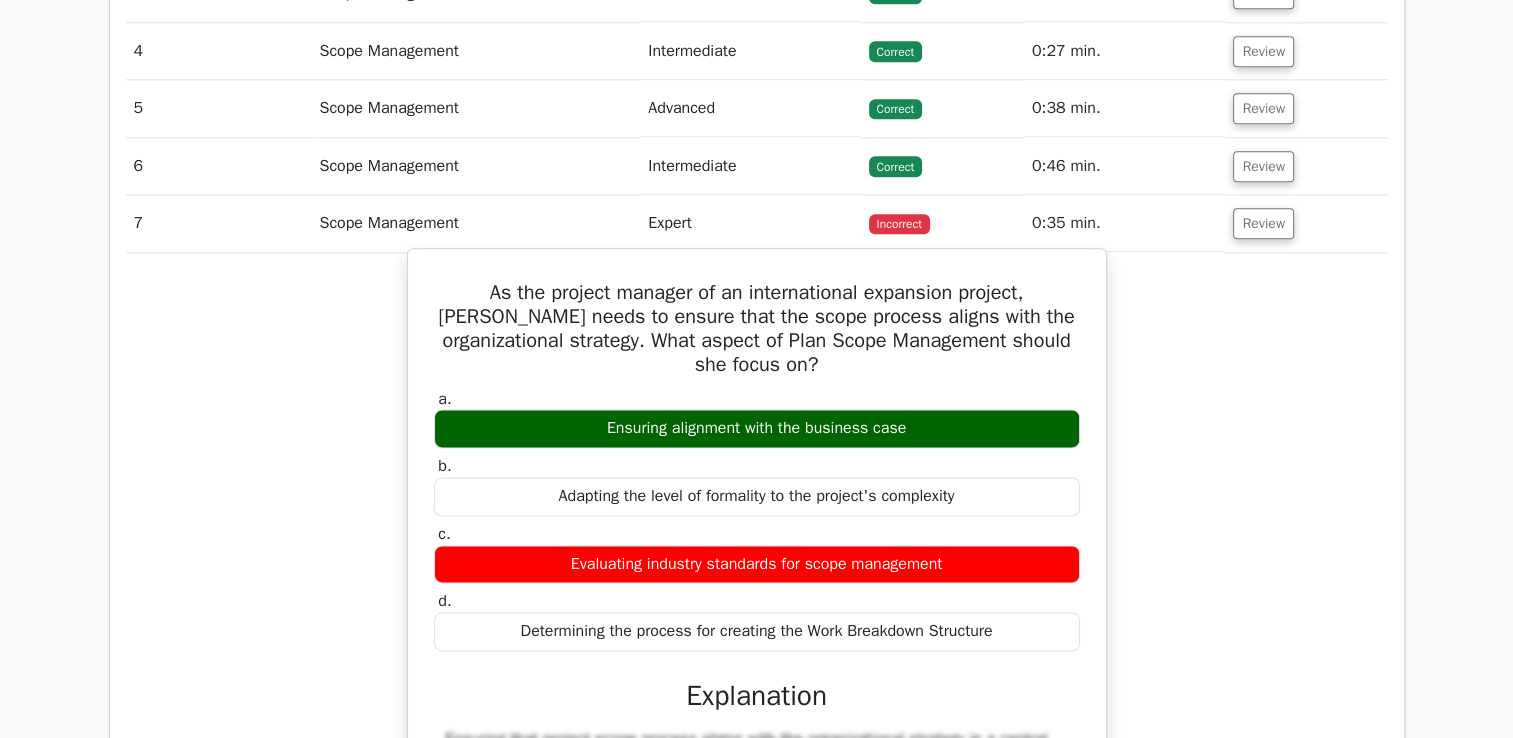 scroll, scrollTop: 2544, scrollLeft: 0, axis: vertical 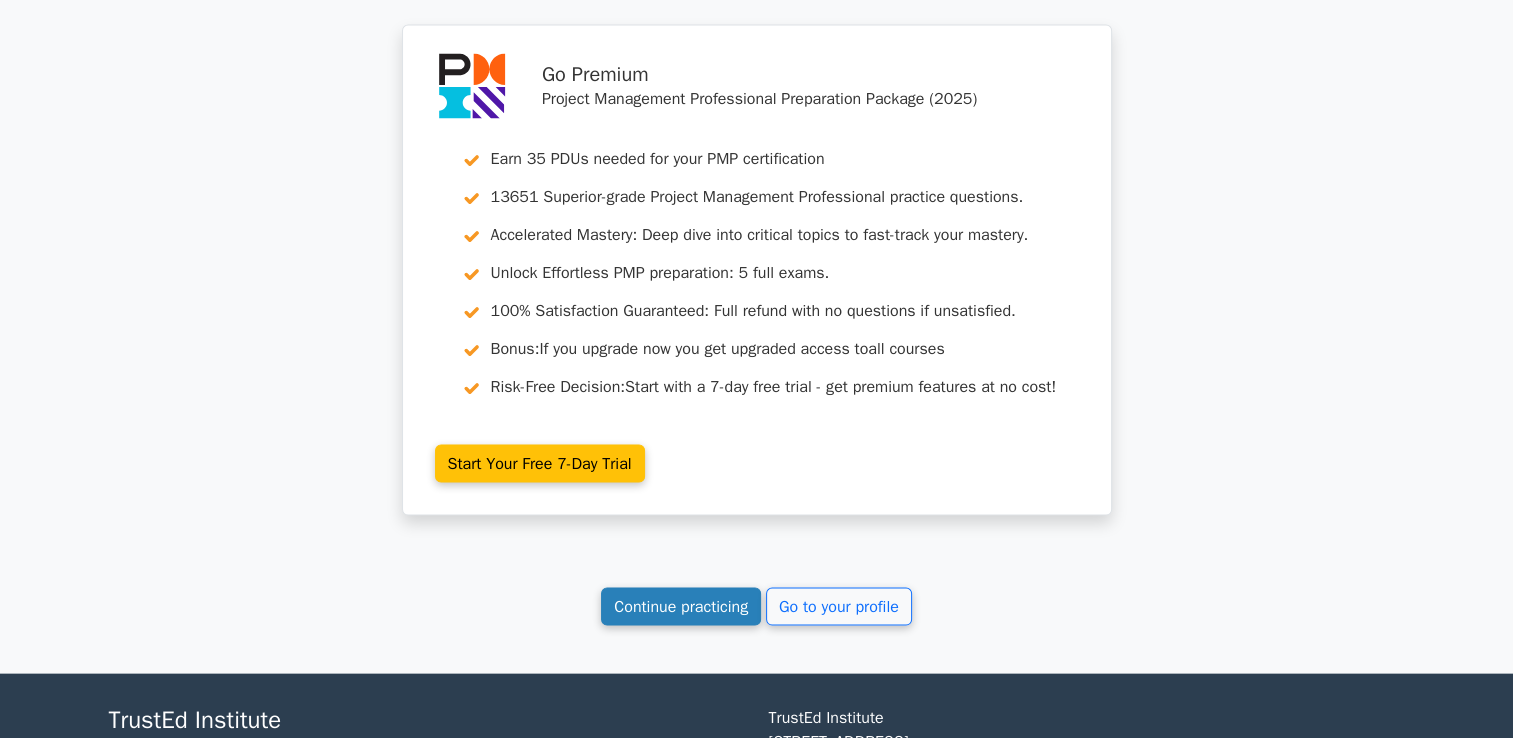 click on "Continue practicing" at bounding box center [681, 607] 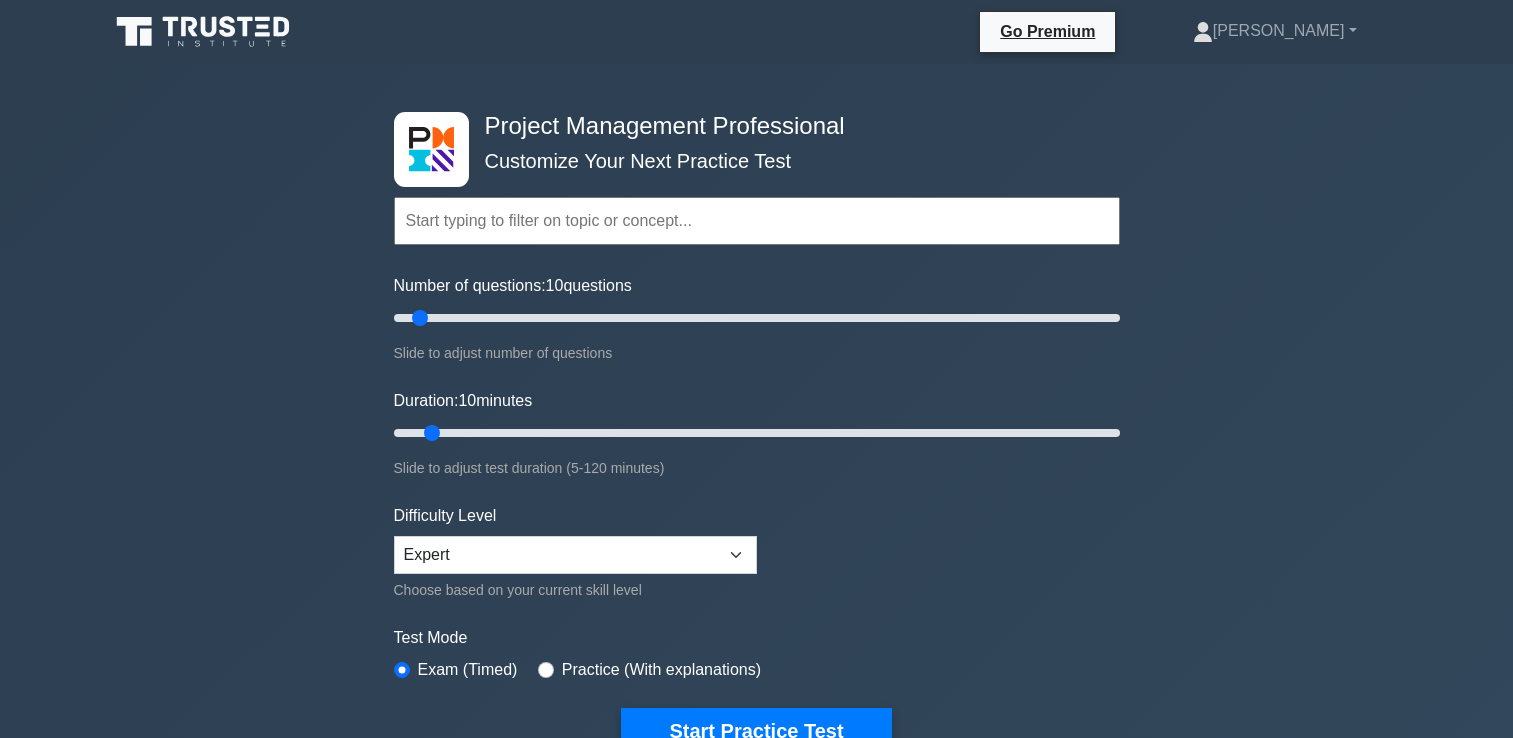 scroll, scrollTop: 0, scrollLeft: 0, axis: both 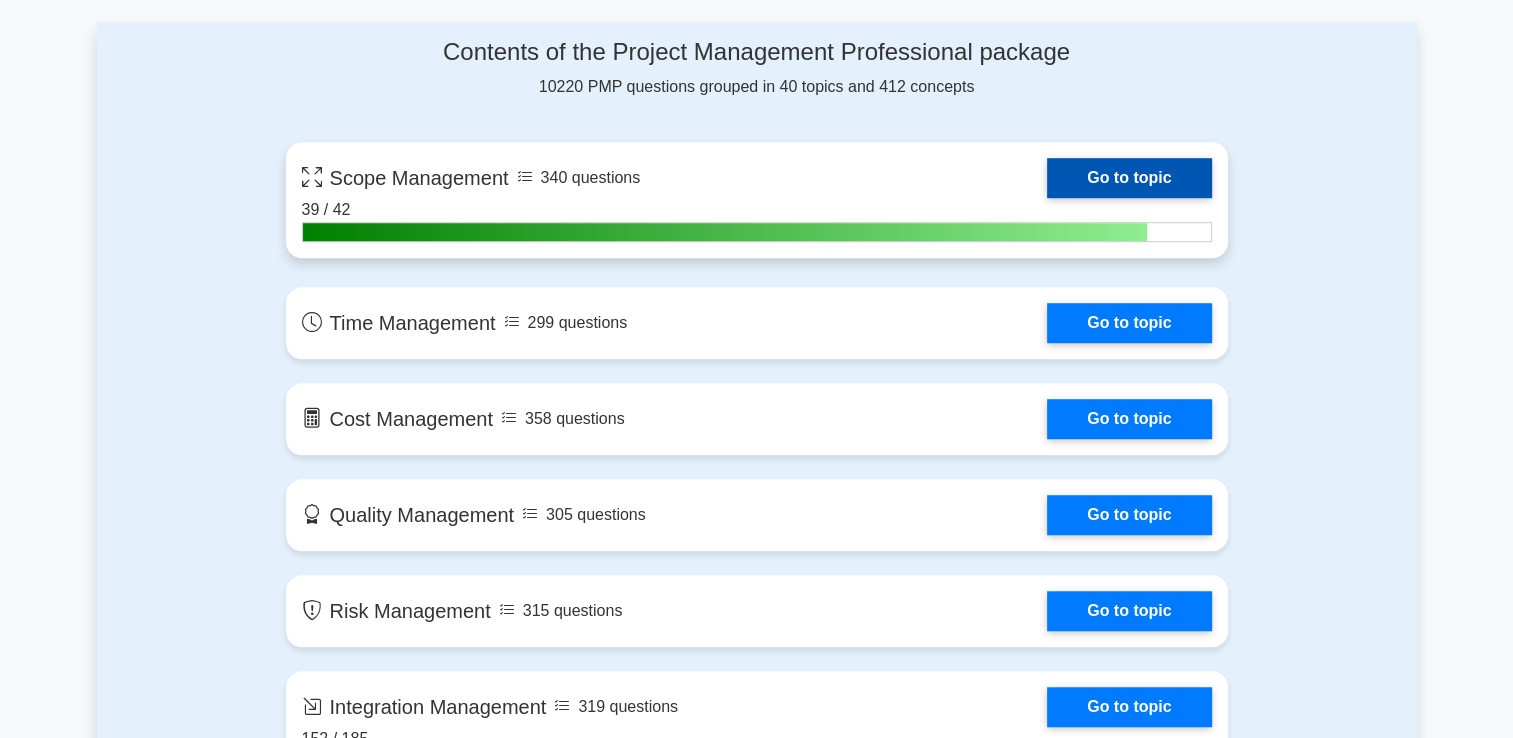 click on "Go to topic" at bounding box center (1129, 178) 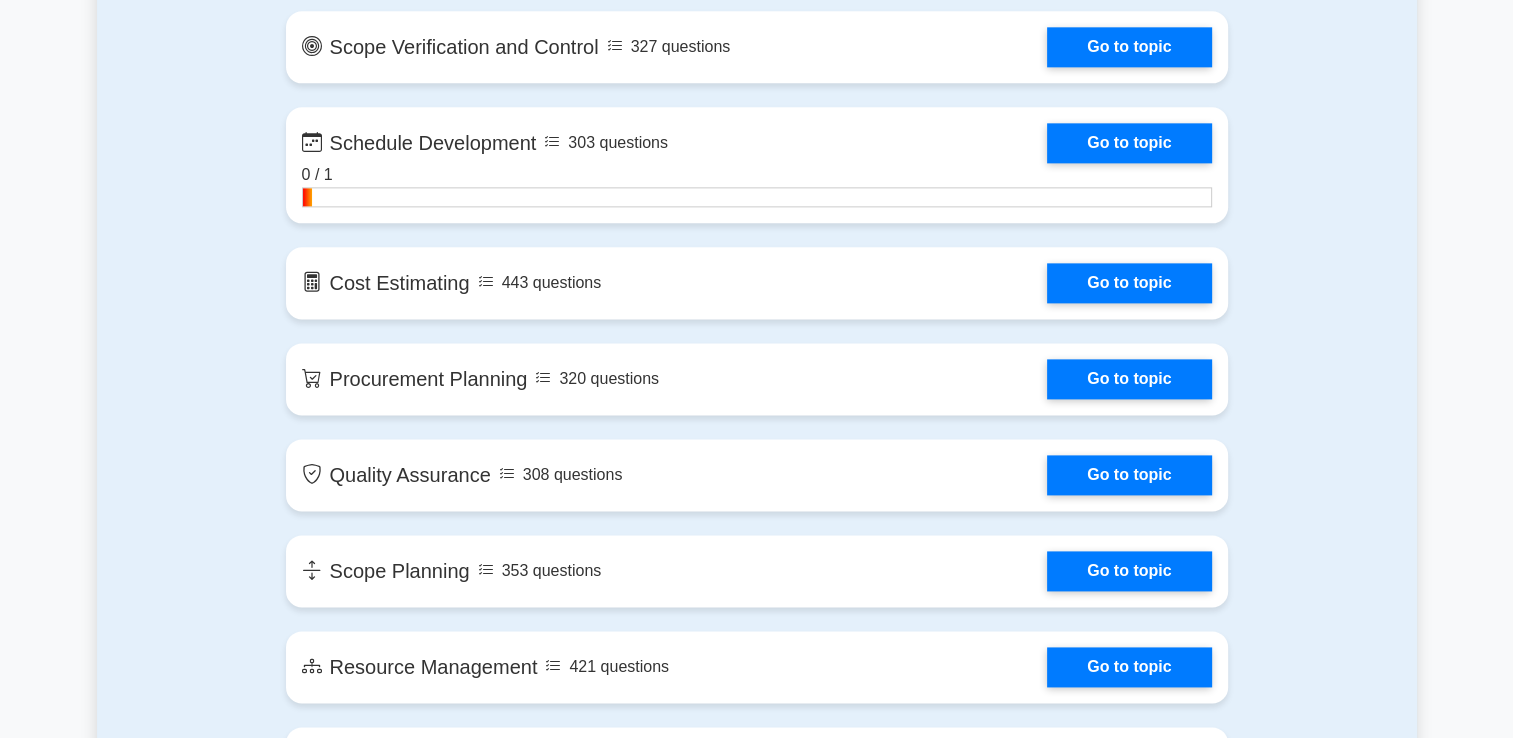 scroll, scrollTop: 2576, scrollLeft: 0, axis: vertical 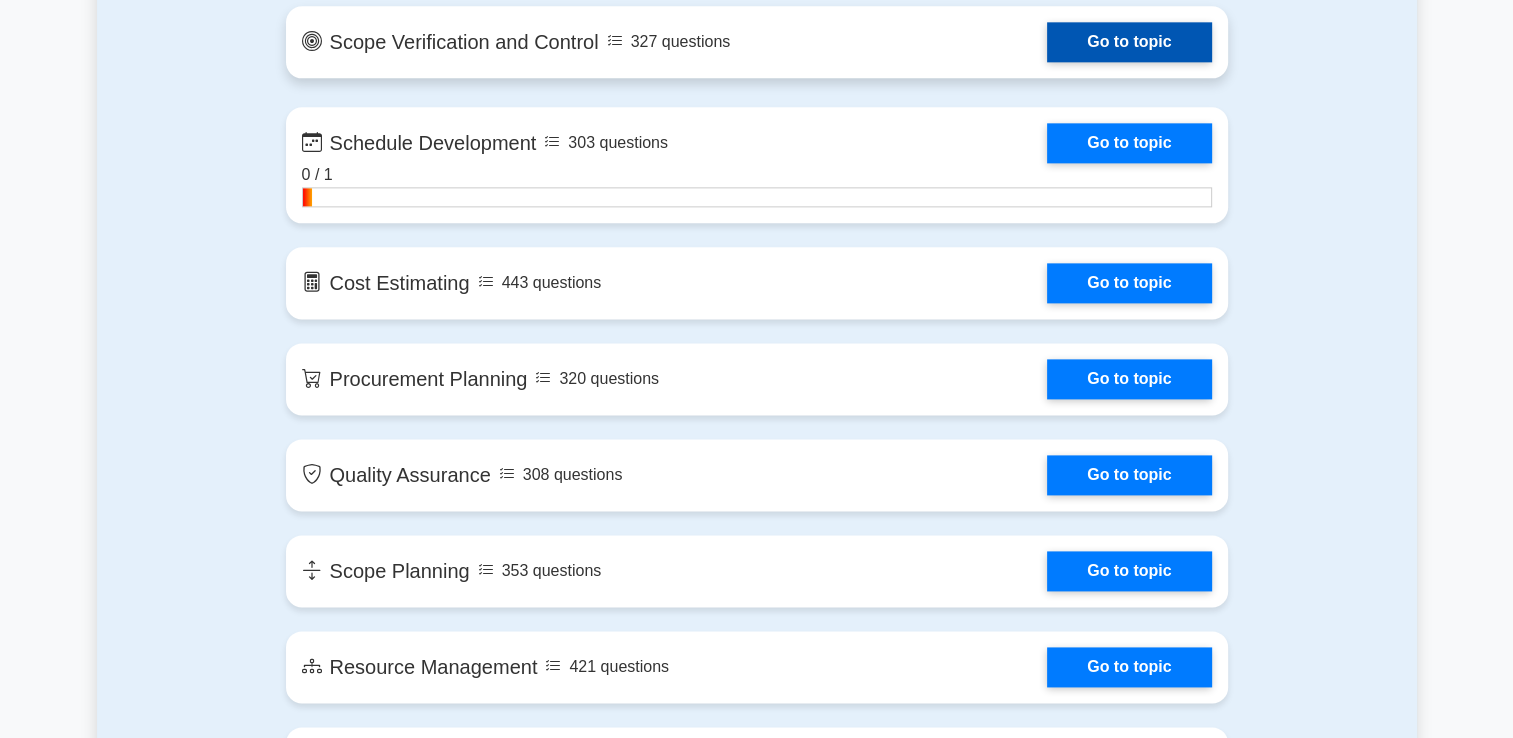 click on "Go to topic" at bounding box center [1129, 42] 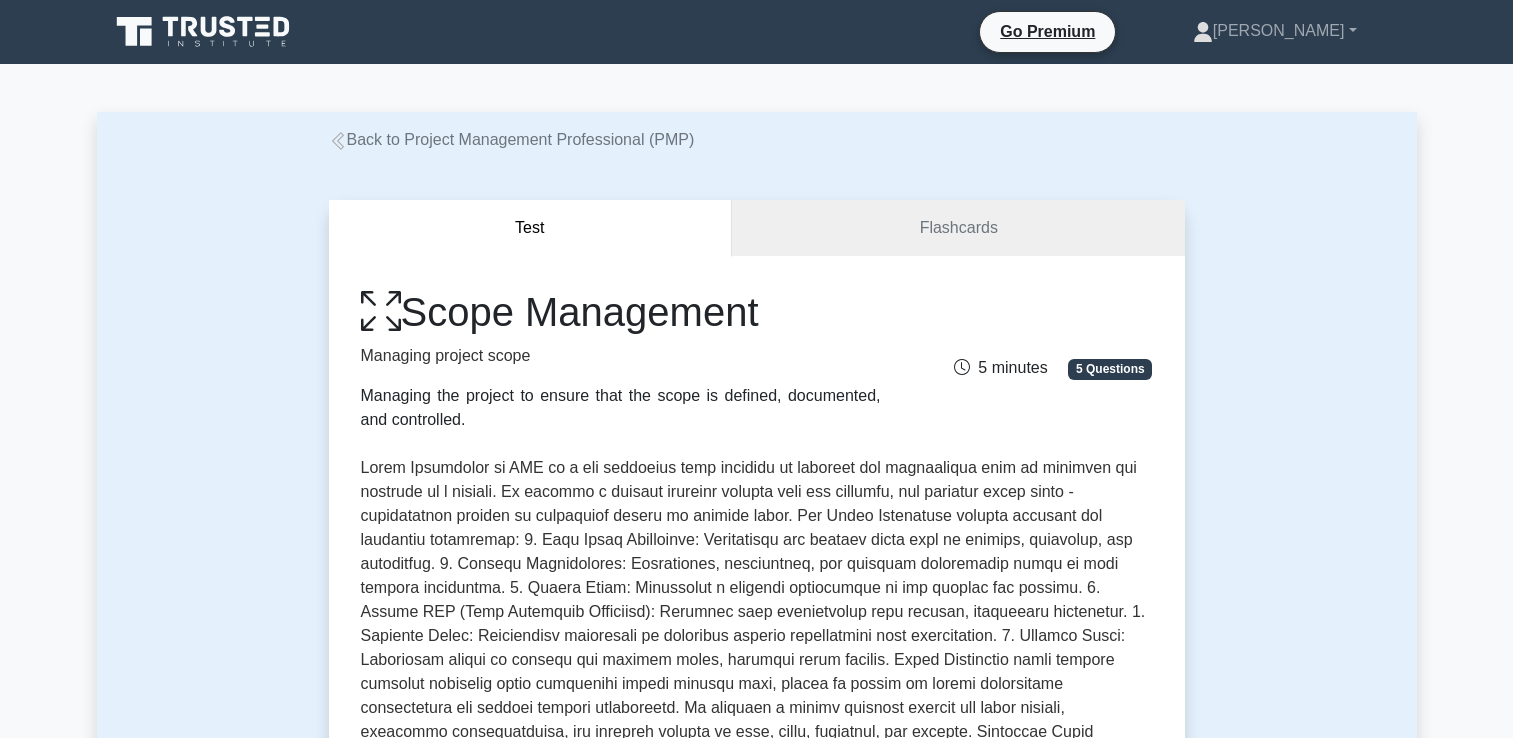 scroll, scrollTop: 0, scrollLeft: 0, axis: both 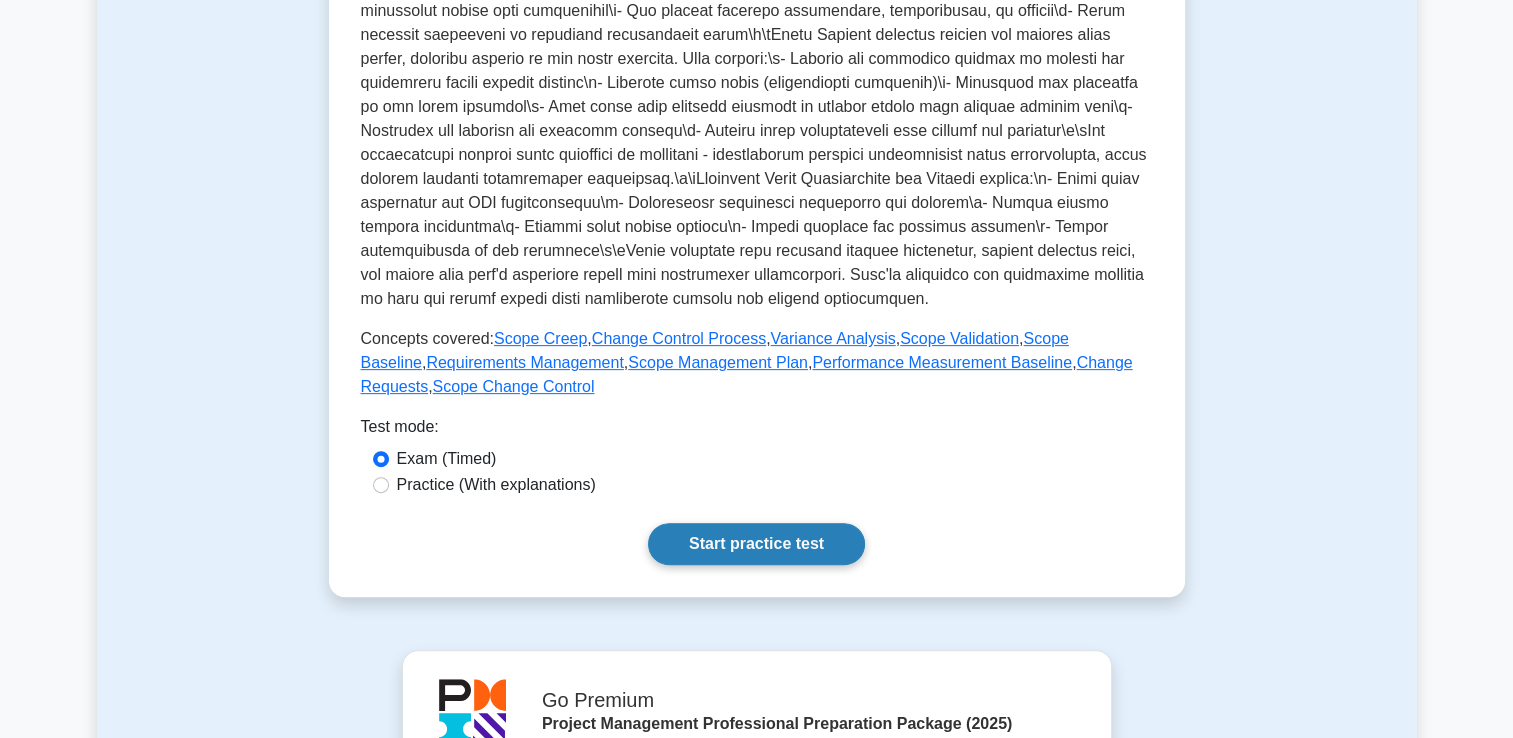 click on "Start practice test" at bounding box center [756, 544] 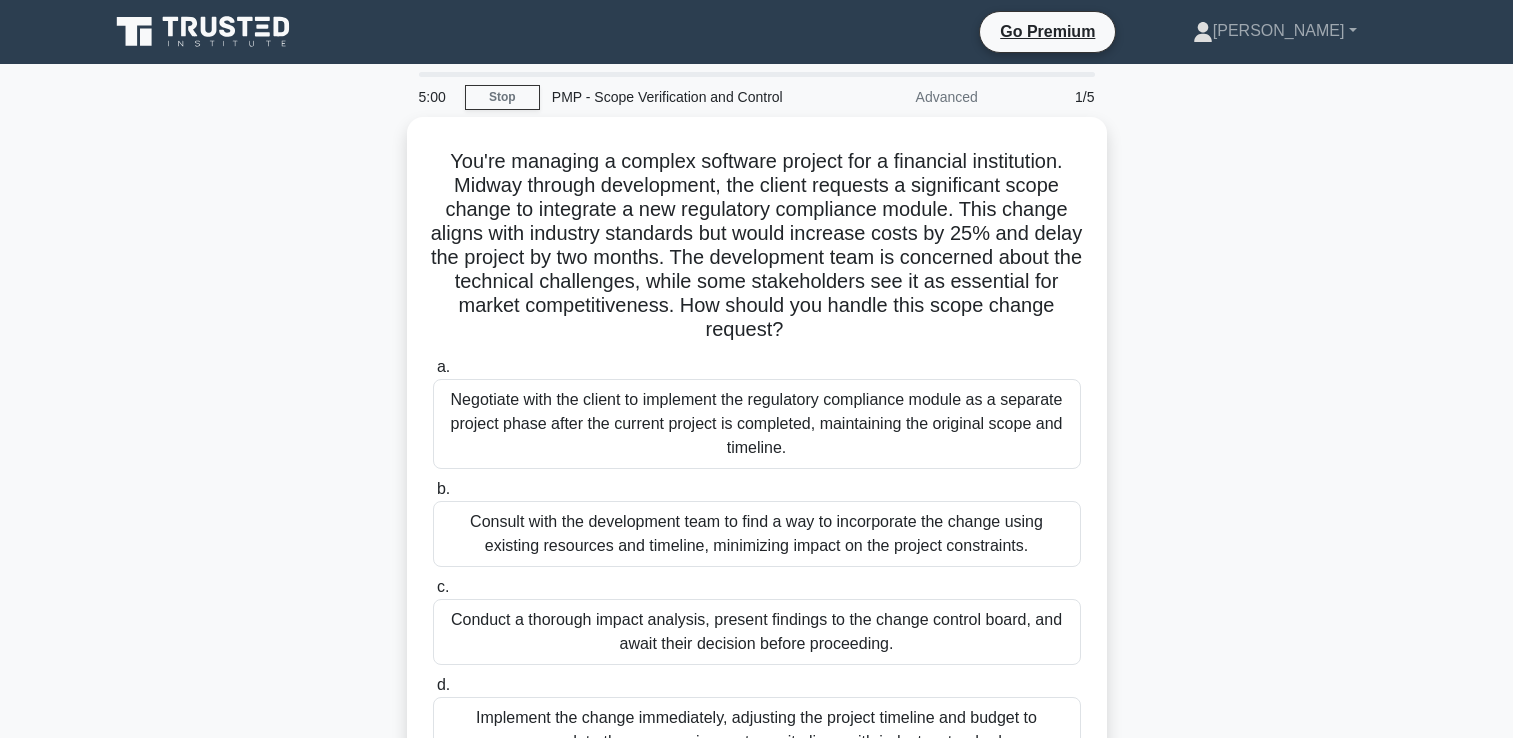 scroll, scrollTop: 0, scrollLeft: 0, axis: both 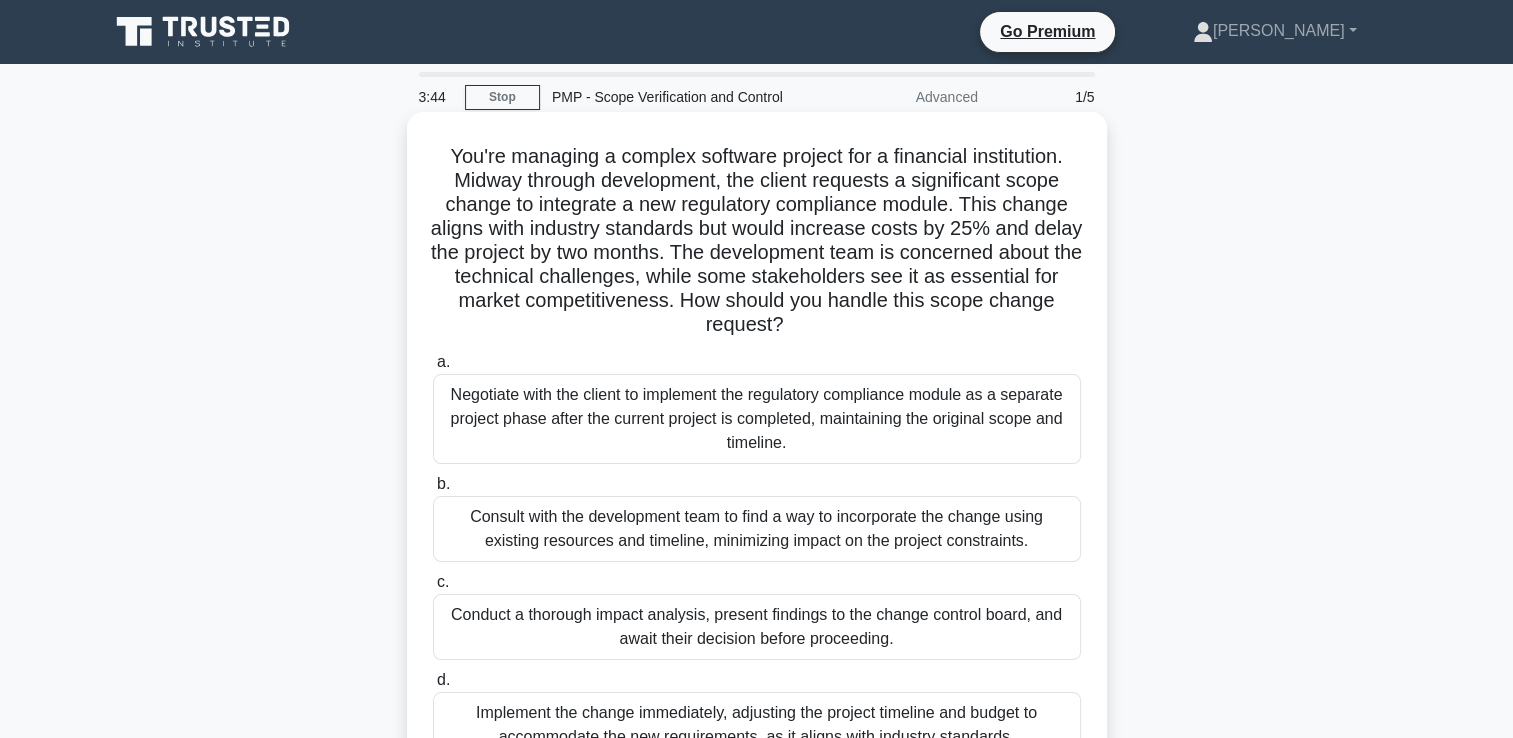 click on "Conduct a thorough impact analysis, present findings to the change control board, and await their decision before proceeding." at bounding box center (757, 627) 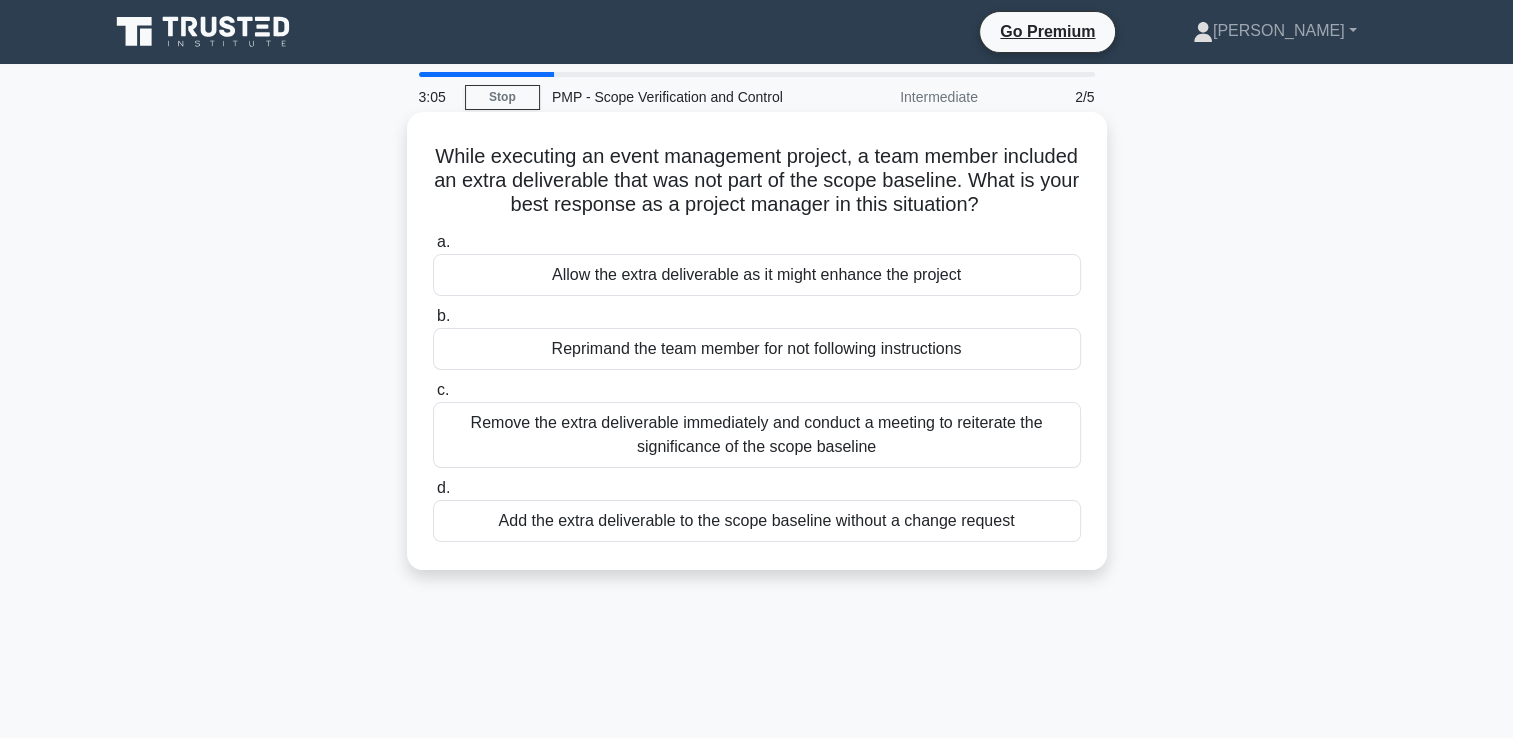 click on "Remove the extra deliverable immediately and conduct a meeting to reiterate the significance of the scope baseline" at bounding box center (757, 435) 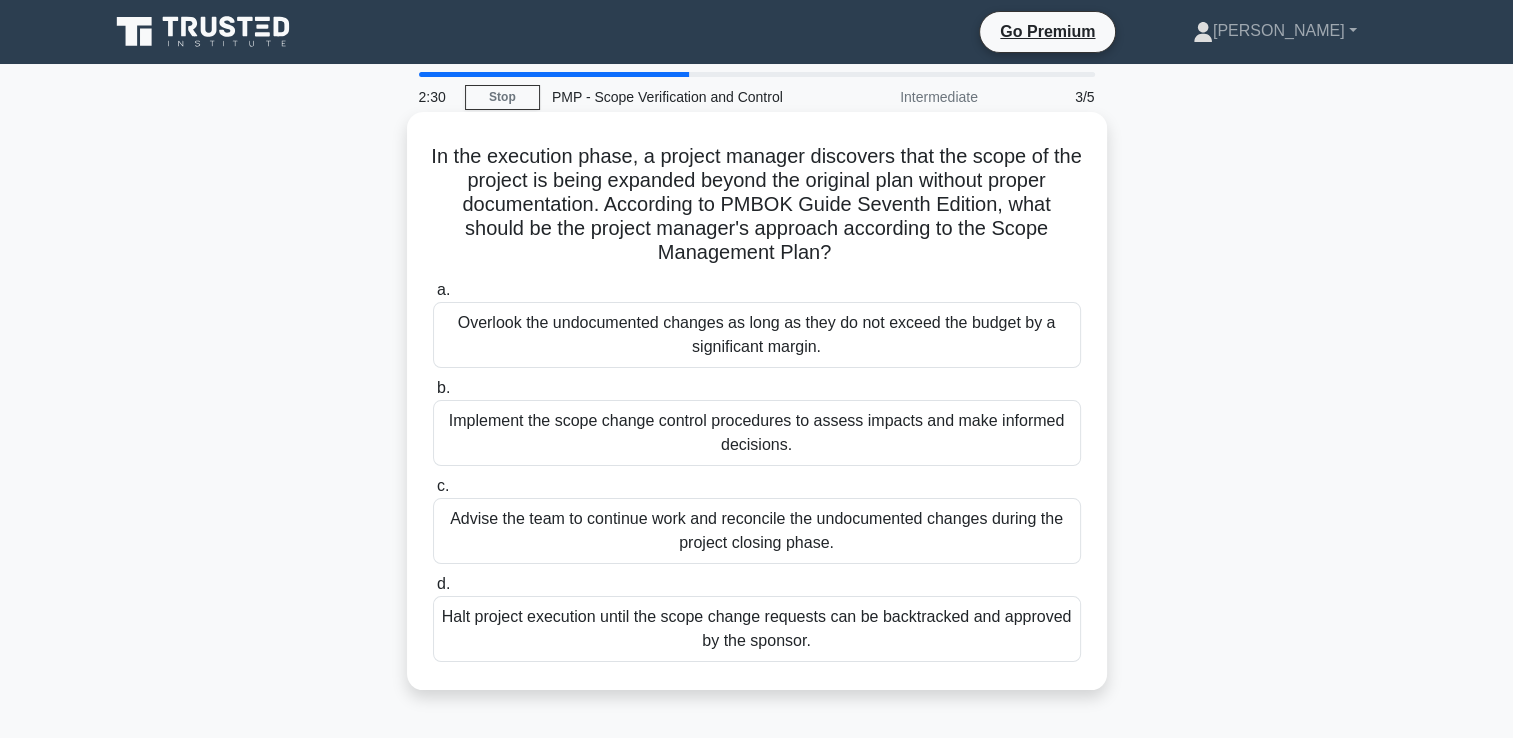 click on "Implement the scope change control procedures to assess impacts and make informed decisions." at bounding box center (757, 433) 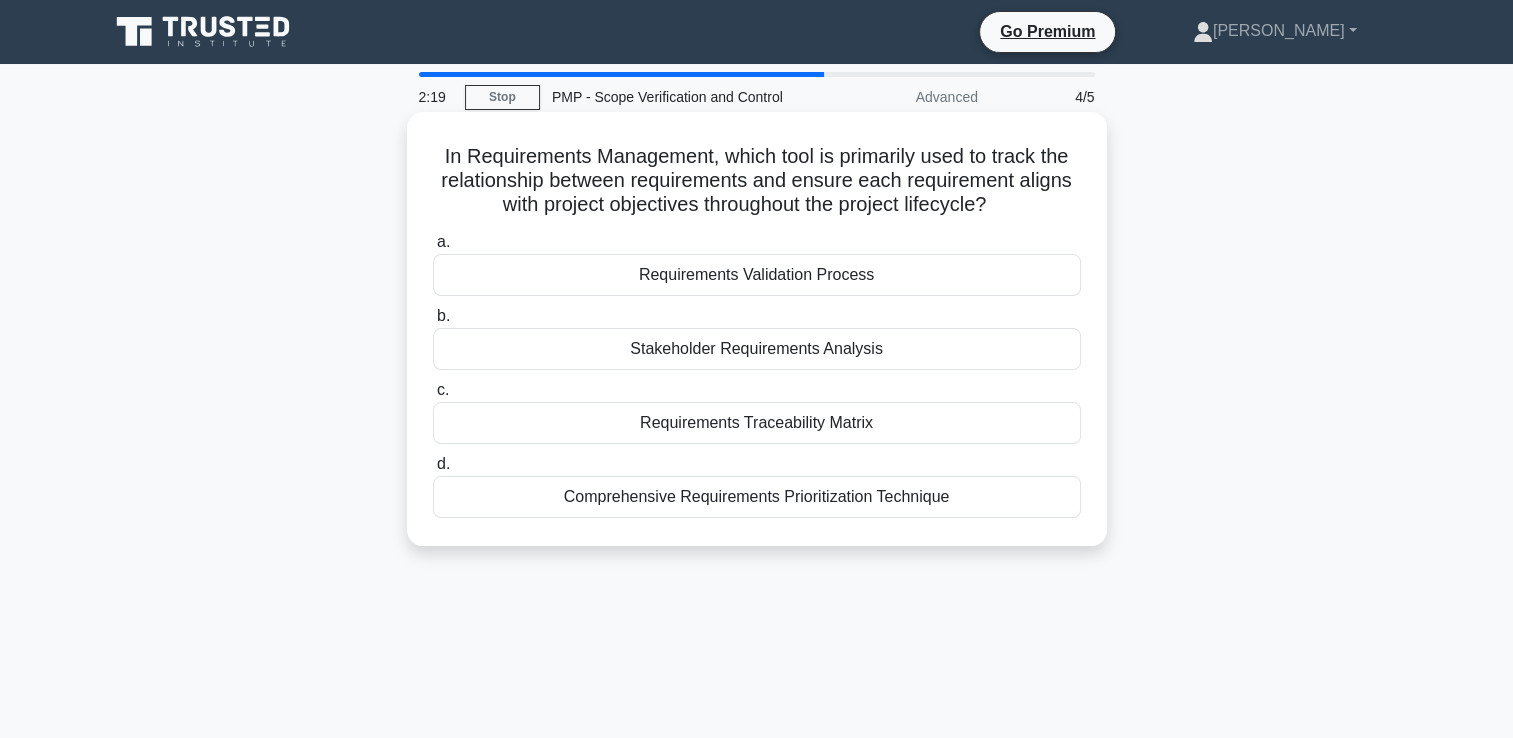 click on "Requirements Traceability Matrix" at bounding box center (757, 423) 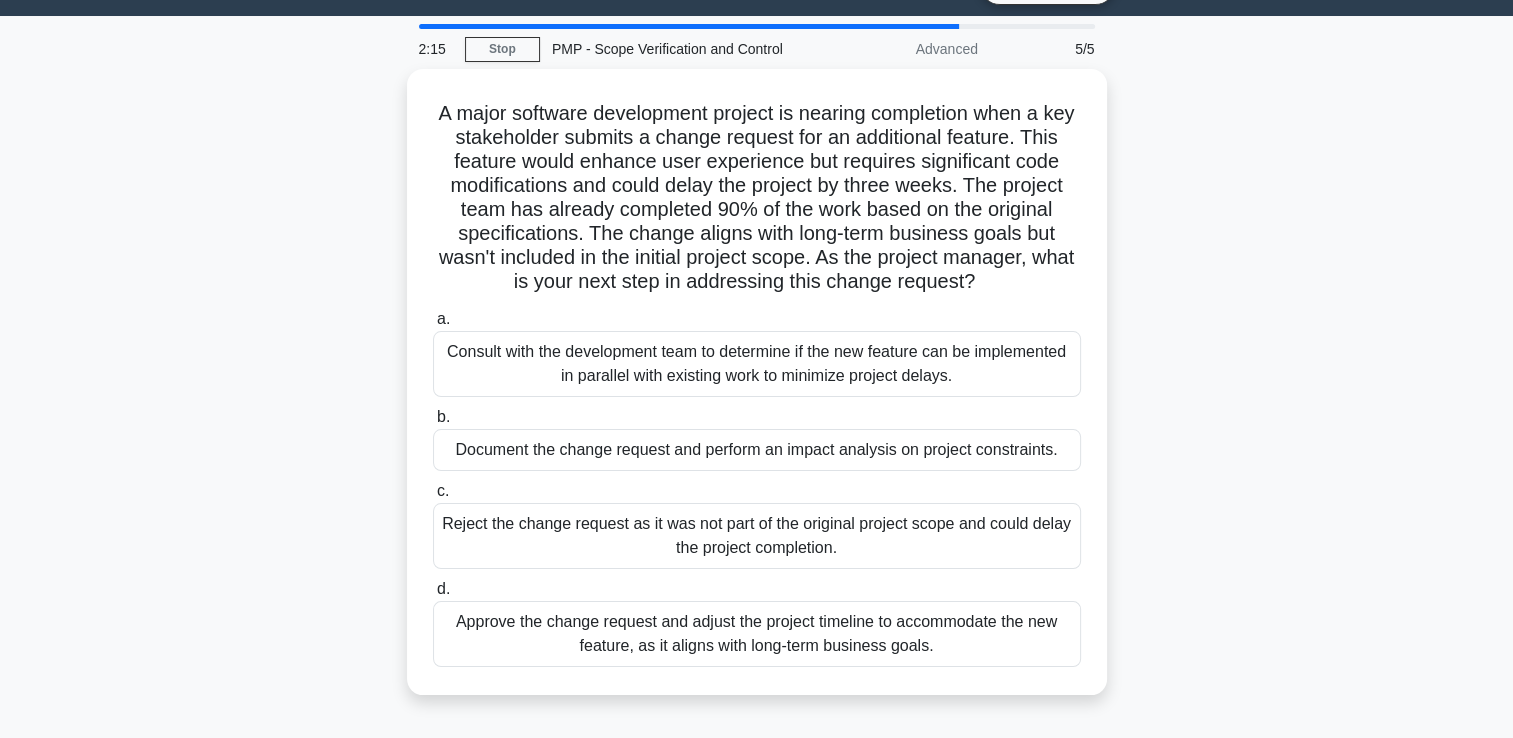 scroll, scrollTop: 40, scrollLeft: 0, axis: vertical 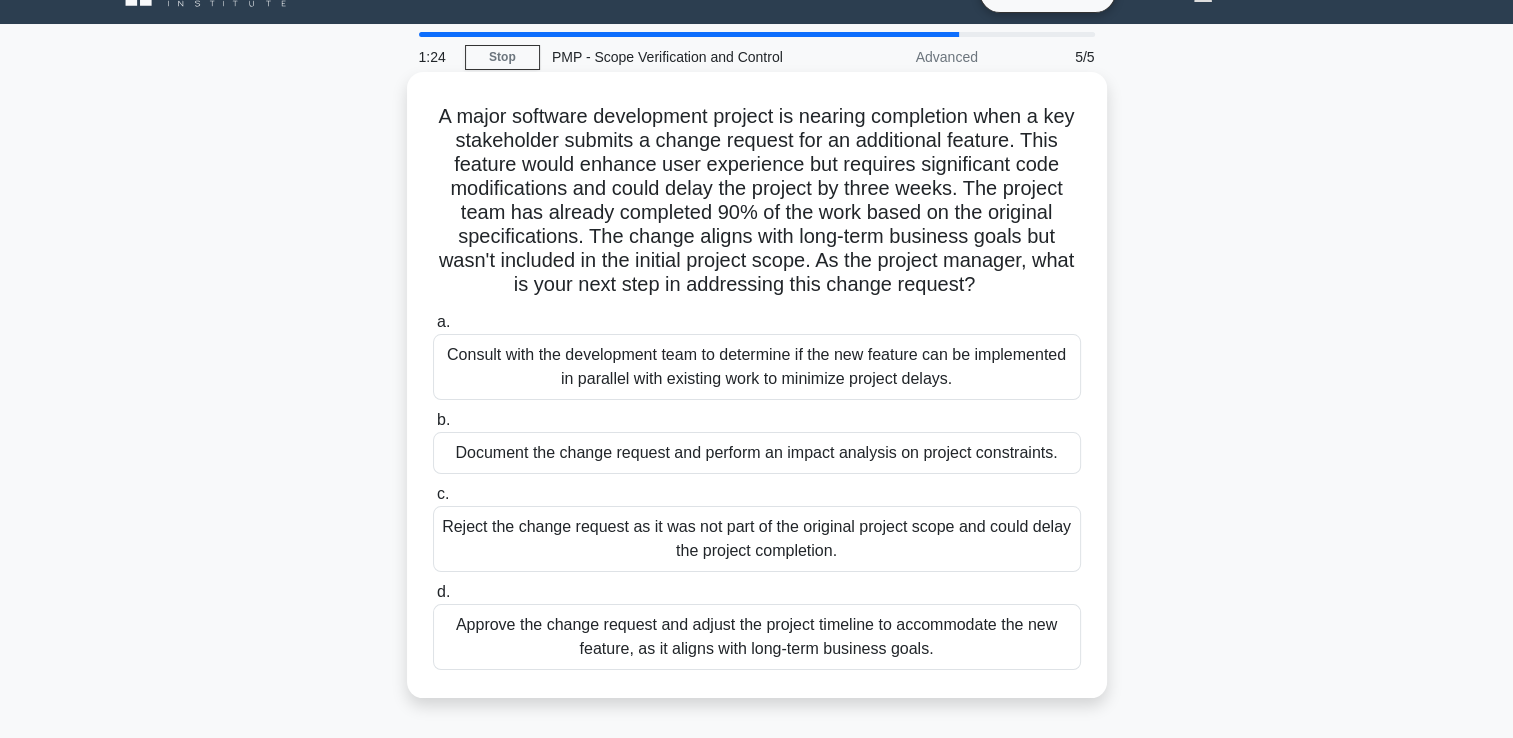 click on "Document the change request and perform an impact analysis on project constraints." at bounding box center (757, 453) 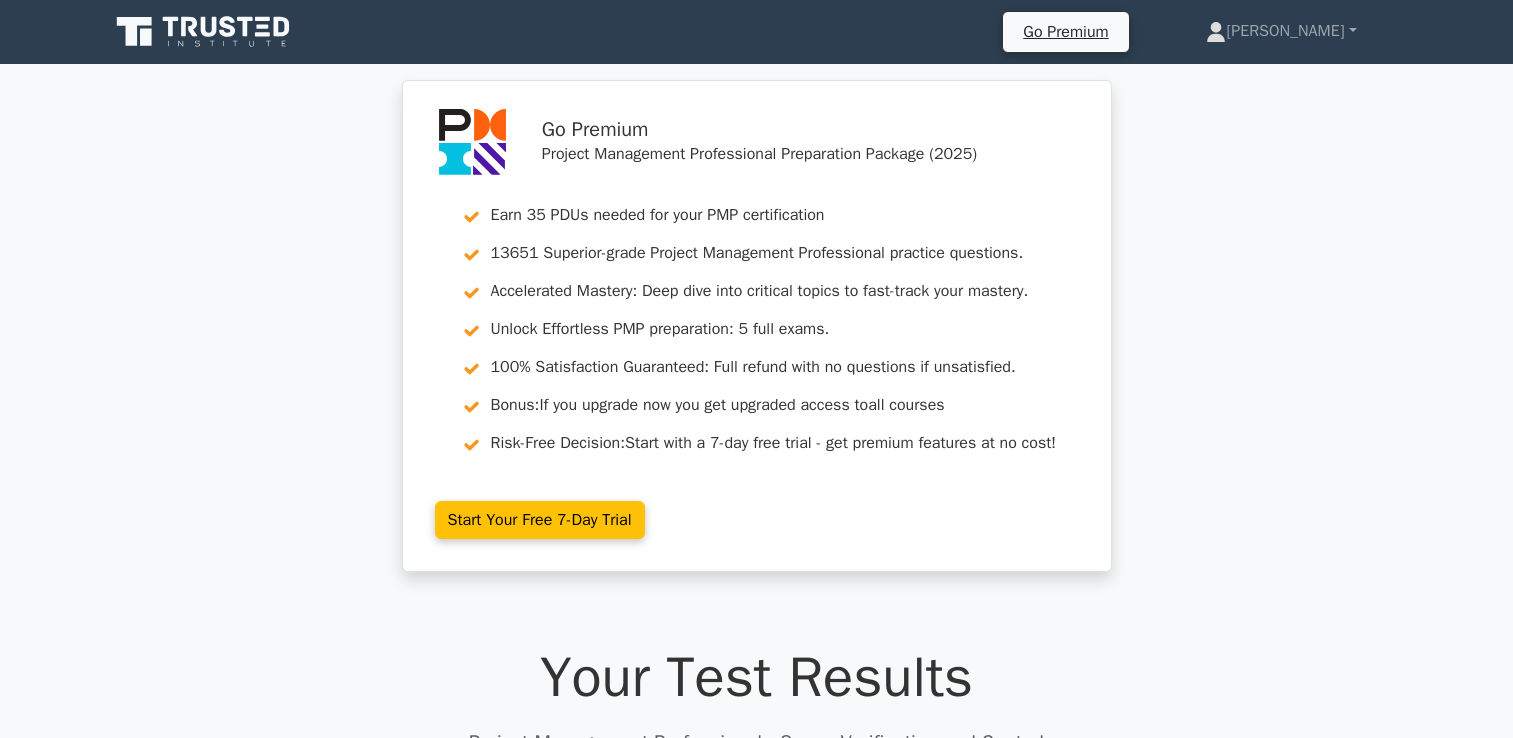 scroll, scrollTop: 1192, scrollLeft: 0, axis: vertical 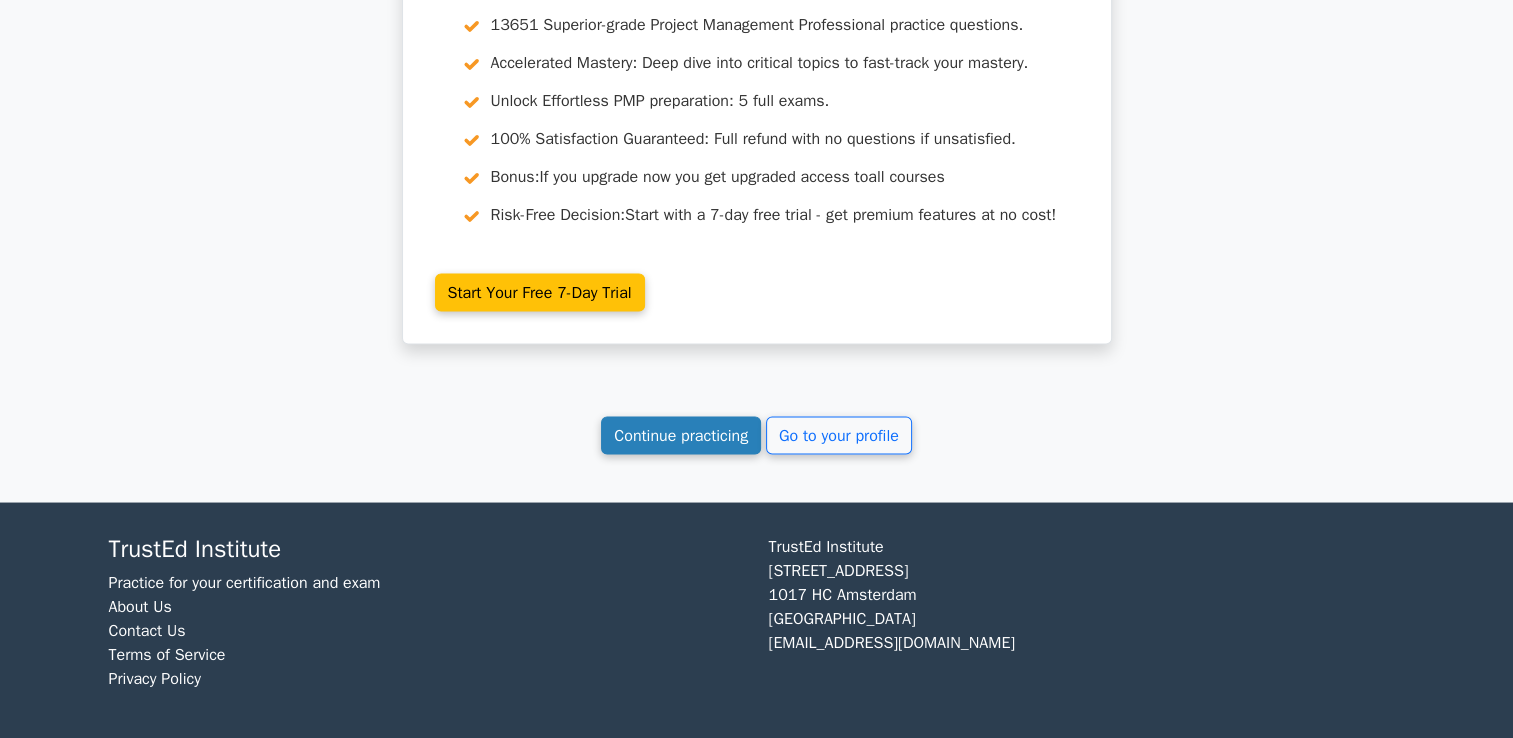 click on "Continue practicing" at bounding box center (681, 435) 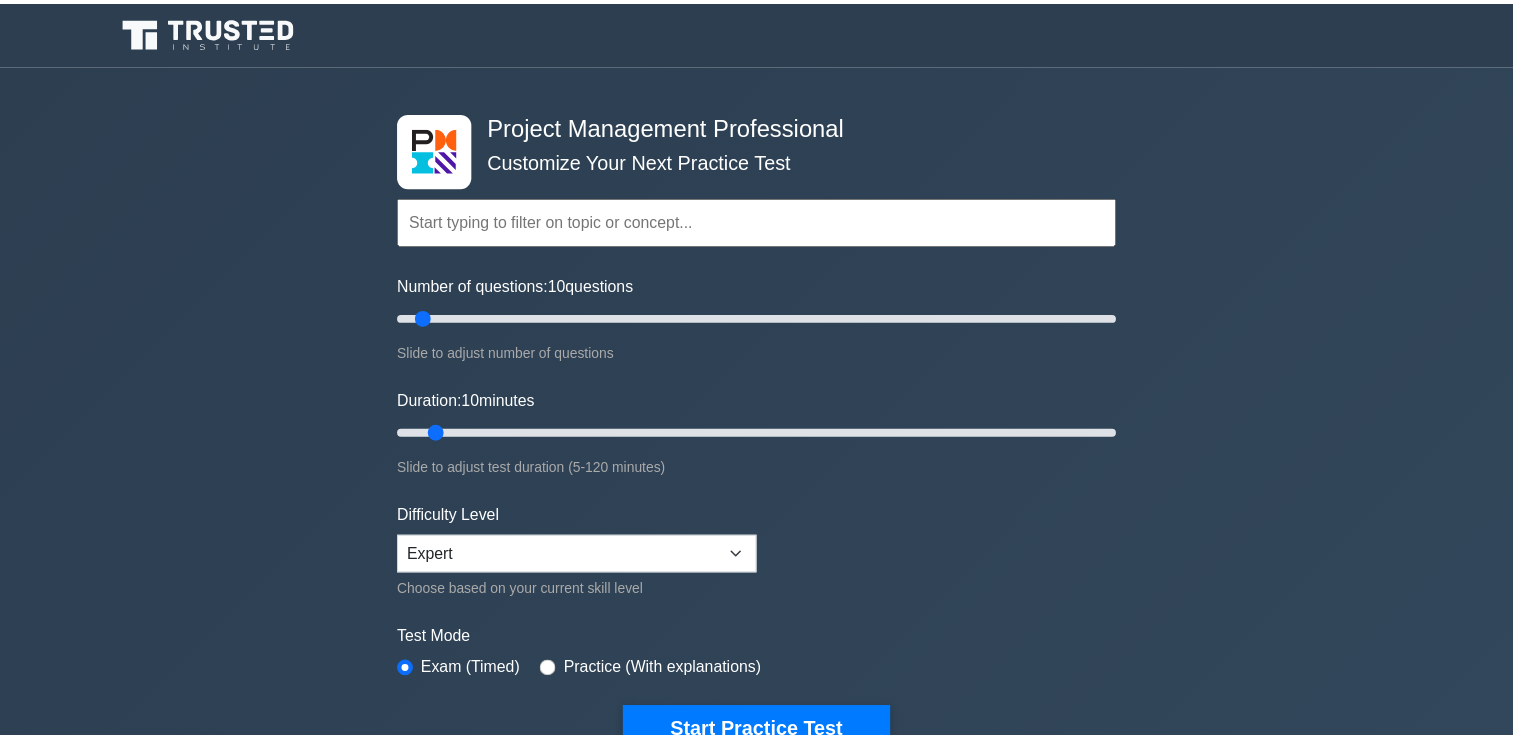 scroll, scrollTop: 550, scrollLeft: 0, axis: vertical 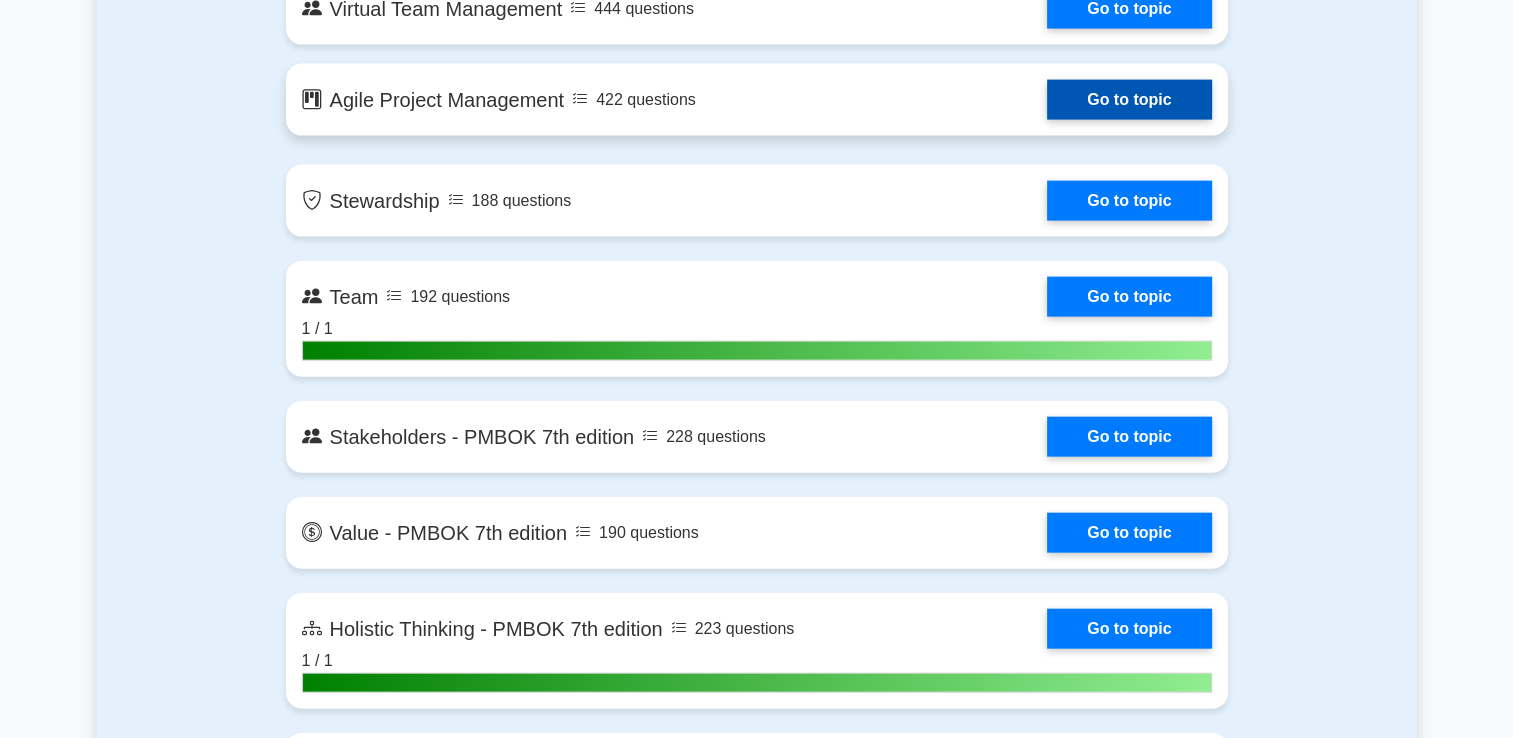 click on "Go to topic" at bounding box center (1129, 100) 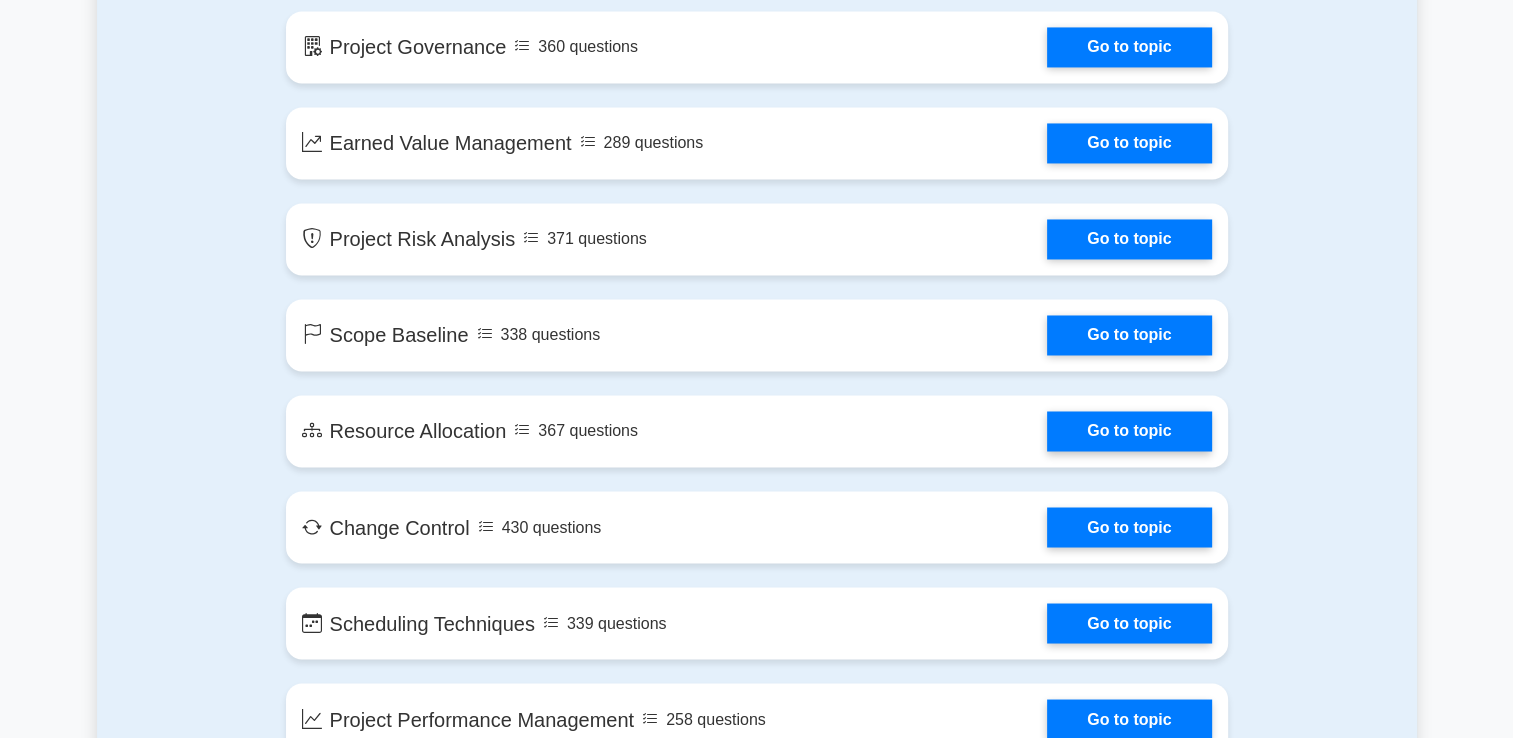 scroll, scrollTop: 3460, scrollLeft: 0, axis: vertical 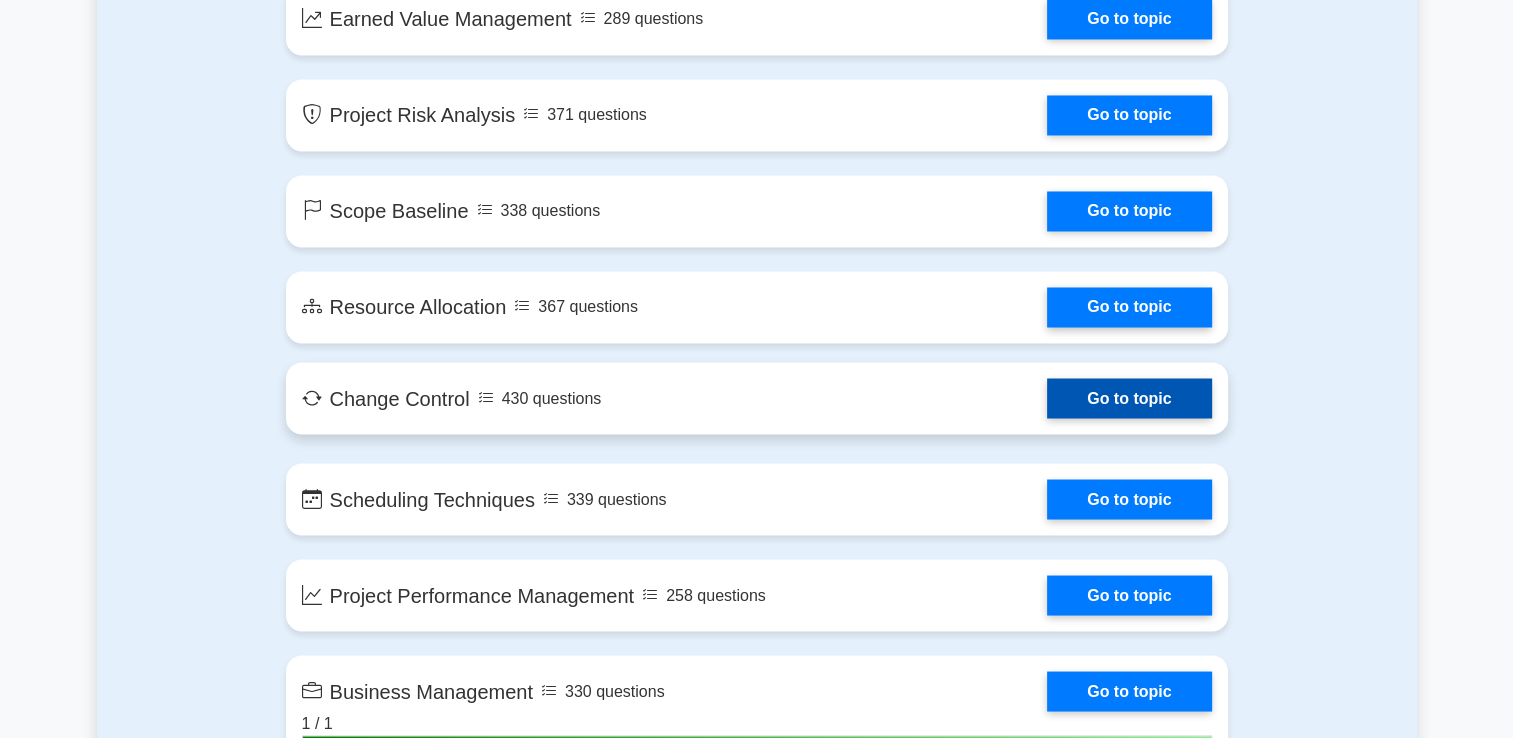 click on "Go to topic" at bounding box center (1129, 398) 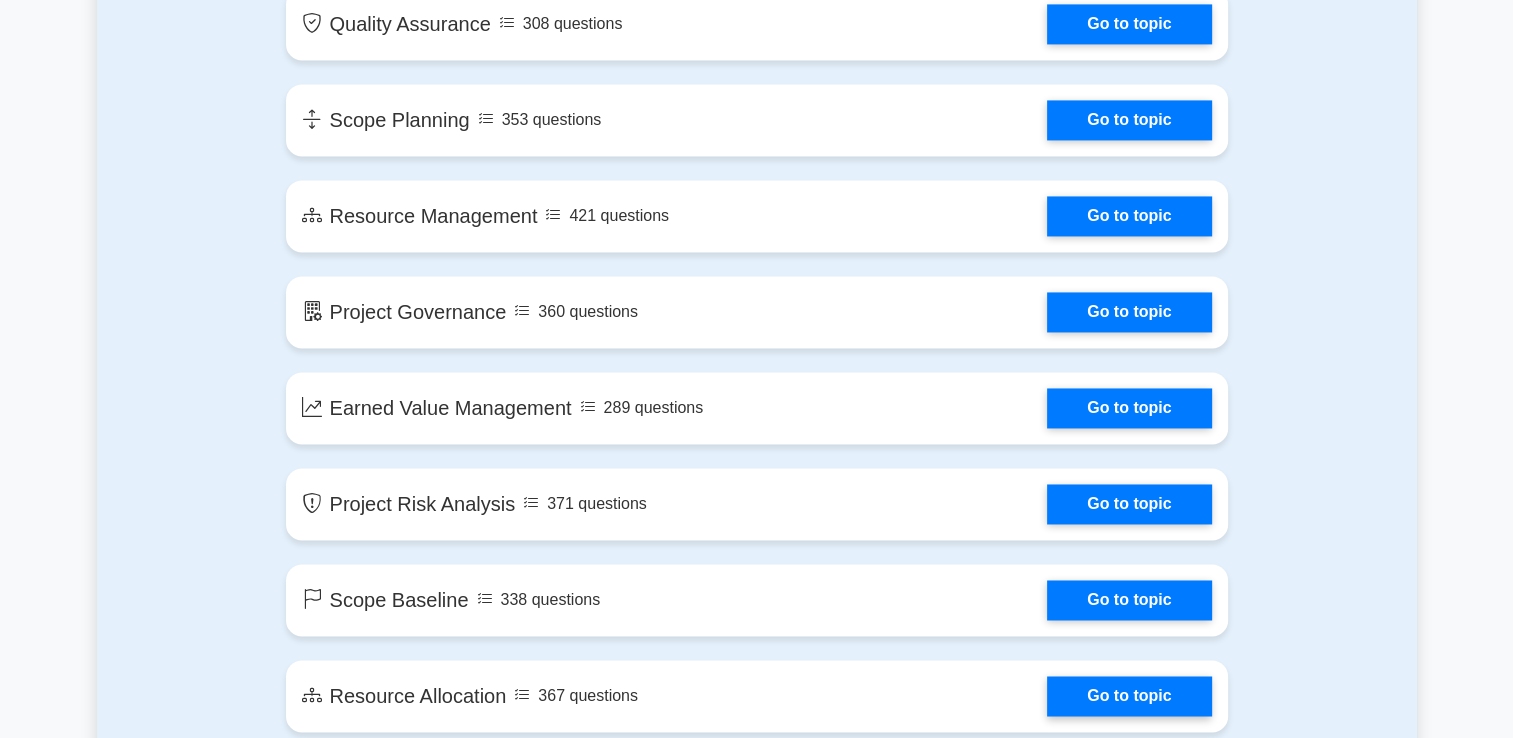 scroll, scrollTop: 3068, scrollLeft: 0, axis: vertical 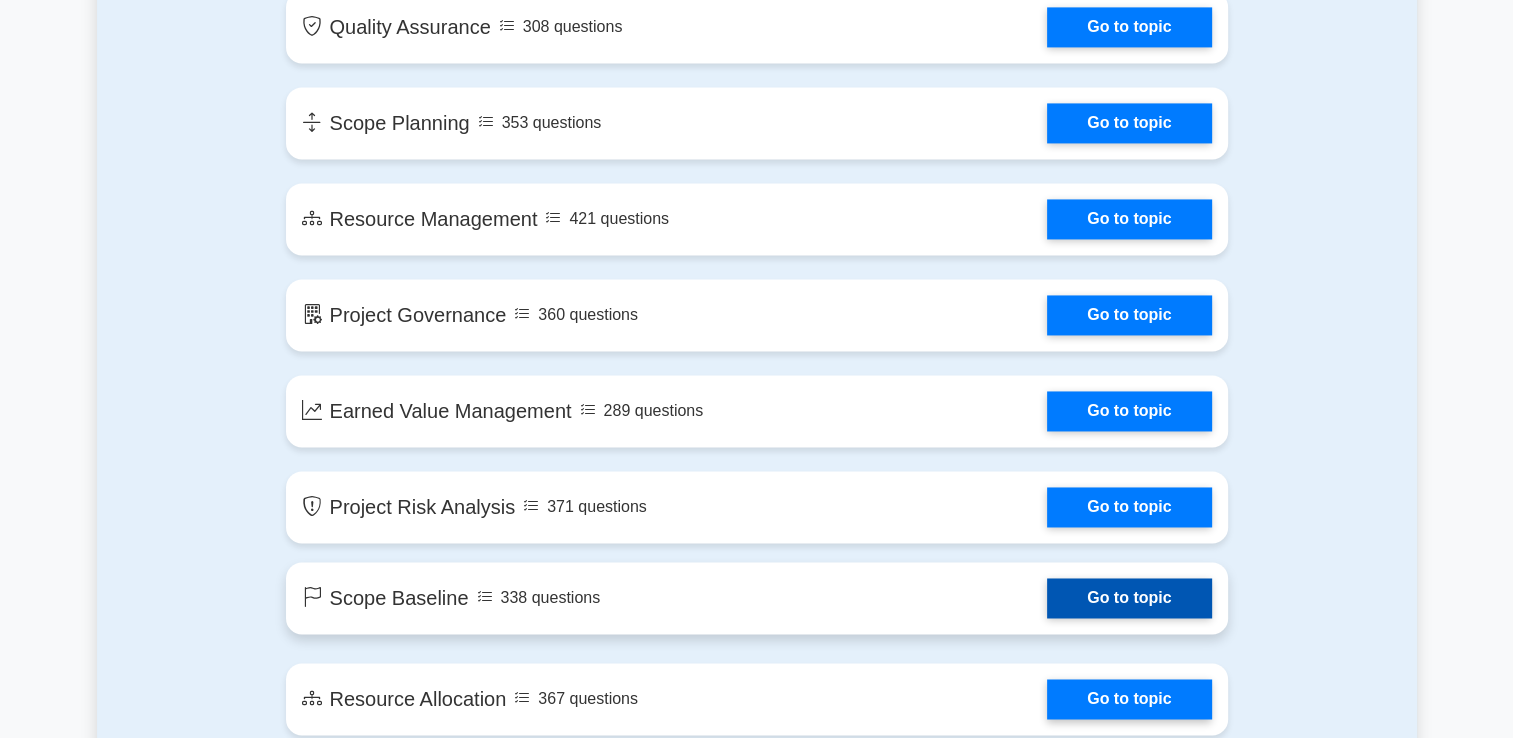 click on "Go to topic" at bounding box center [1129, 598] 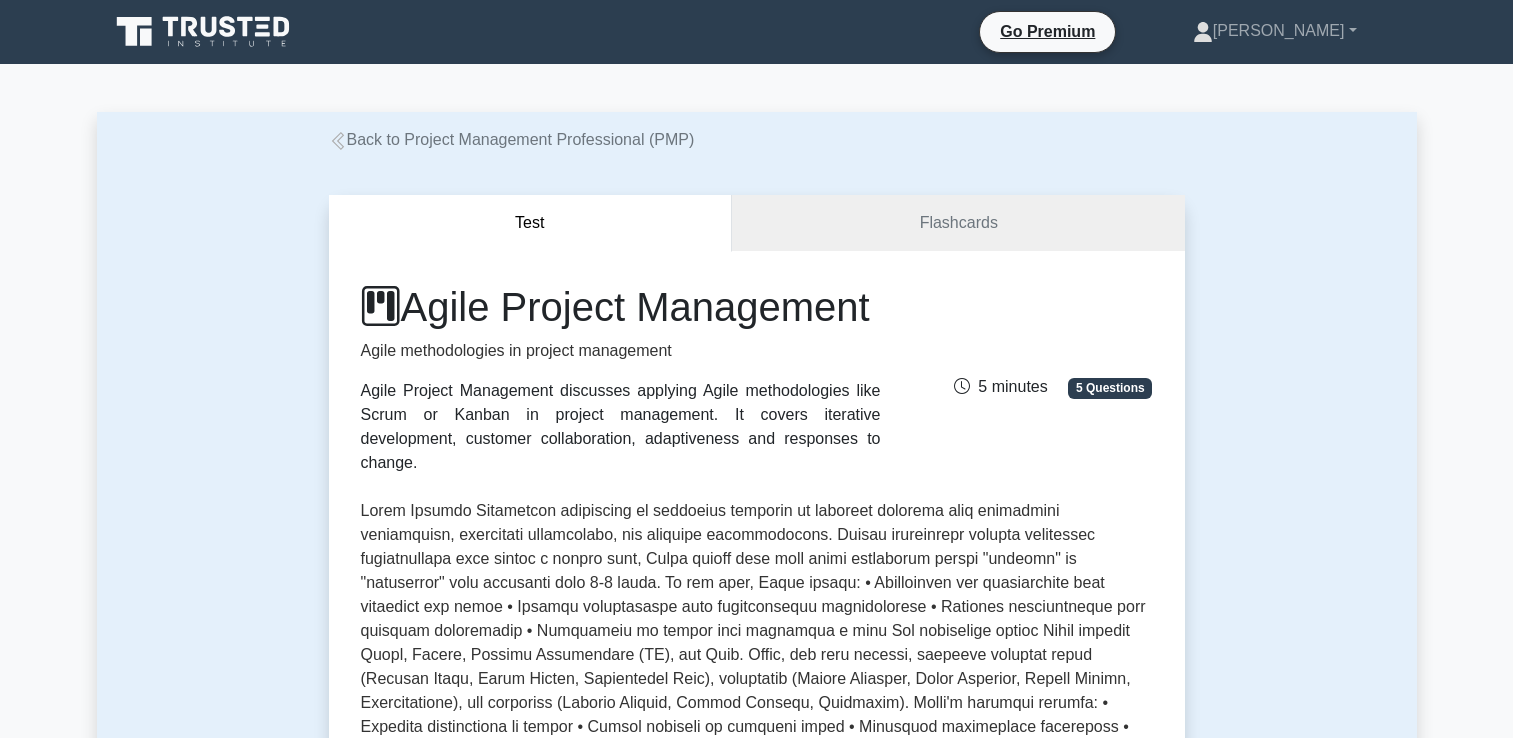 scroll, scrollTop: 0, scrollLeft: 0, axis: both 